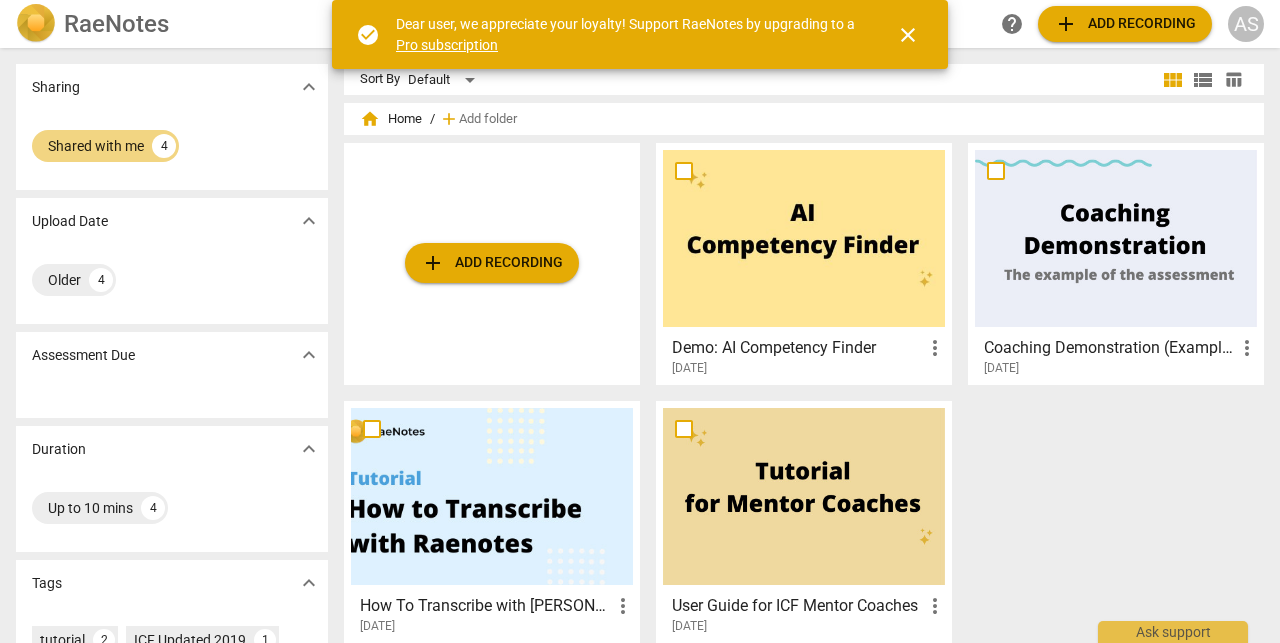 scroll, scrollTop: 0, scrollLeft: 0, axis: both 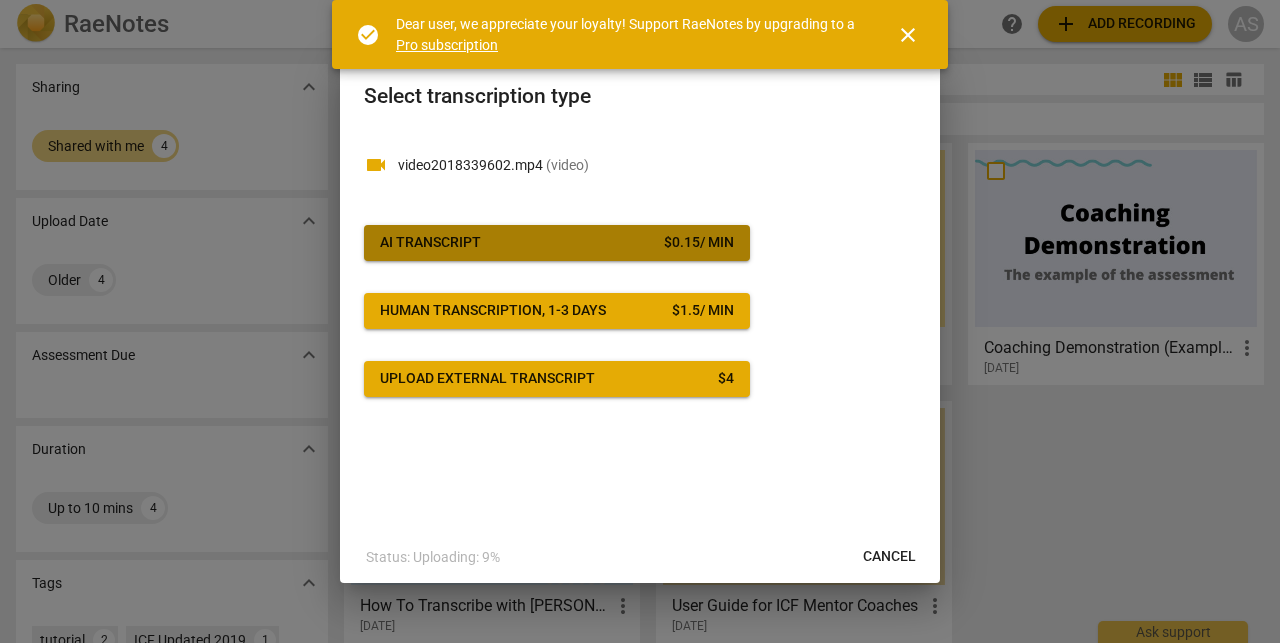 click on "AI Transcript $ 0.15  / min" at bounding box center [557, 243] 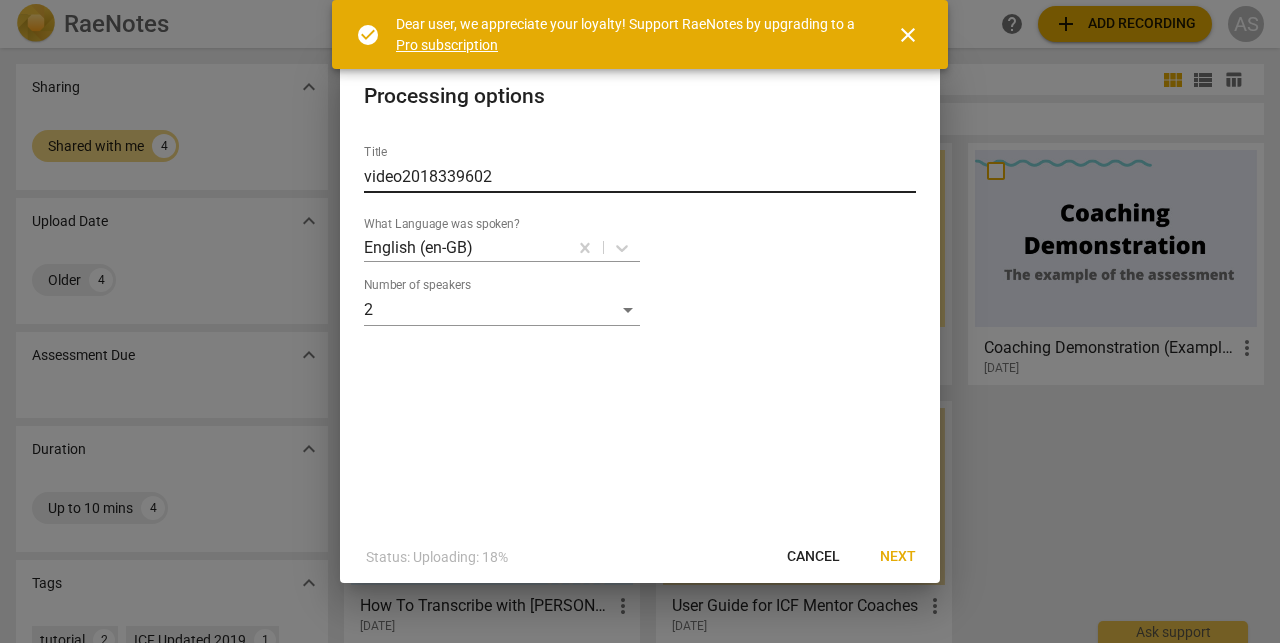 click on "video2018339602" at bounding box center (640, 177) 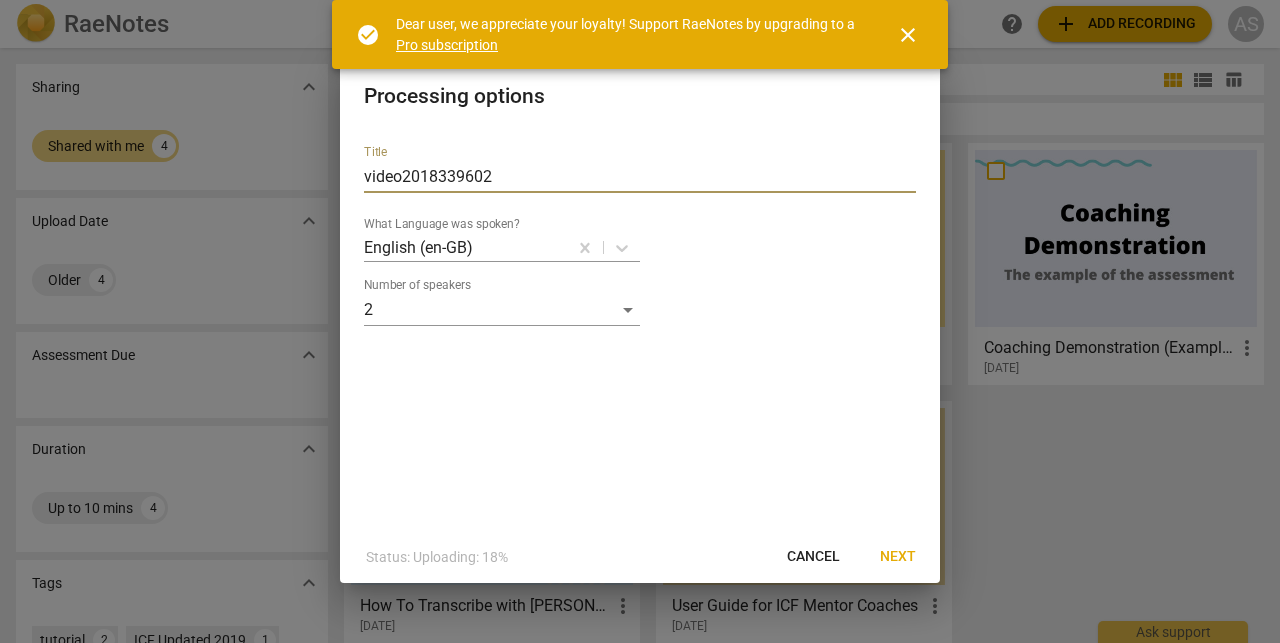 click on "video2018339602" at bounding box center [640, 177] 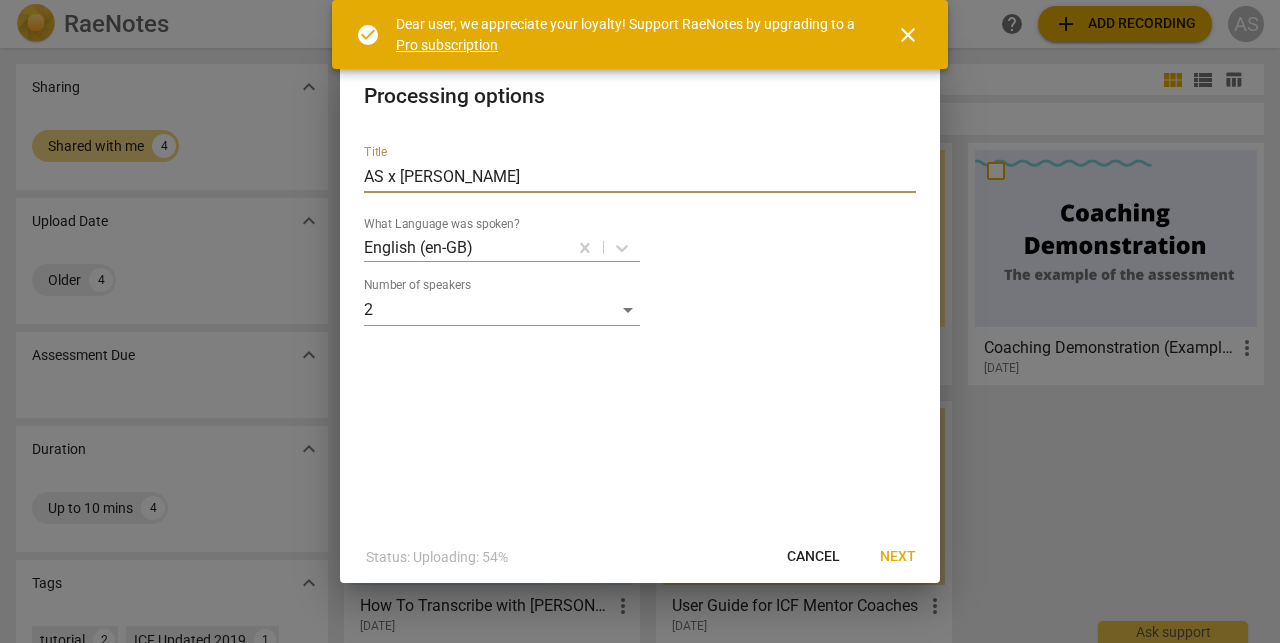 type on "AS x [PERSON_NAME]" 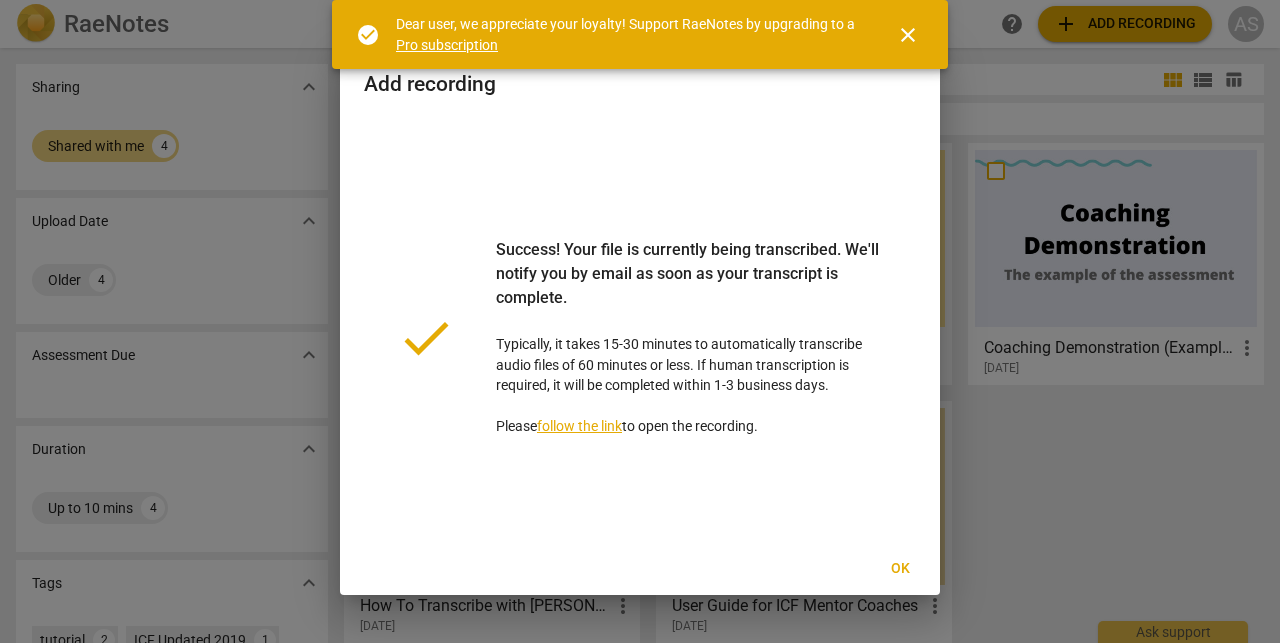 click on "Ok" at bounding box center (900, 569) 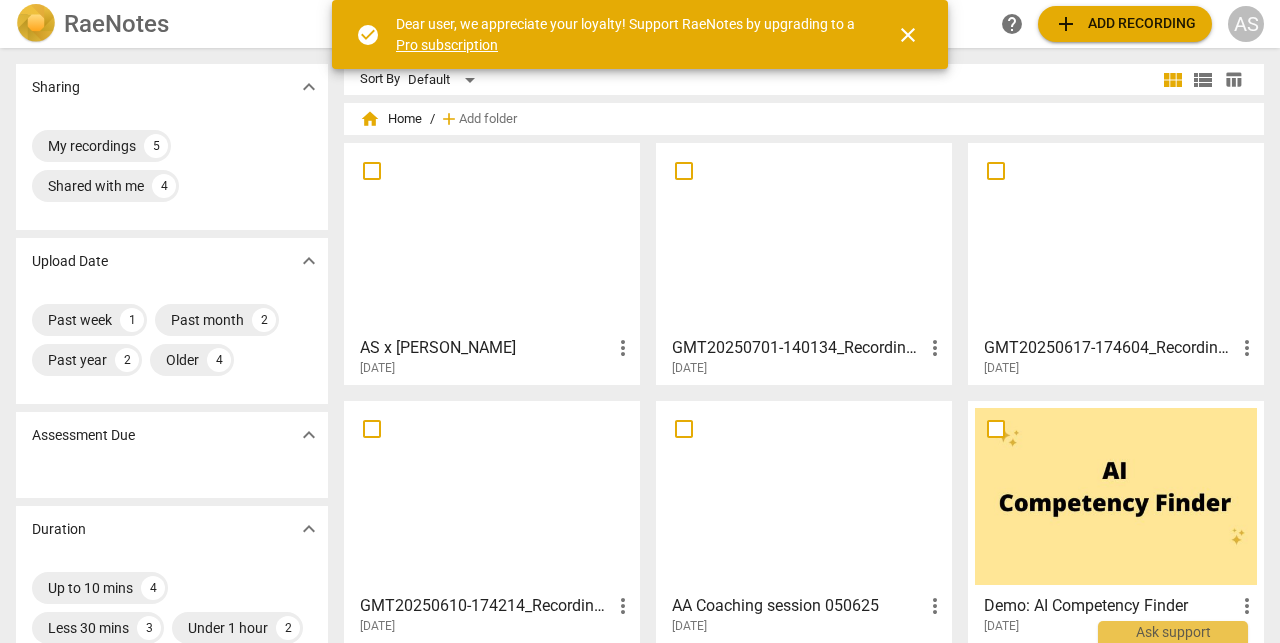 scroll, scrollTop: 0, scrollLeft: 0, axis: both 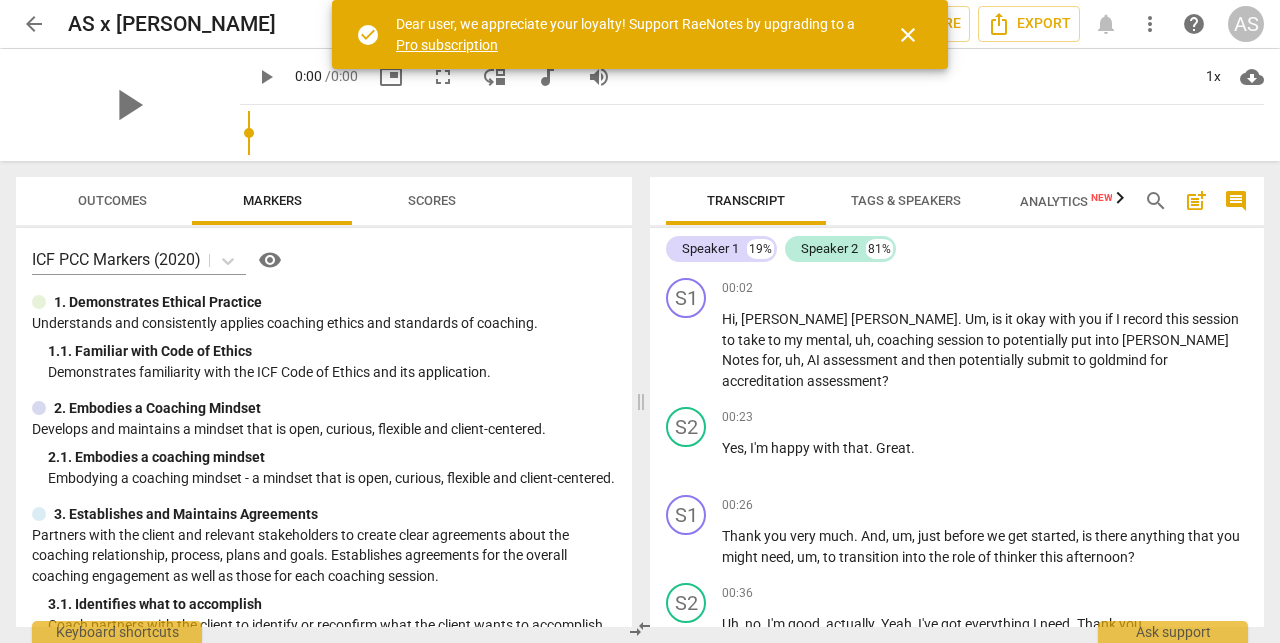 click on "close" at bounding box center [908, 35] 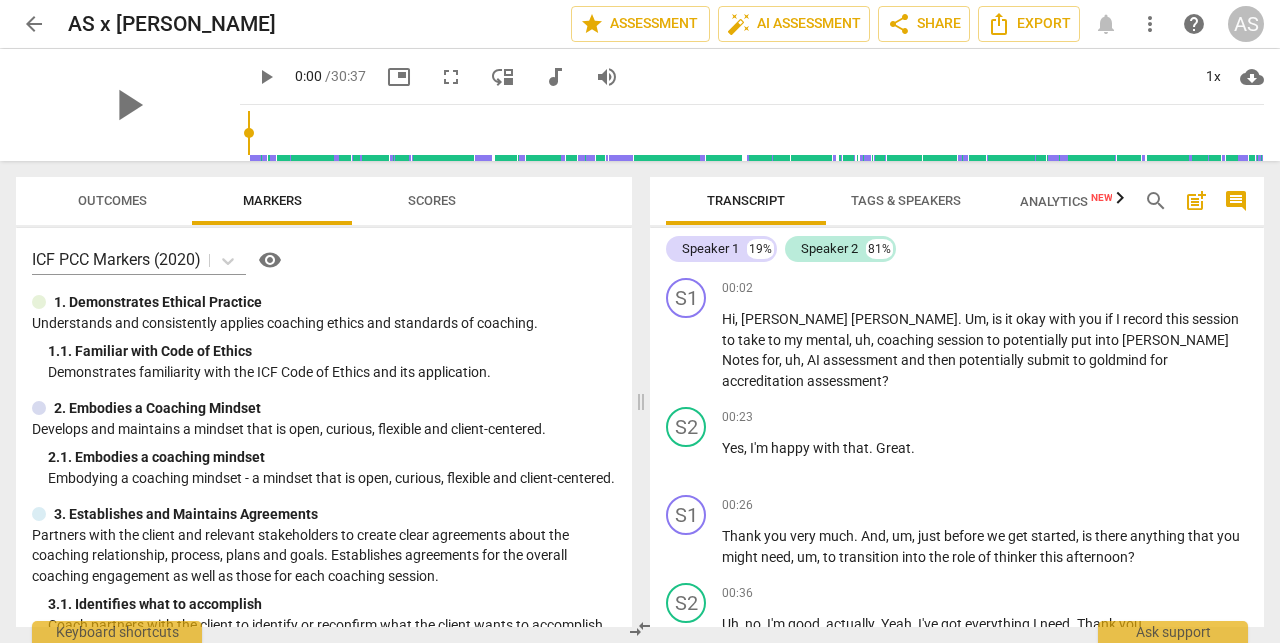 scroll, scrollTop: 0, scrollLeft: 1, axis: horizontal 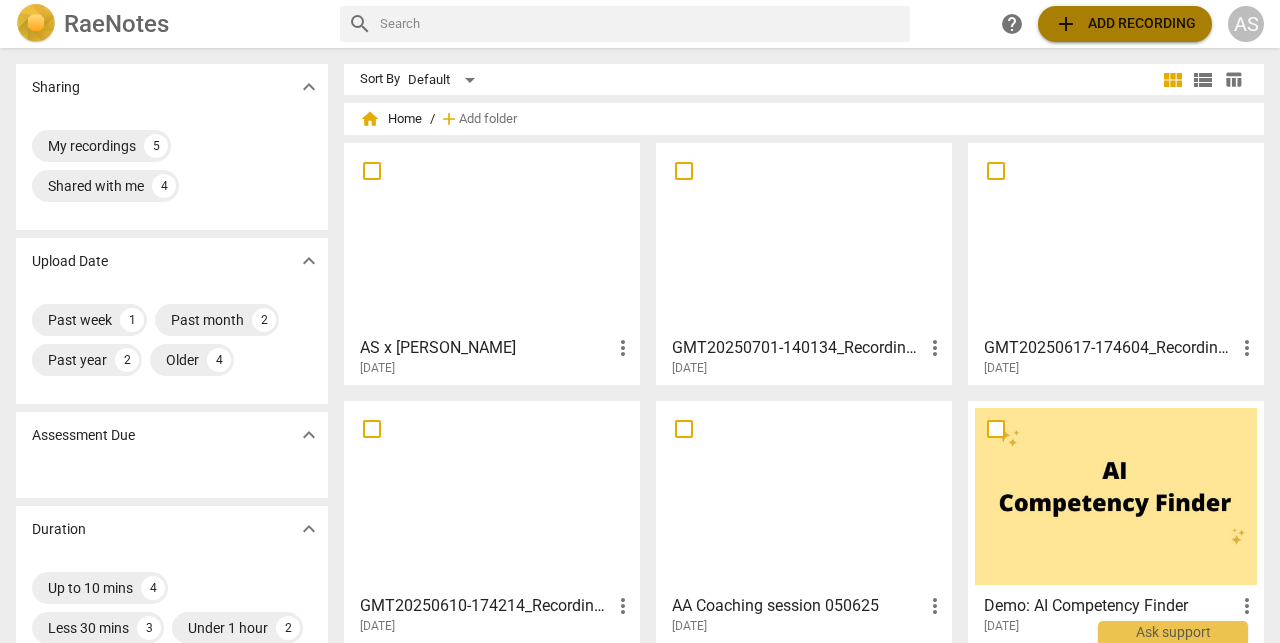 click on "add   Add recording" at bounding box center [1125, 24] 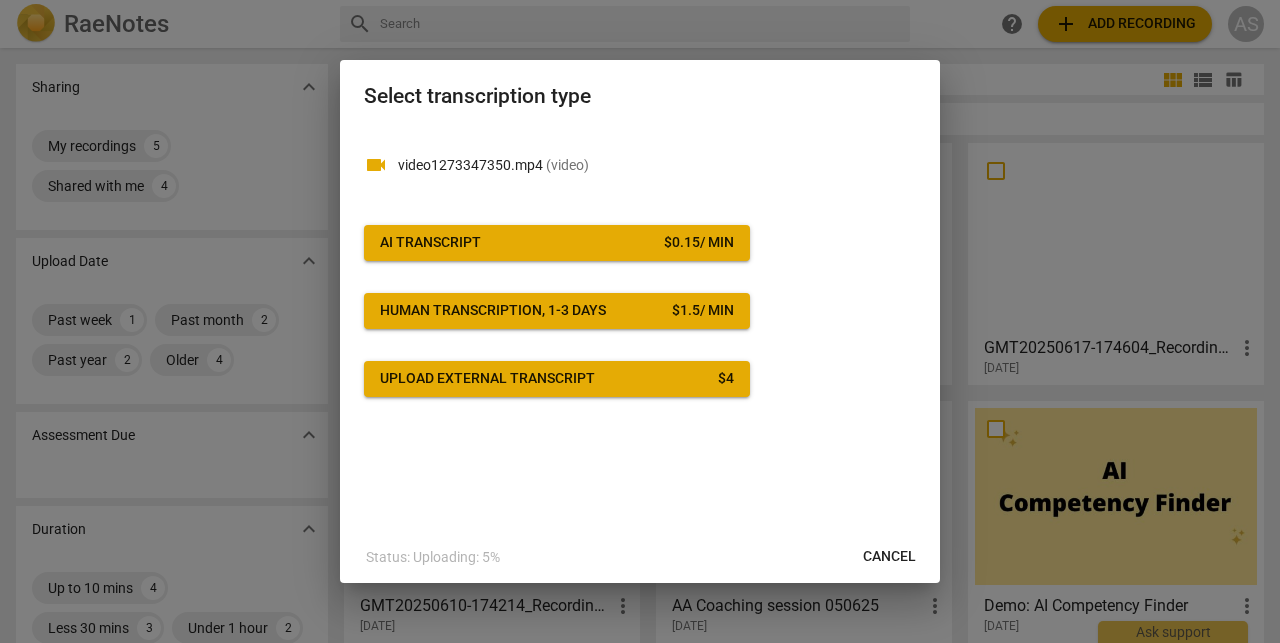 click on "AI Transcript $ 0.15  / min" at bounding box center (557, 243) 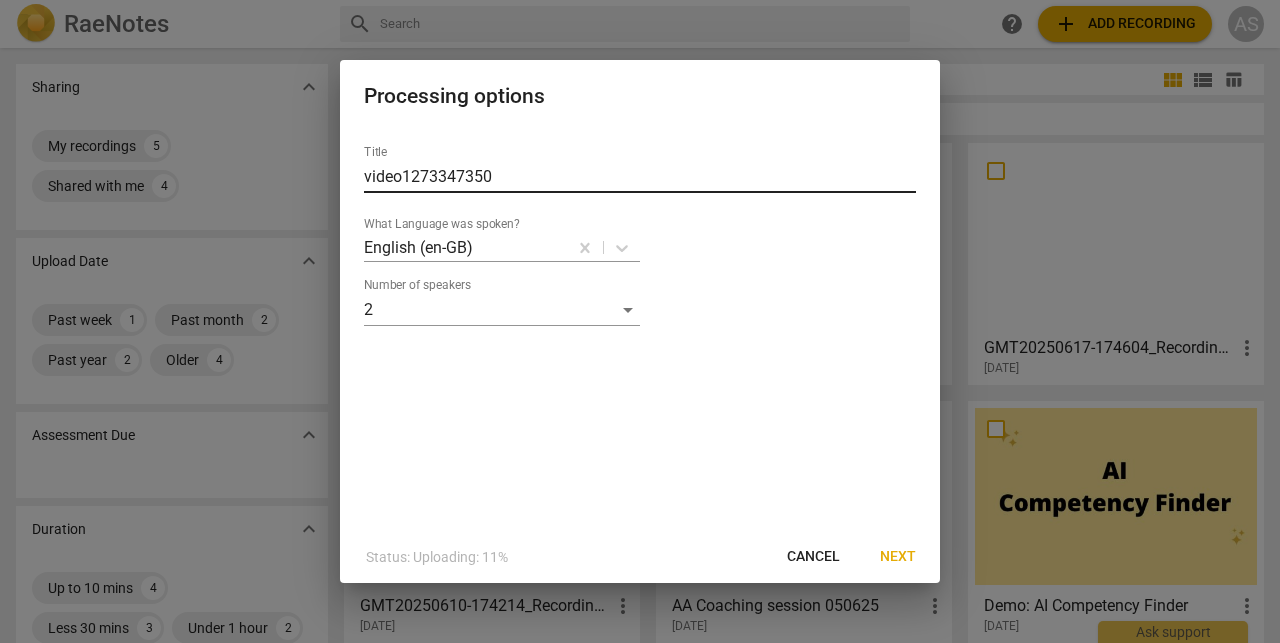 click on "video1273347350" at bounding box center (640, 177) 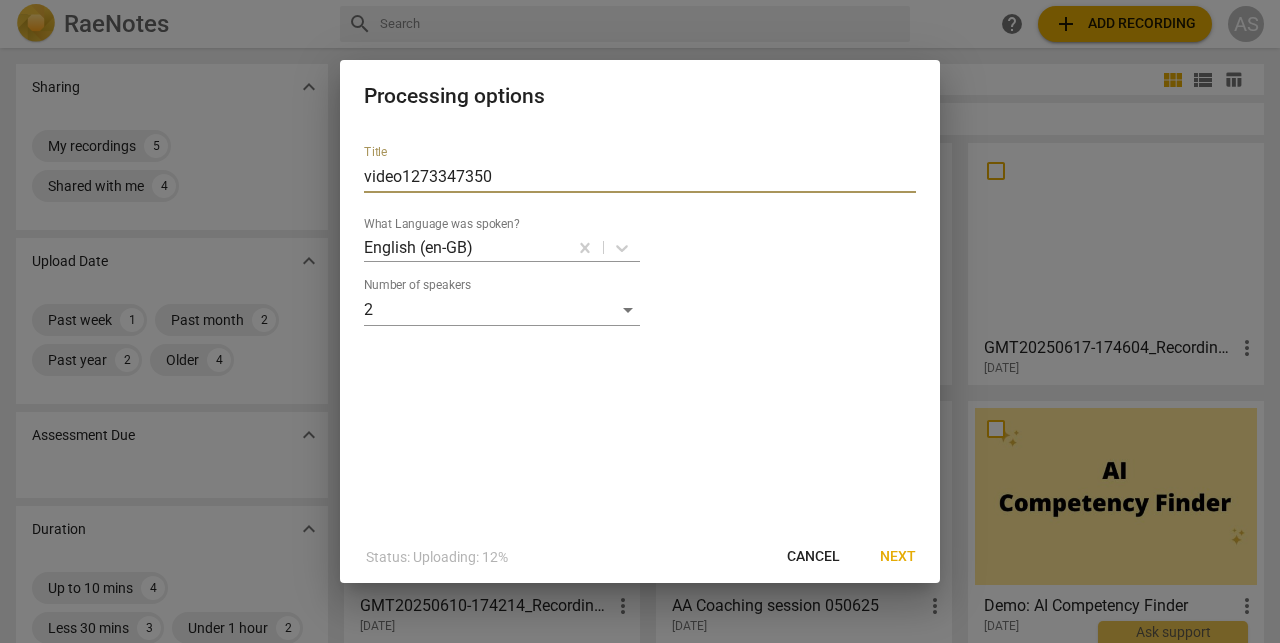 click on "video1273347350" at bounding box center [640, 177] 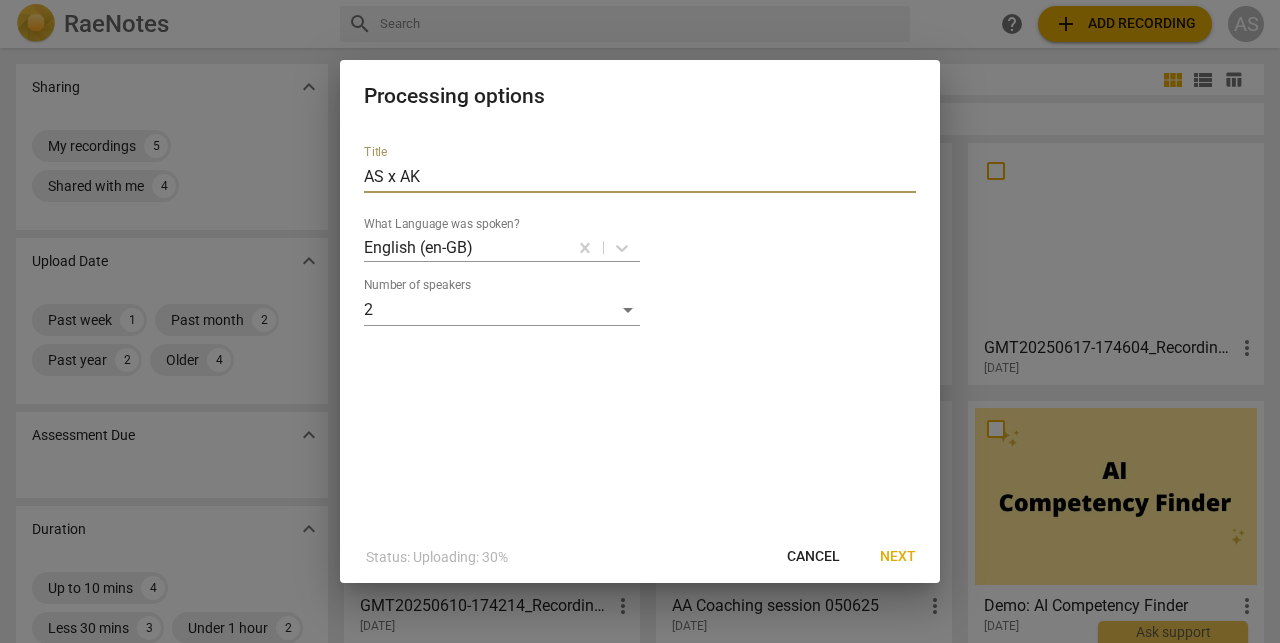 type on "AS x AK" 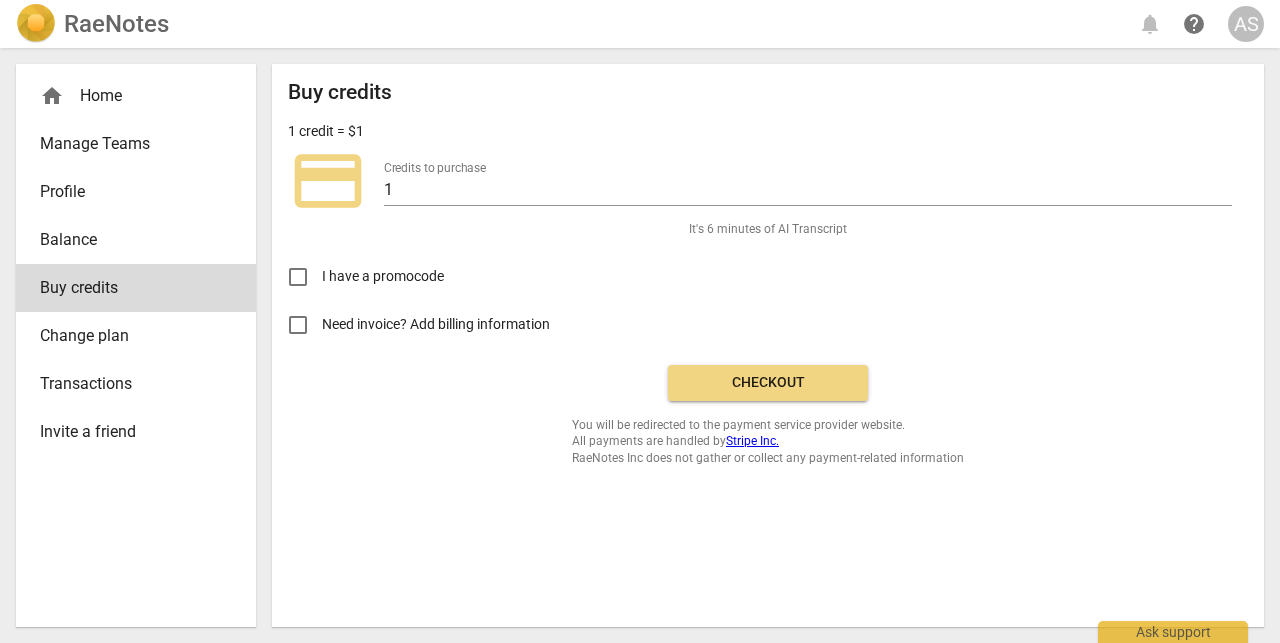 scroll, scrollTop: 0, scrollLeft: 0, axis: both 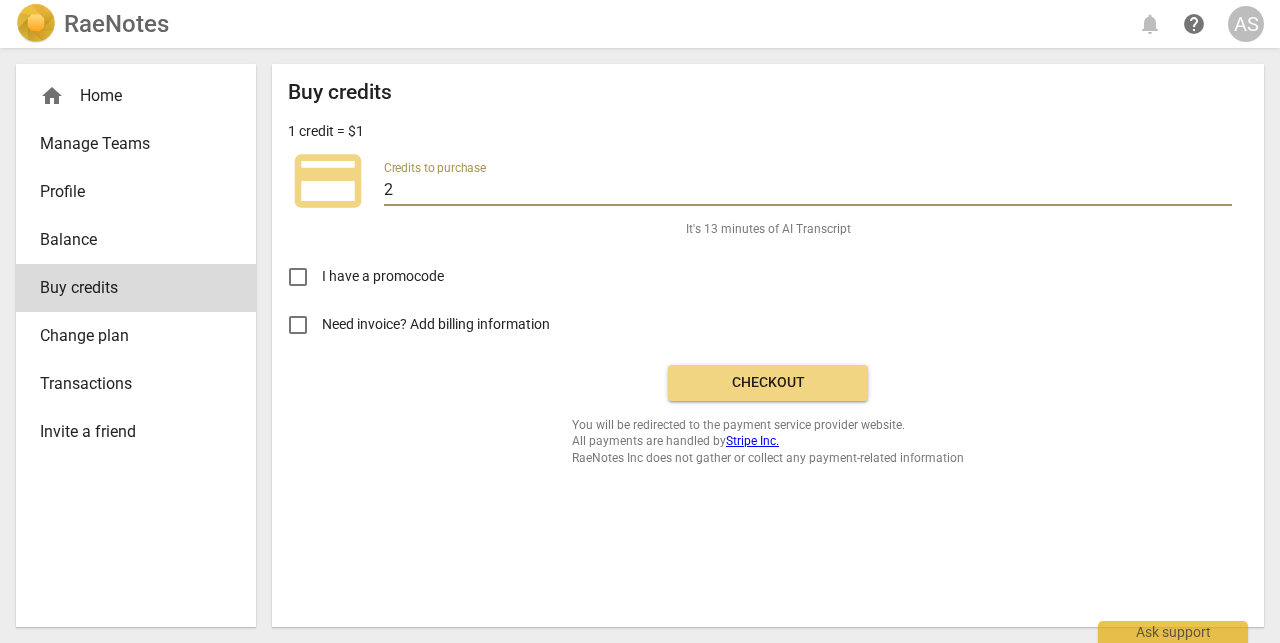 click on "2" at bounding box center [808, 191] 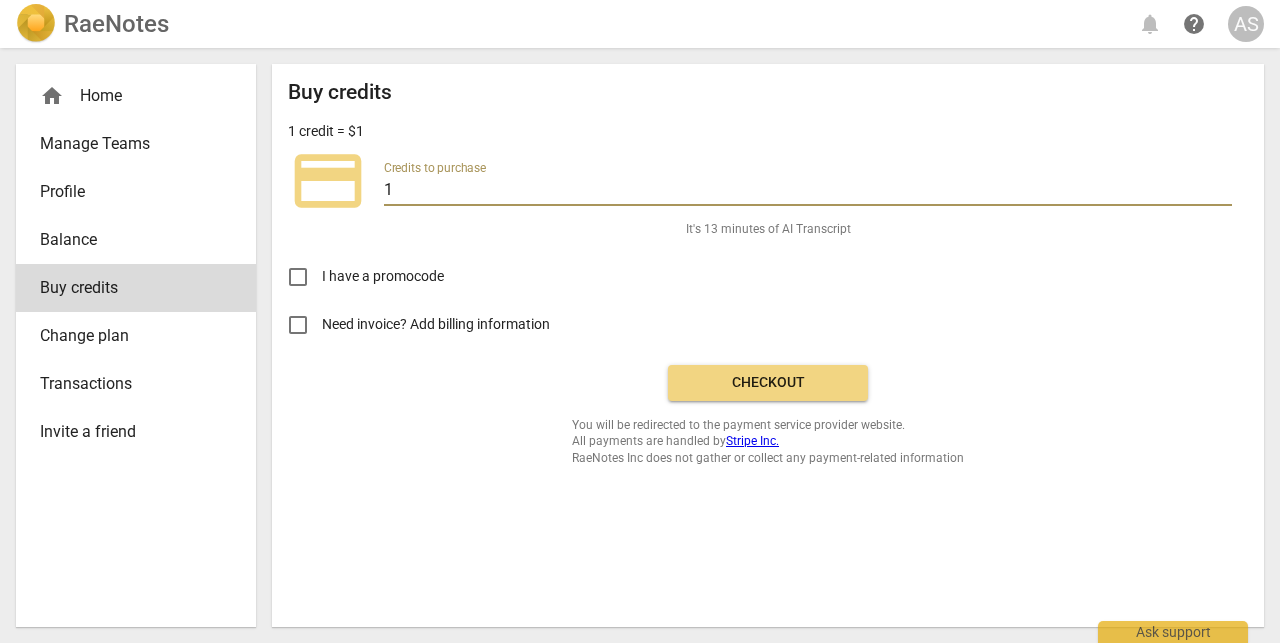 click on "1" at bounding box center (808, 191) 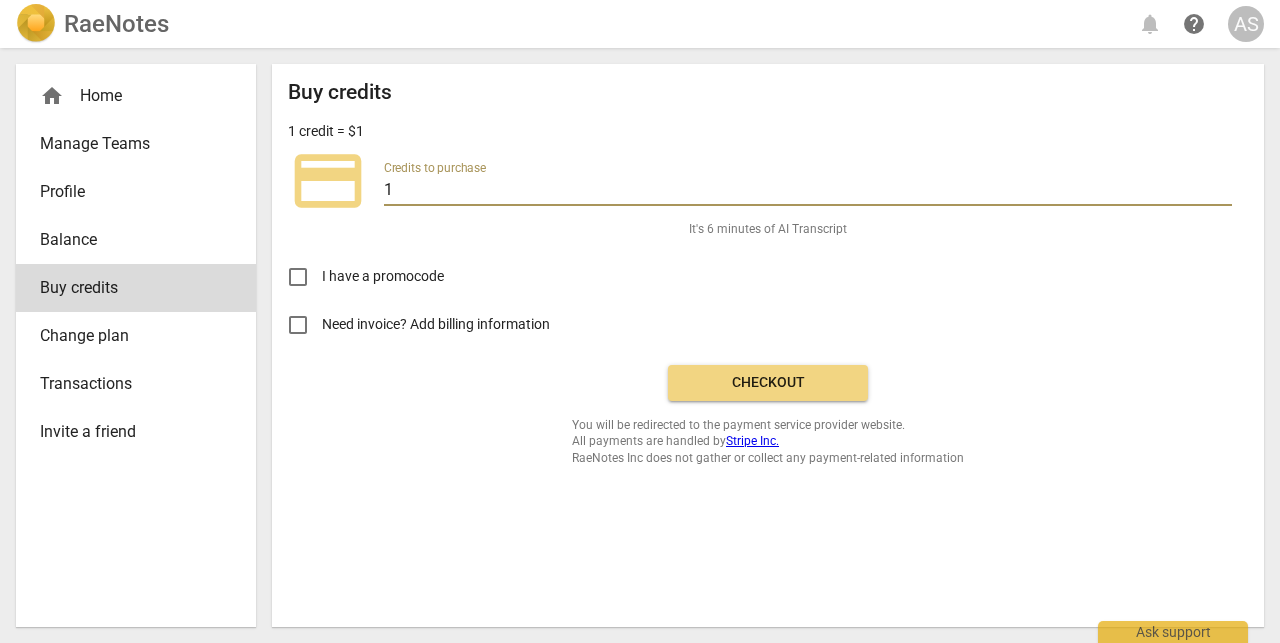 scroll, scrollTop: 0, scrollLeft: 0, axis: both 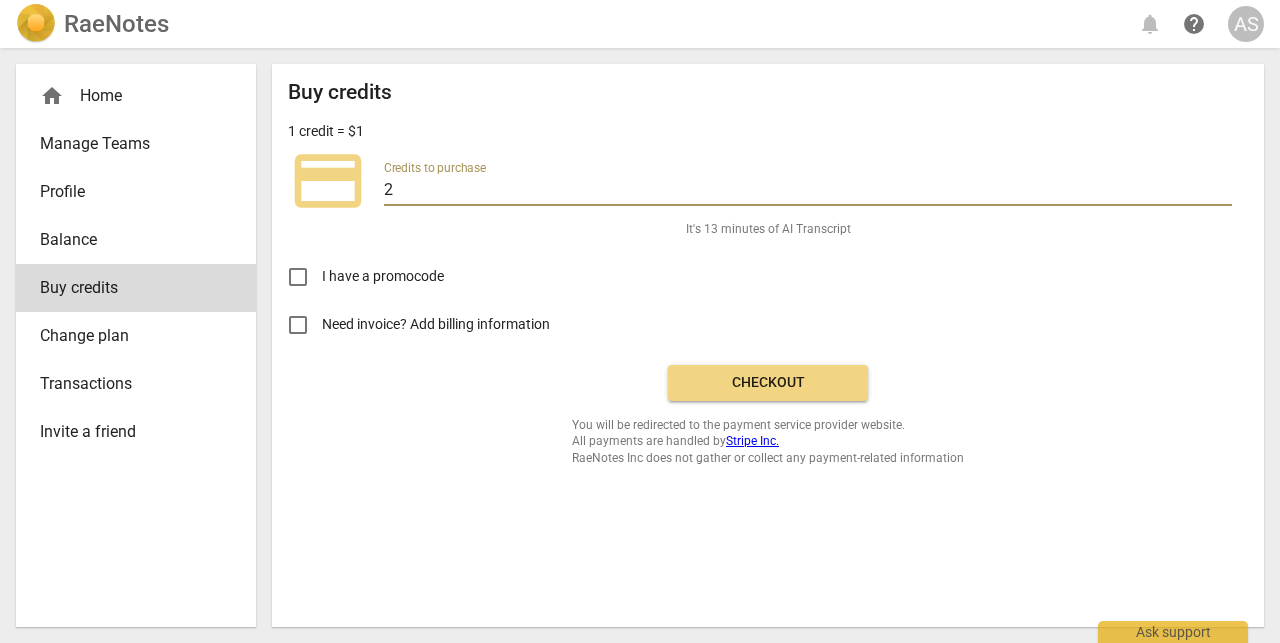 click on "2" at bounding box center [808, 191] 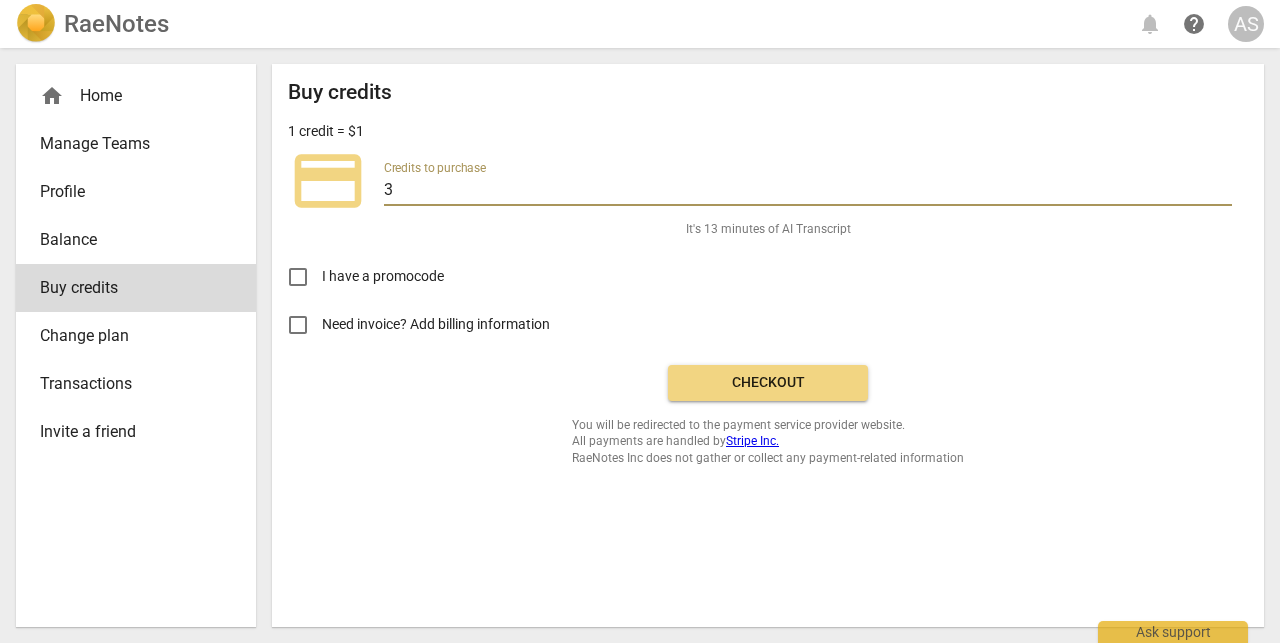 click on "3" at bounding box center (808, 191) 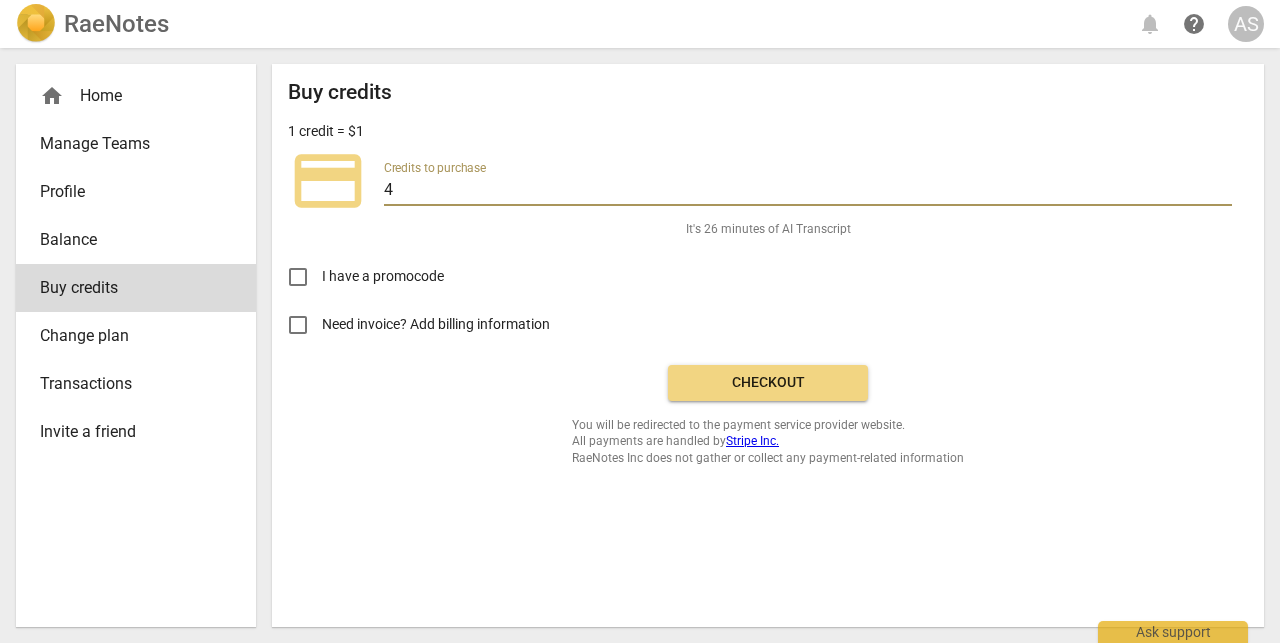 click on "4" at bounding box center (808, 191) 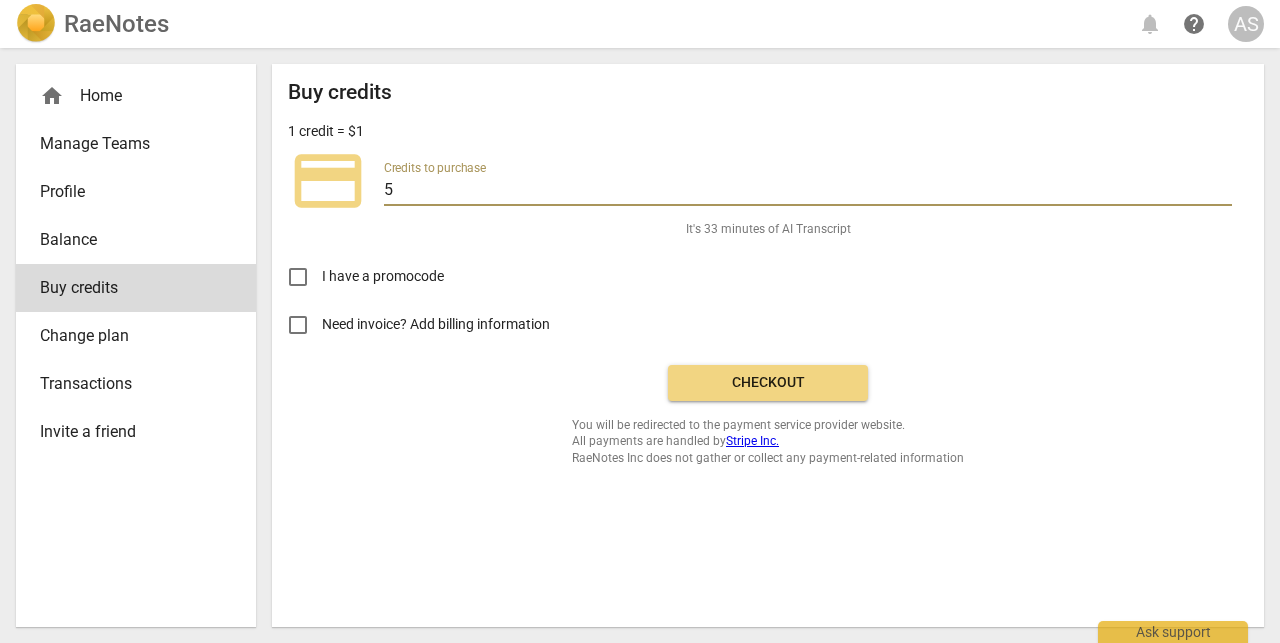 click on "5" at bounding box center (808, 191) 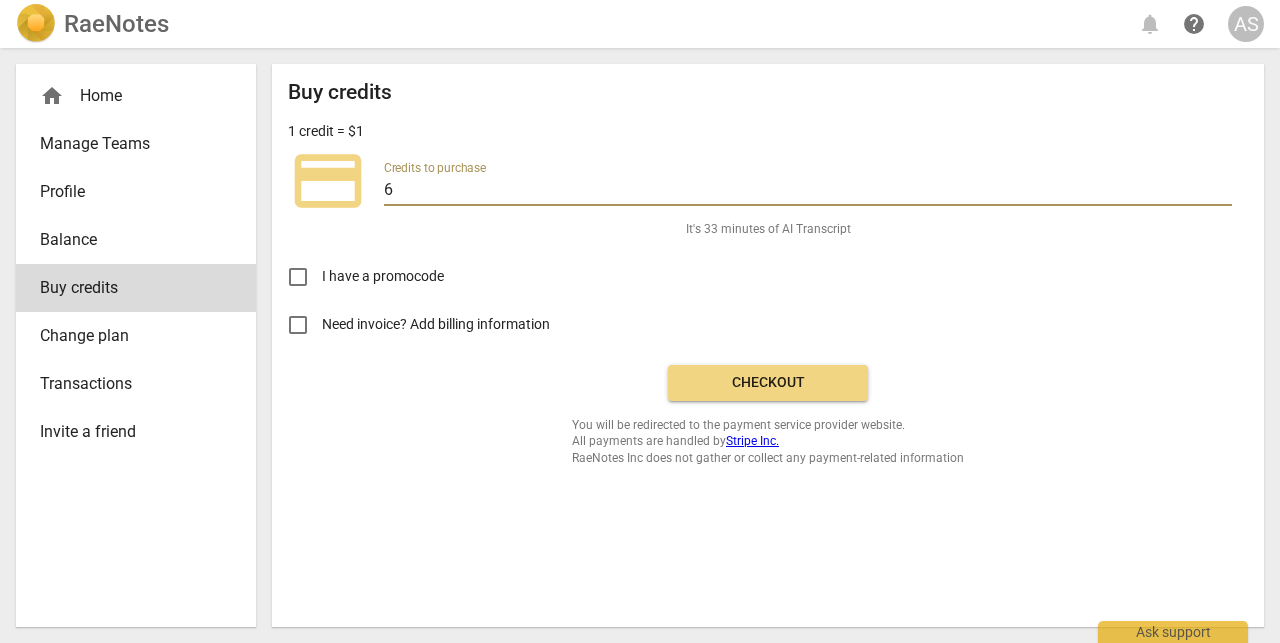click on "6" at bounding box center (808, 191) 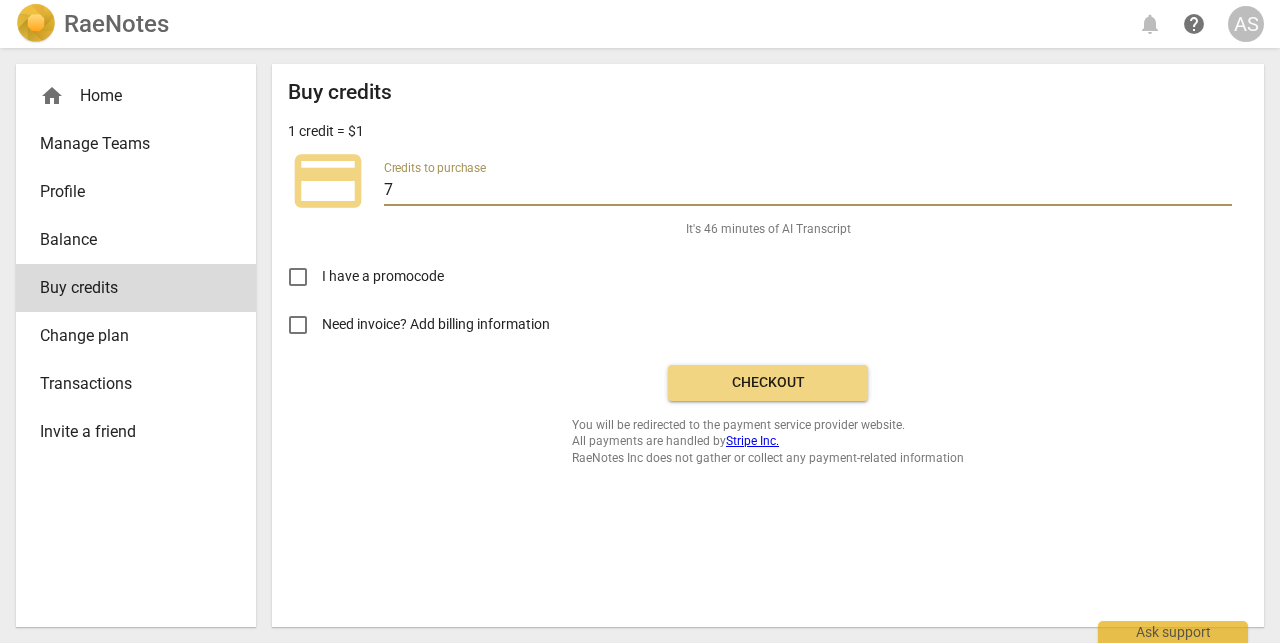 click on "7" at bounding box center (808, 191) 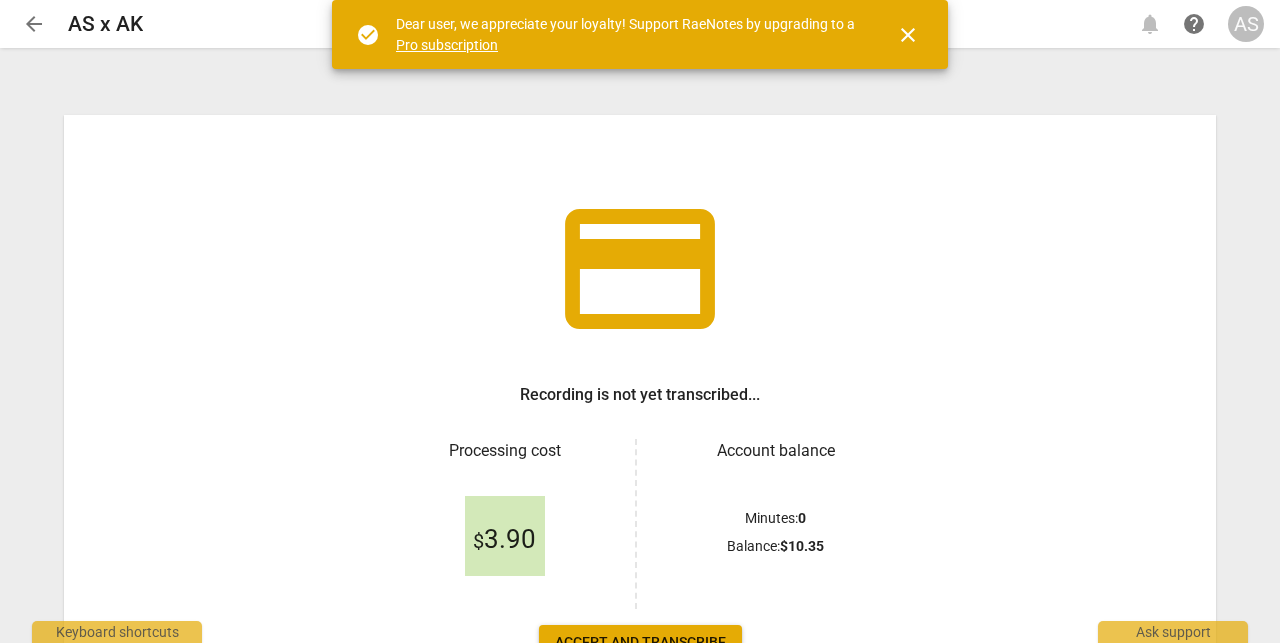 scroll, scrollTop: 0, scrollLeft: 0, axis: both 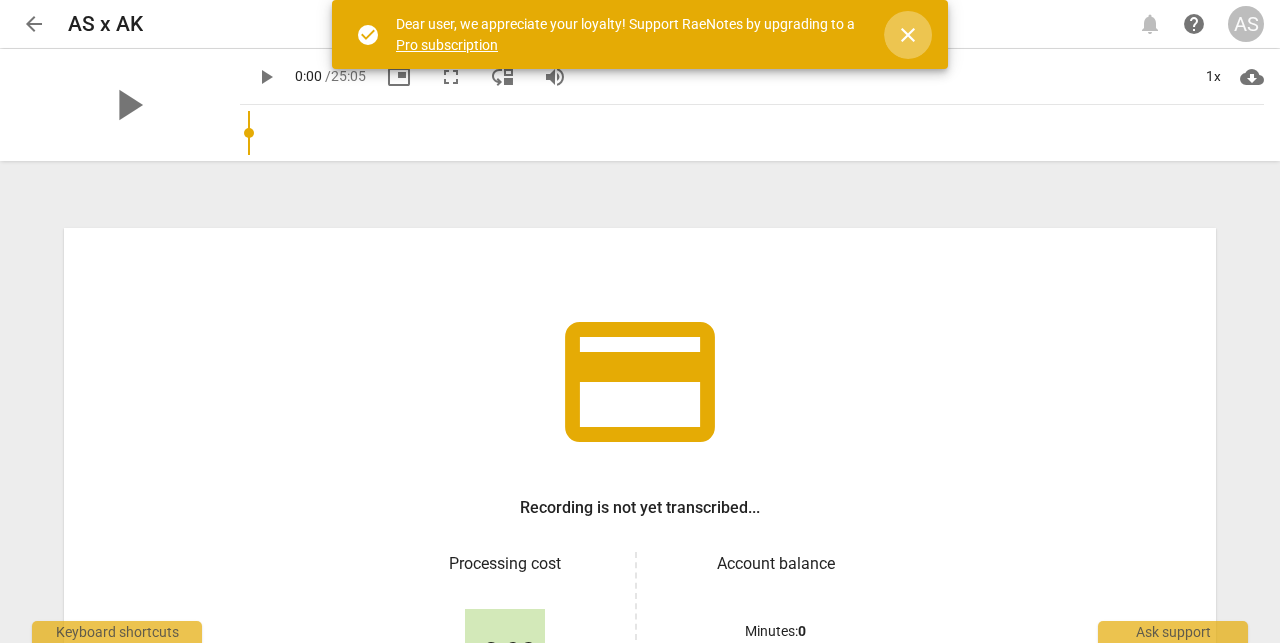 click on "close" at bounding box center (908, 35) 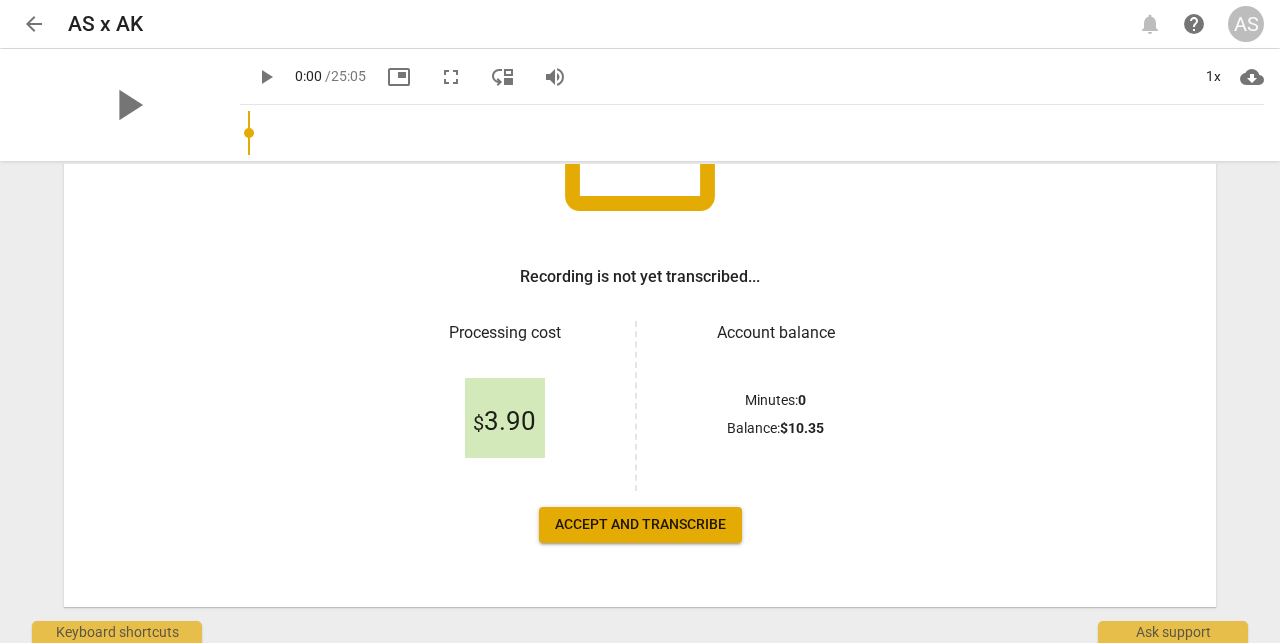scroll, scrollTop: 233, scrollLeft: 0, axis: vertical 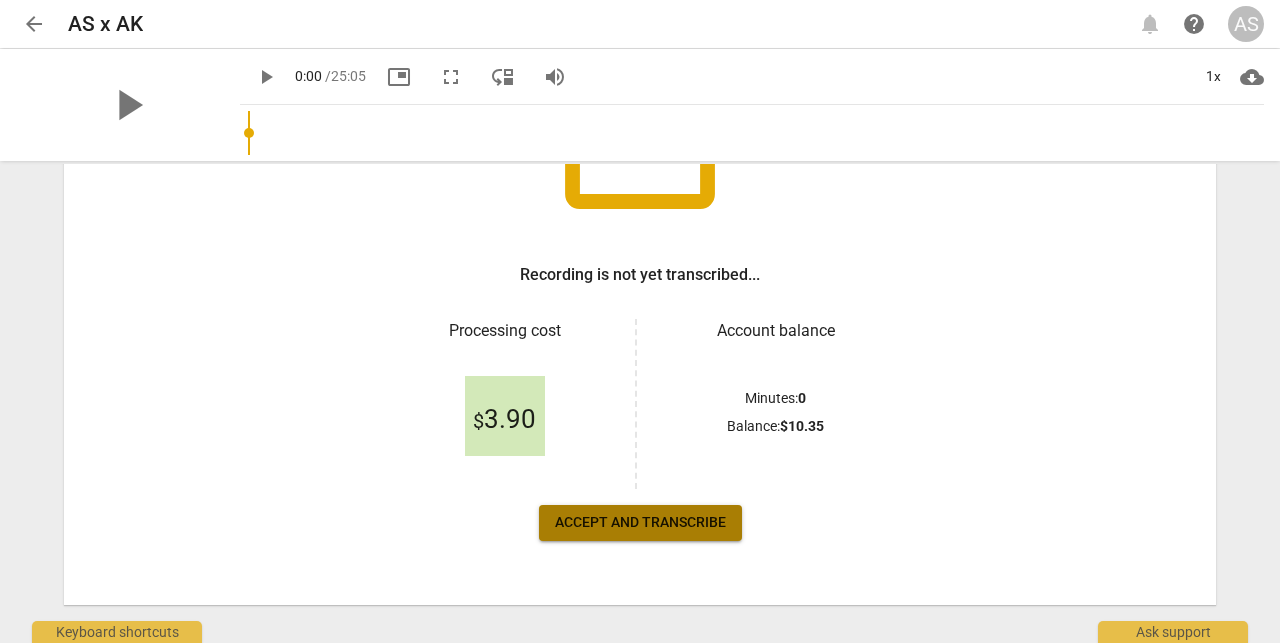 click on "Accept and transcribe" at bounding box center [640, 523] 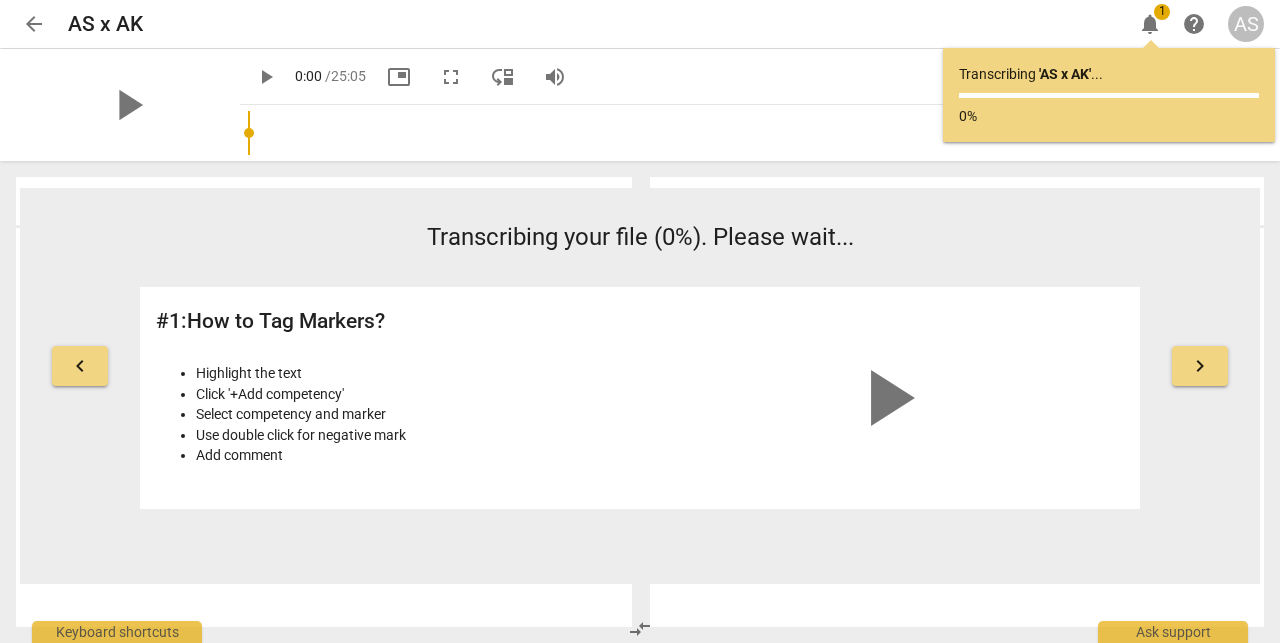 scroll, scrollTop: 0, scrollLeft: 0, axis: both 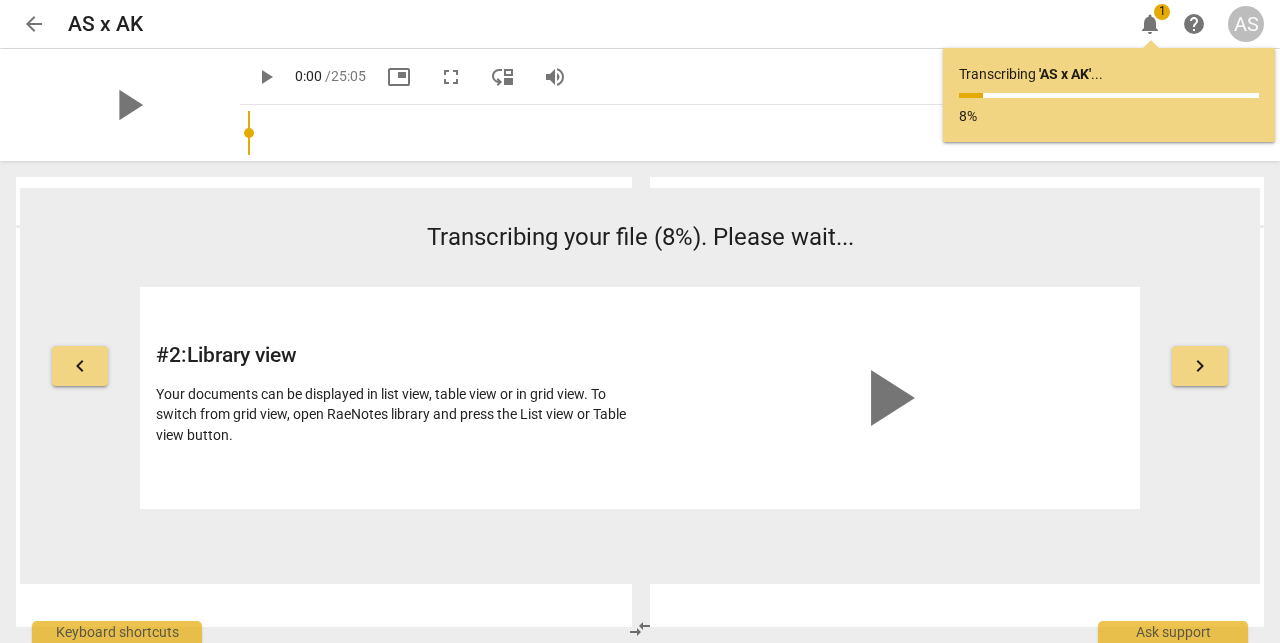 click on "arrow_back" at bounding box center (34, 24) 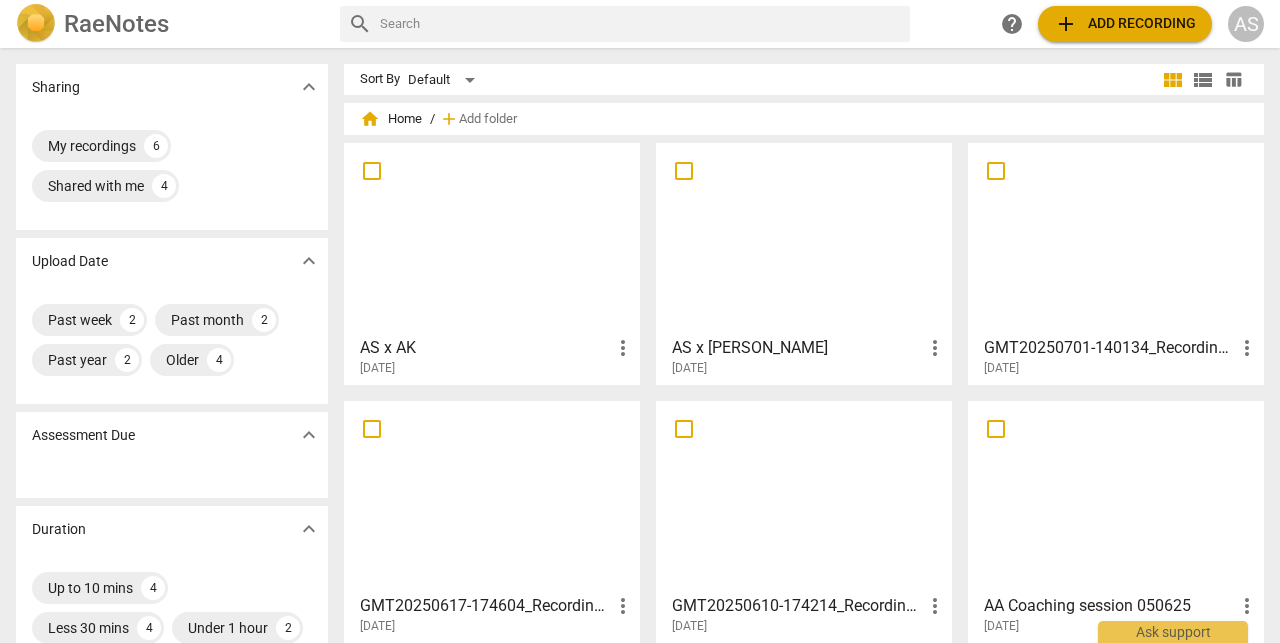 click at bounding box center [492, 238] 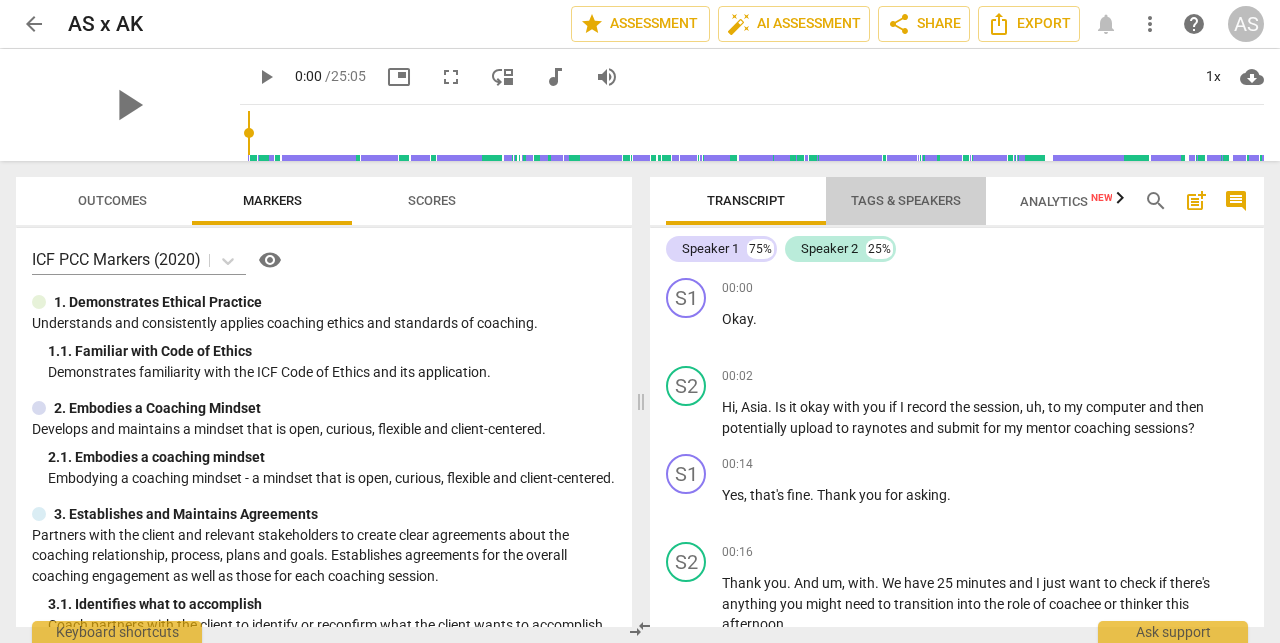 click on "Tags & Speakers" at bounding box center (906, 200) 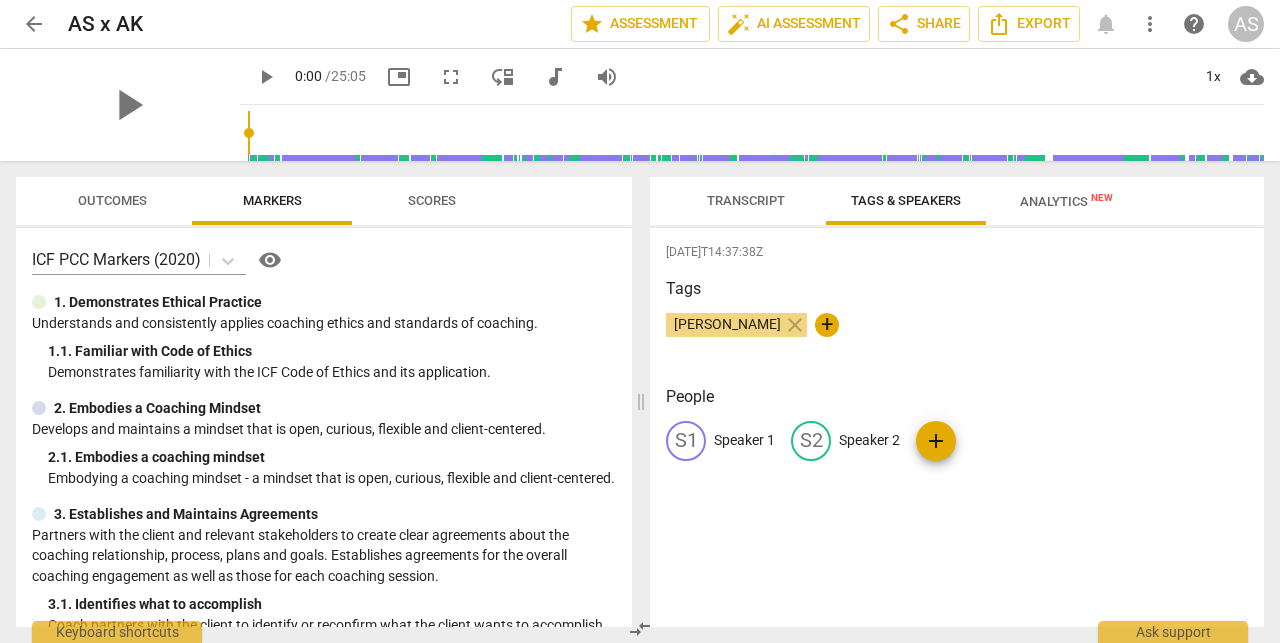 click on "Transcript" at bounding box center (746, 200) 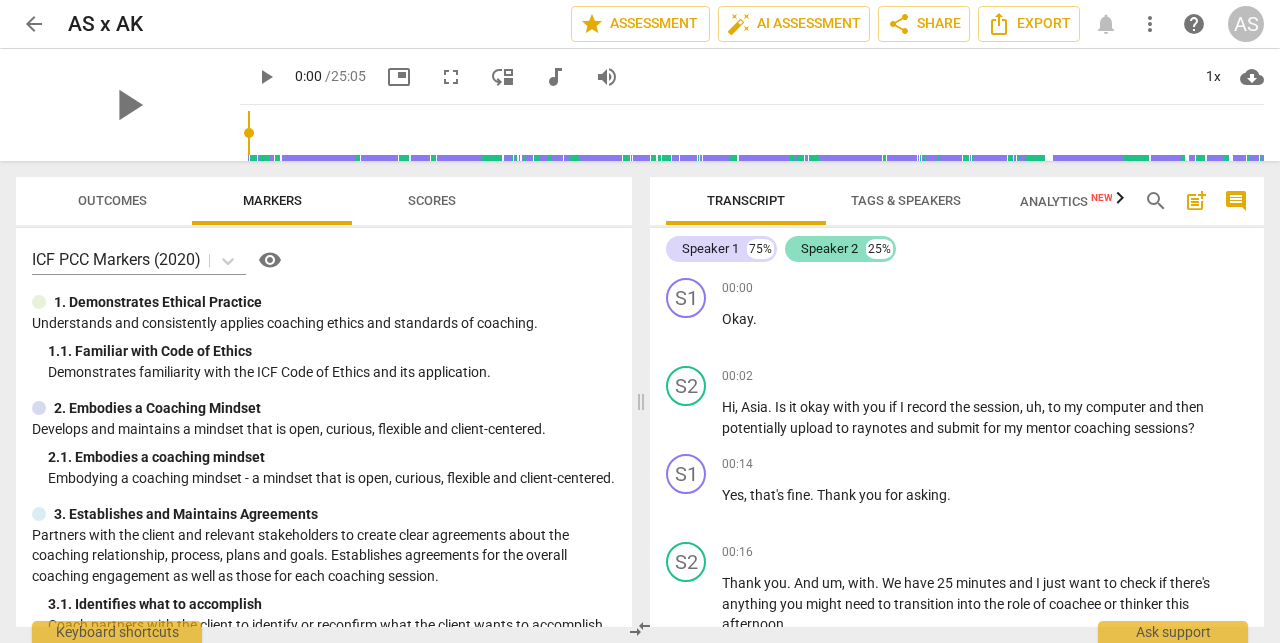 click on "Speaker 2" at bounding box center (829, 249) 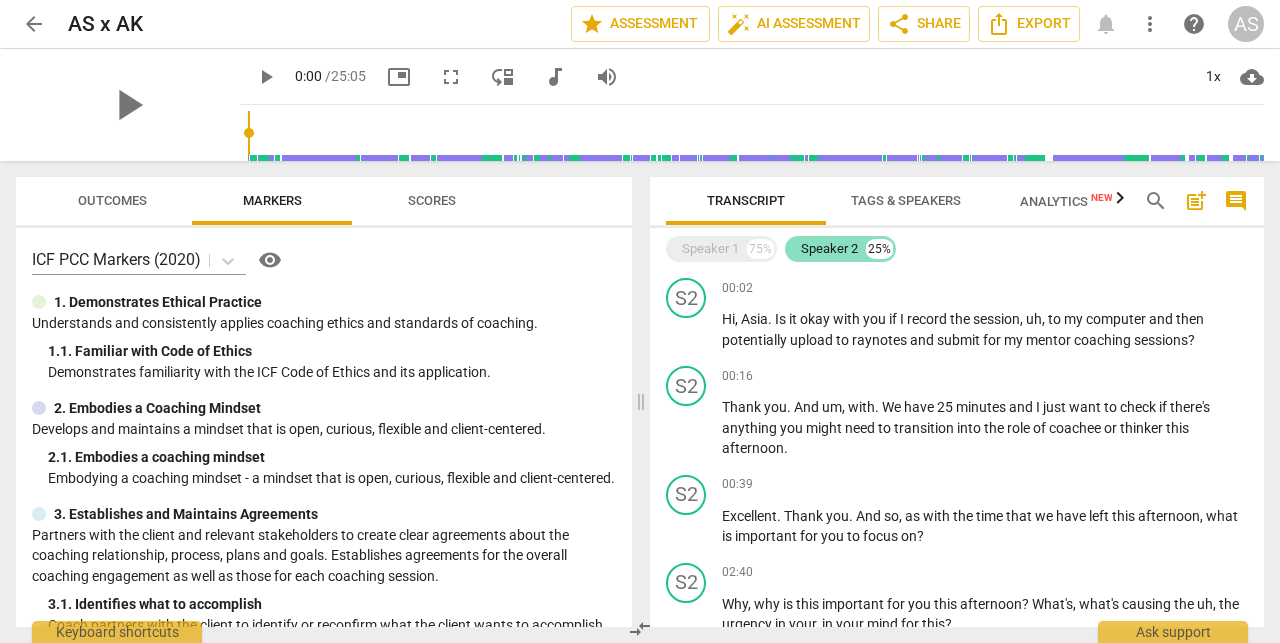 click on "Speaker 2 25%" at bounding box center (840, 249) 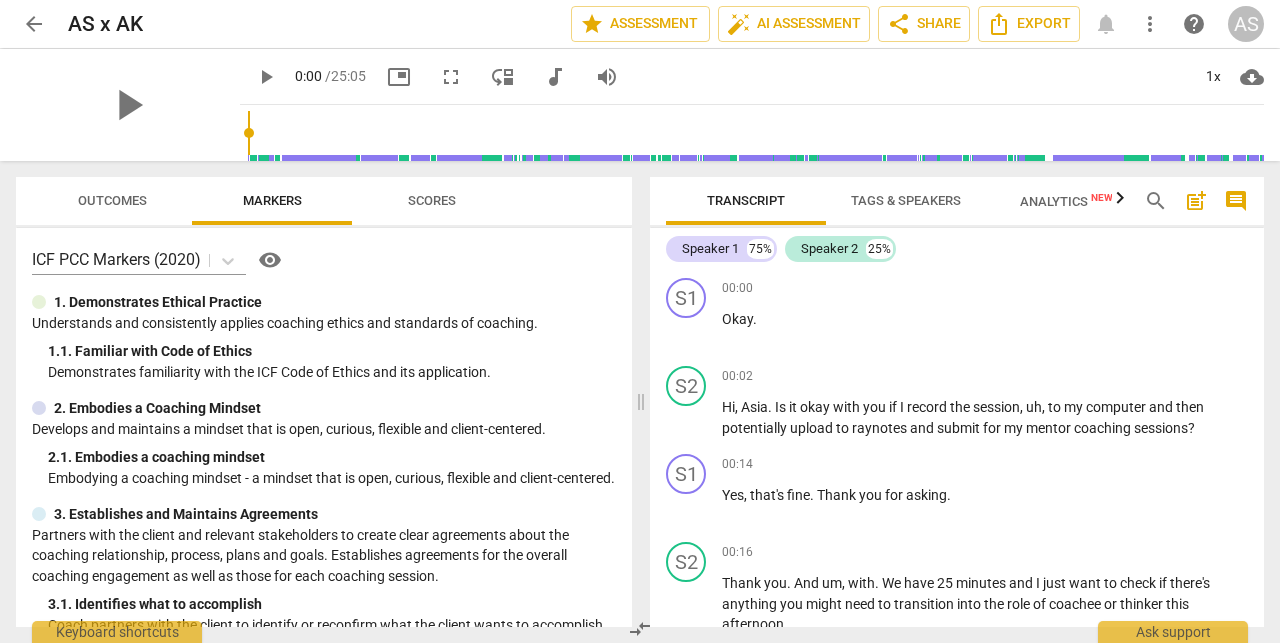 scroll, scrollTop: 0, scrollLeft: 8, axis: horizontal 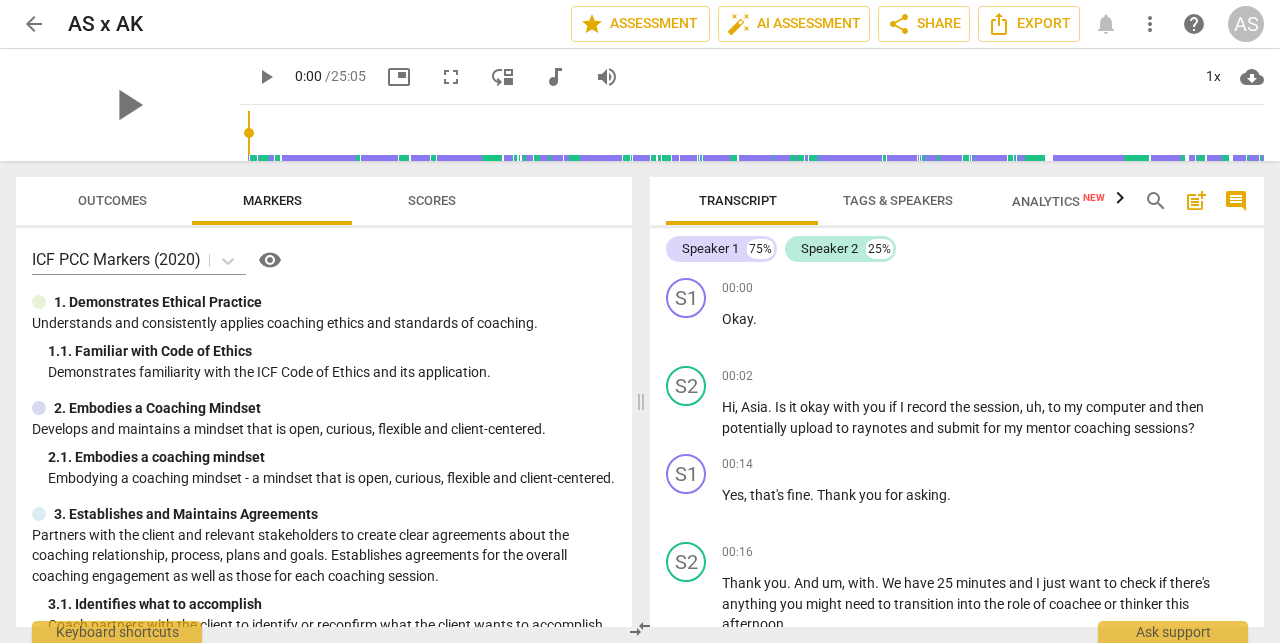 click on "Tags & Speakers" at bounding box center (898, 201) 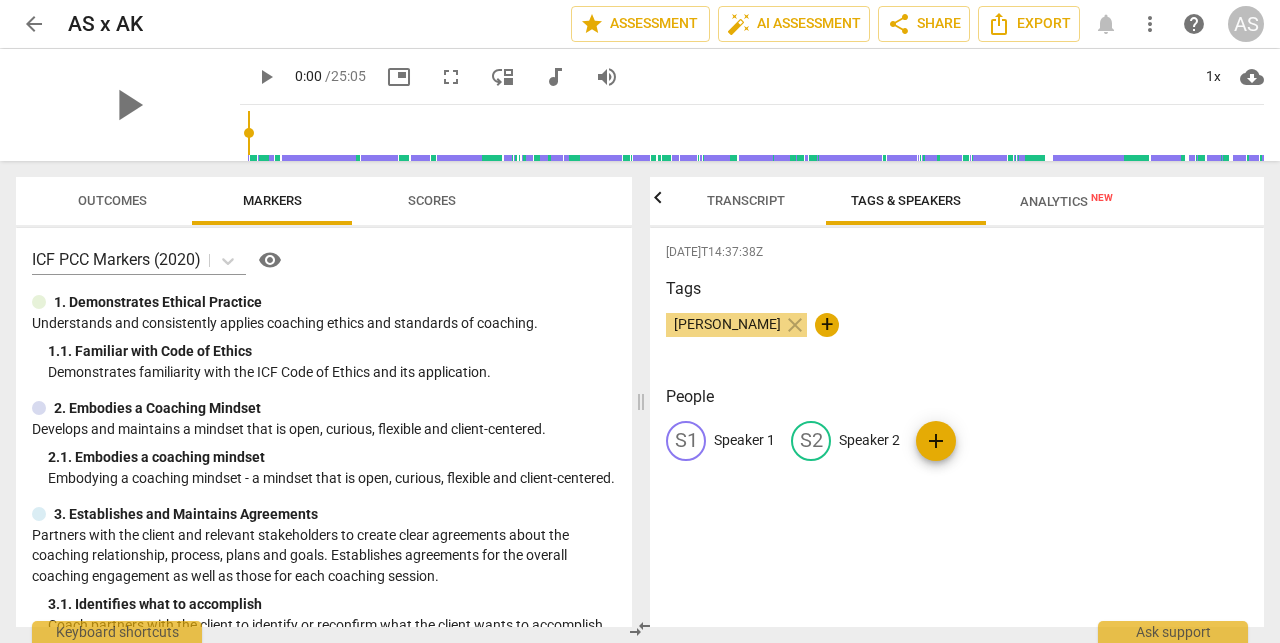 scroll, scrollTop: 0, scrollLeft: 0, axis: both 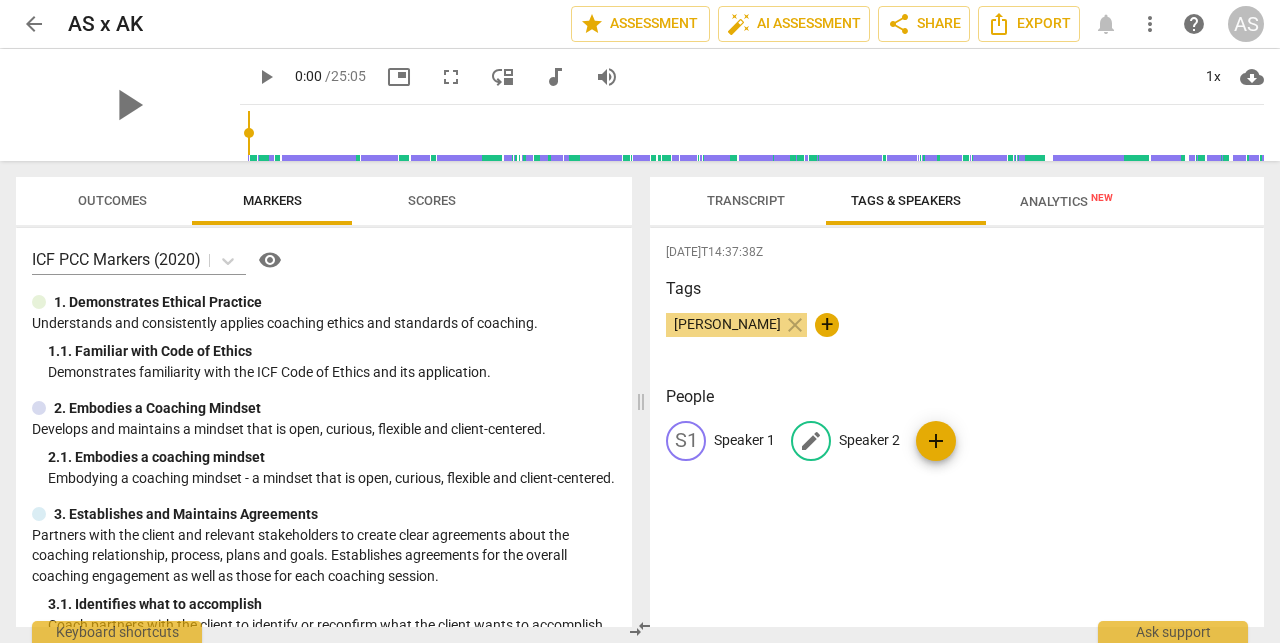 click on "Speaker 2" at bounding box center (869, 440) 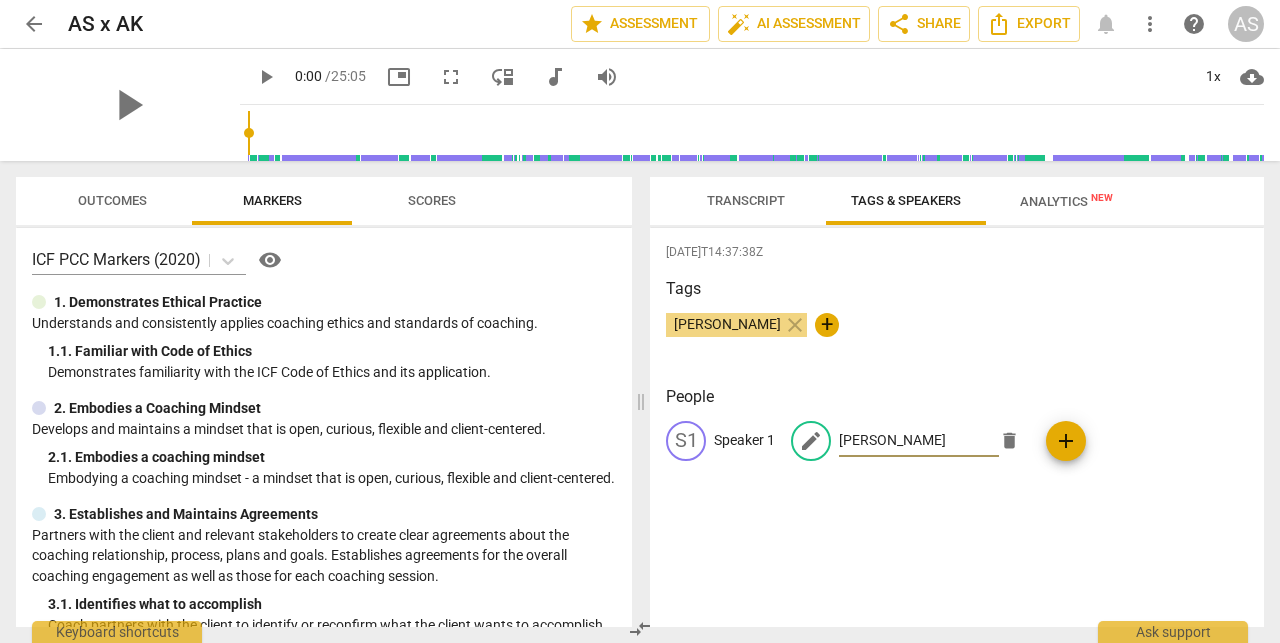 type on "[PERSON_NAME]" 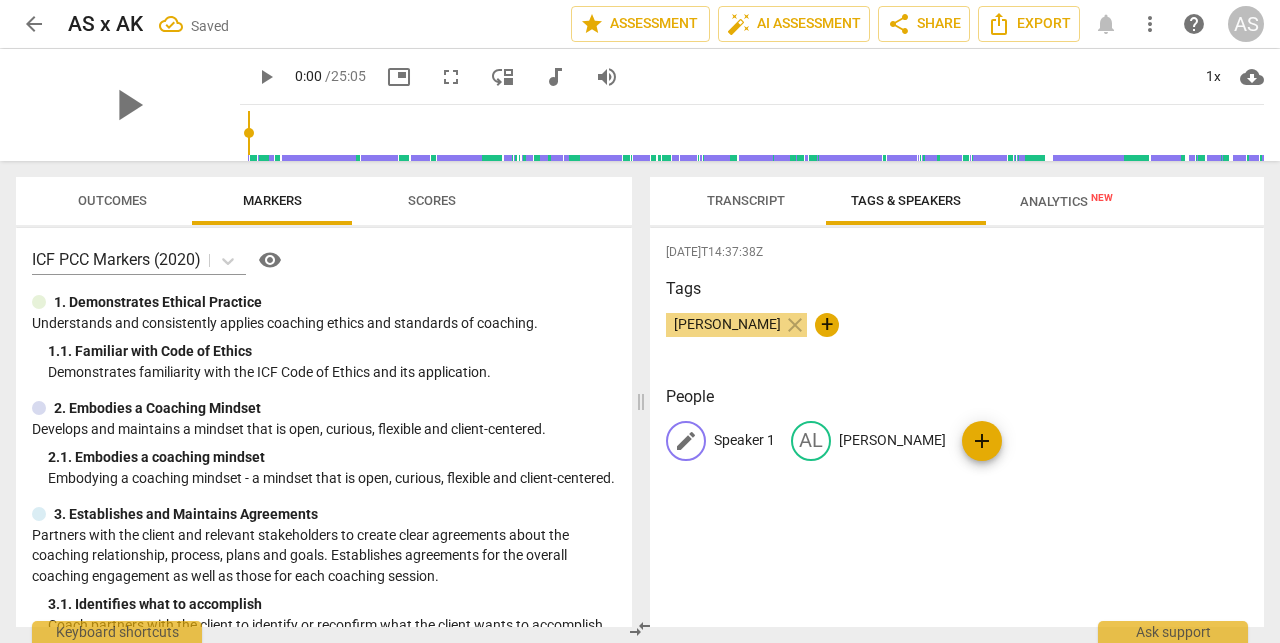 click on "edit Speaker 1" at bounding box center (720, 441) 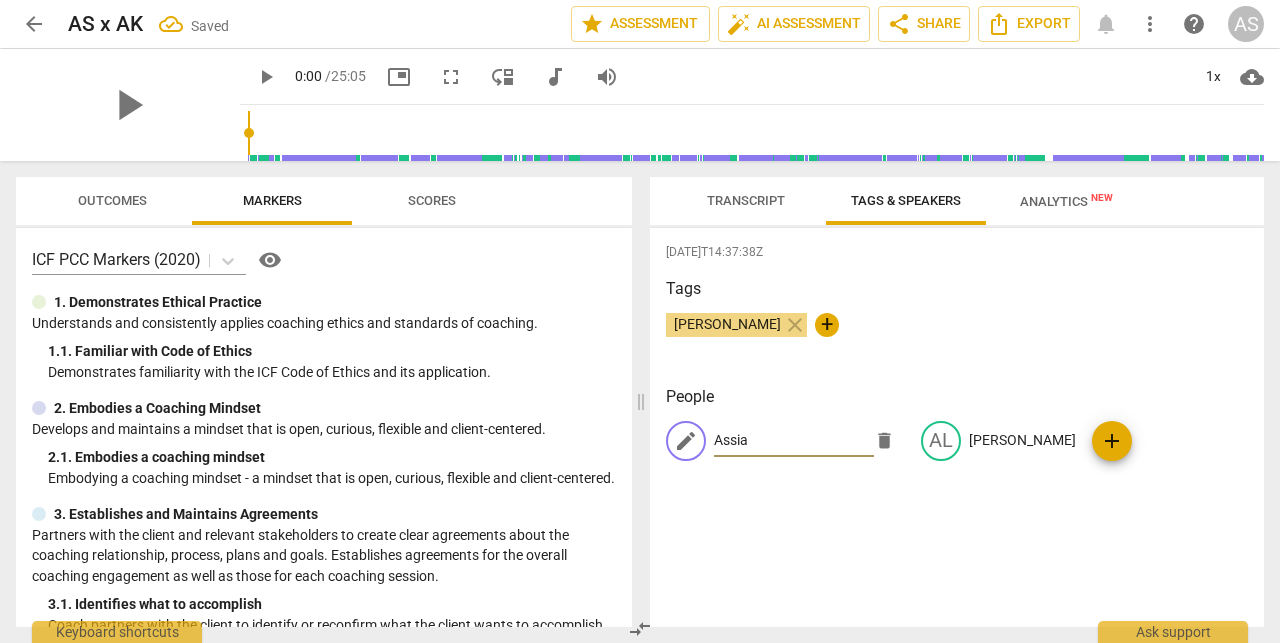 type on "Assia" 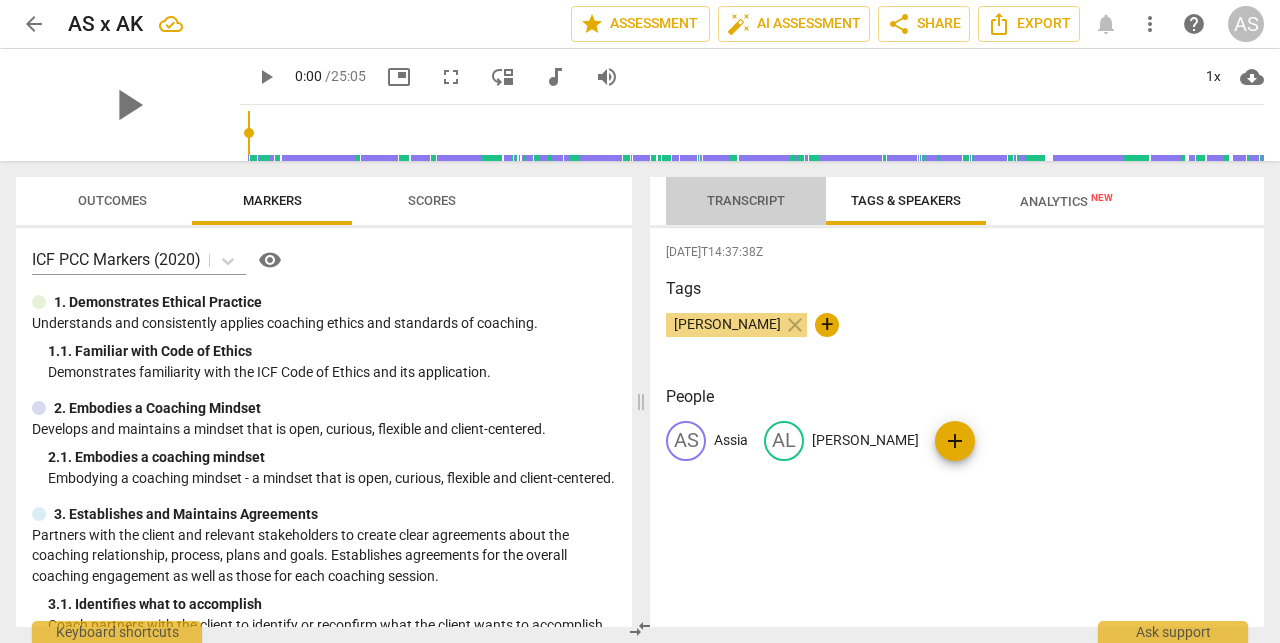 click on "Transcript" at bounding box center [746, 200] 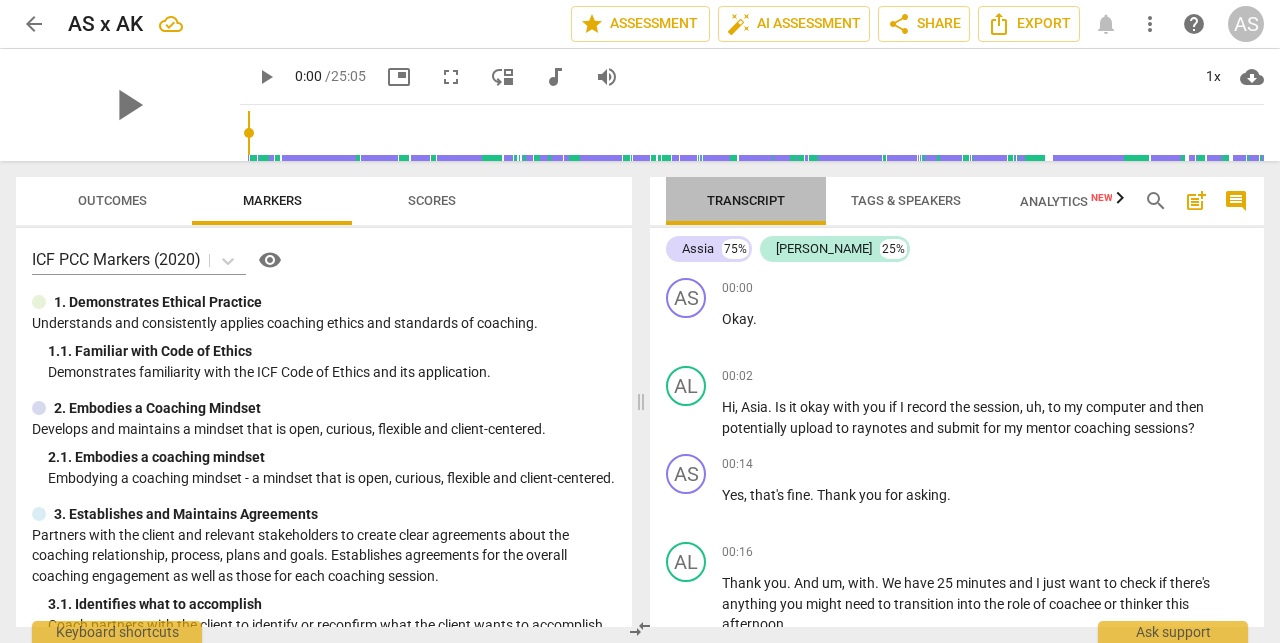 click on "Transcript" at bounding box center [746, 201] 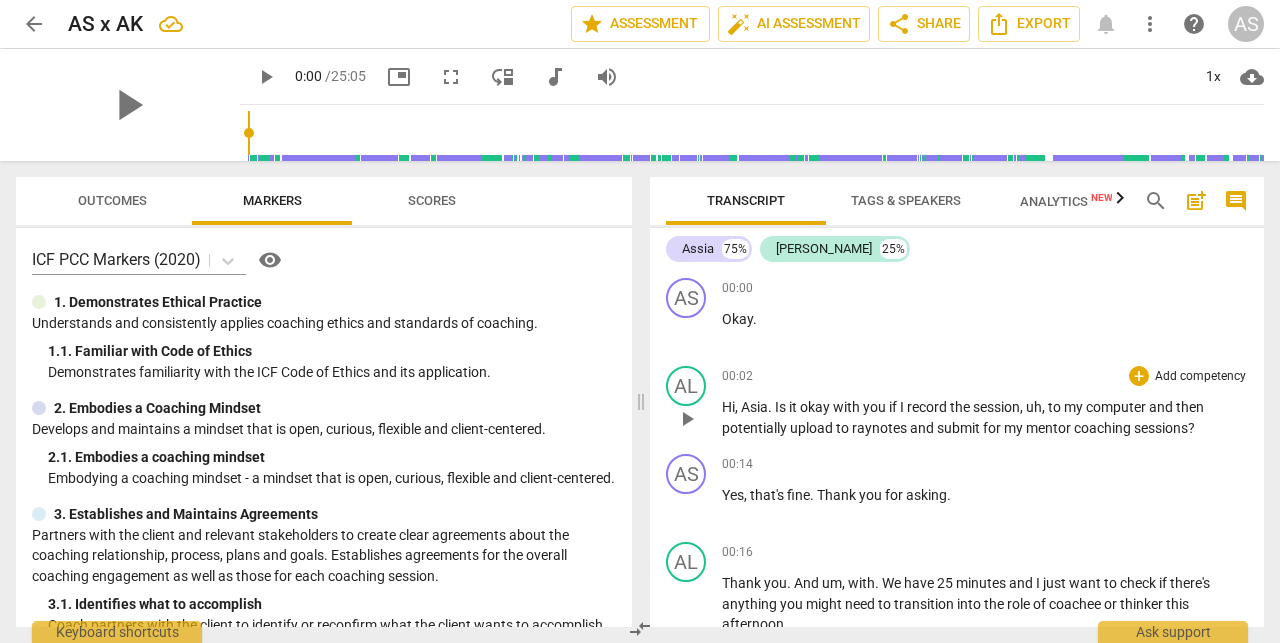 scroll, scrollTop: 0, scrollLeft: 1, axis: horizontal 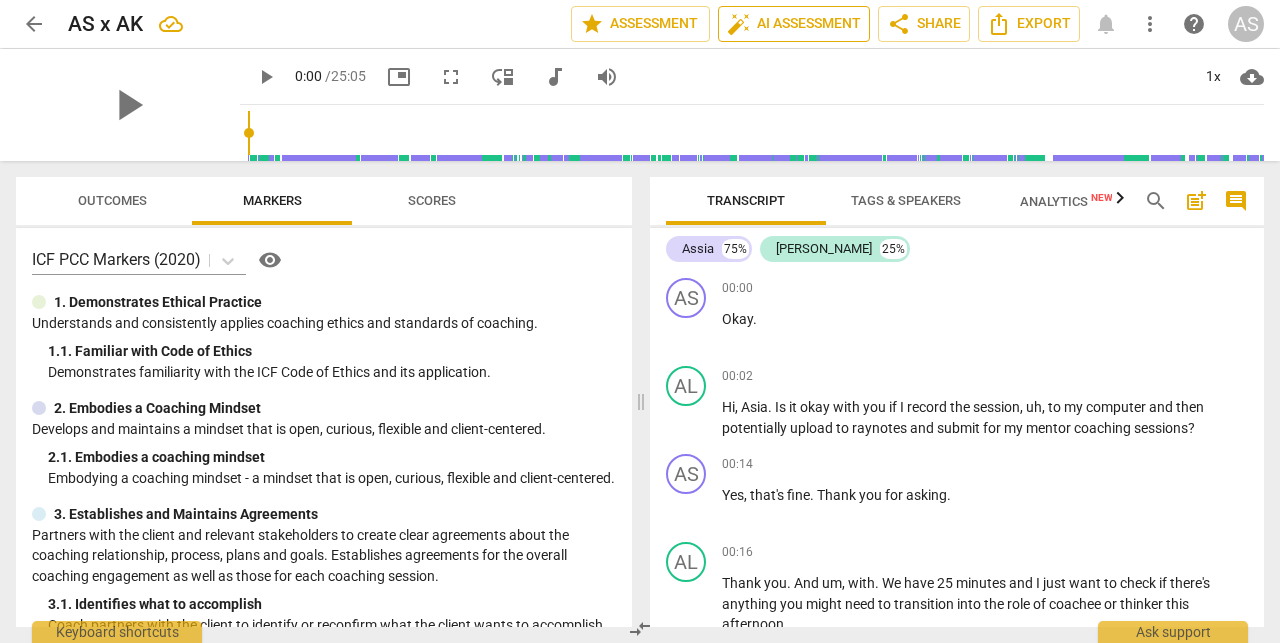 click on "auto_fix_high    AI Assessment" at bounding box center (794, 24) 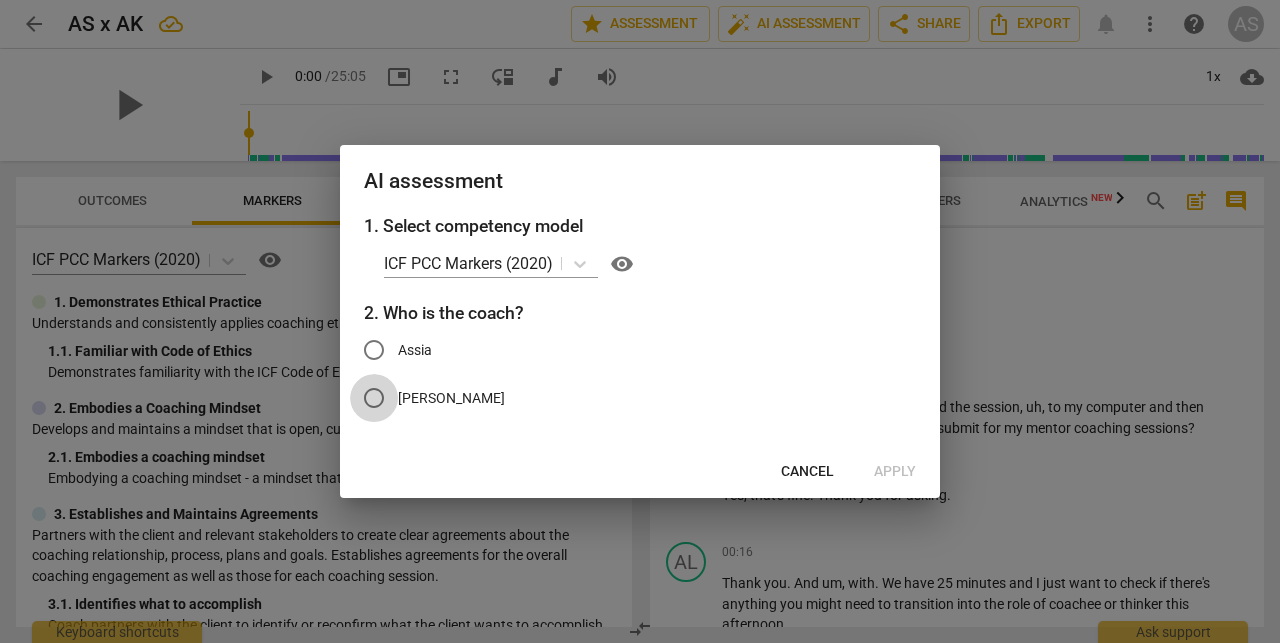 click on "[PERSON_NAME]" at bounding box center (374, 398) 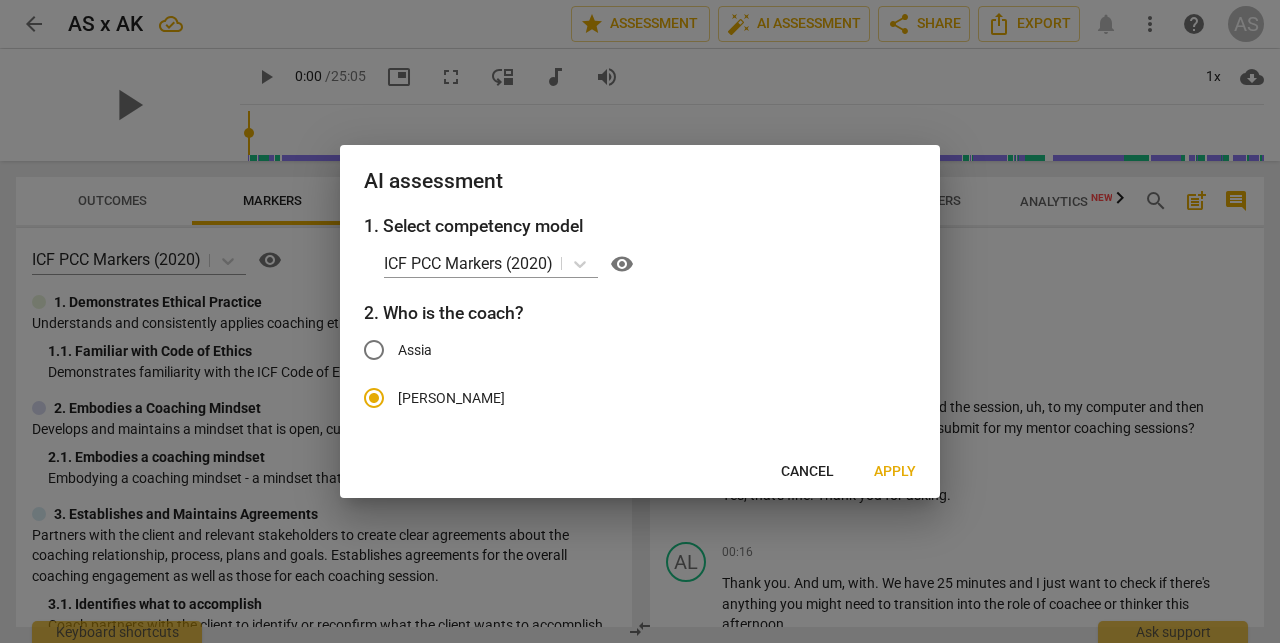 click on "Apply" at bounding box center [895, 472] 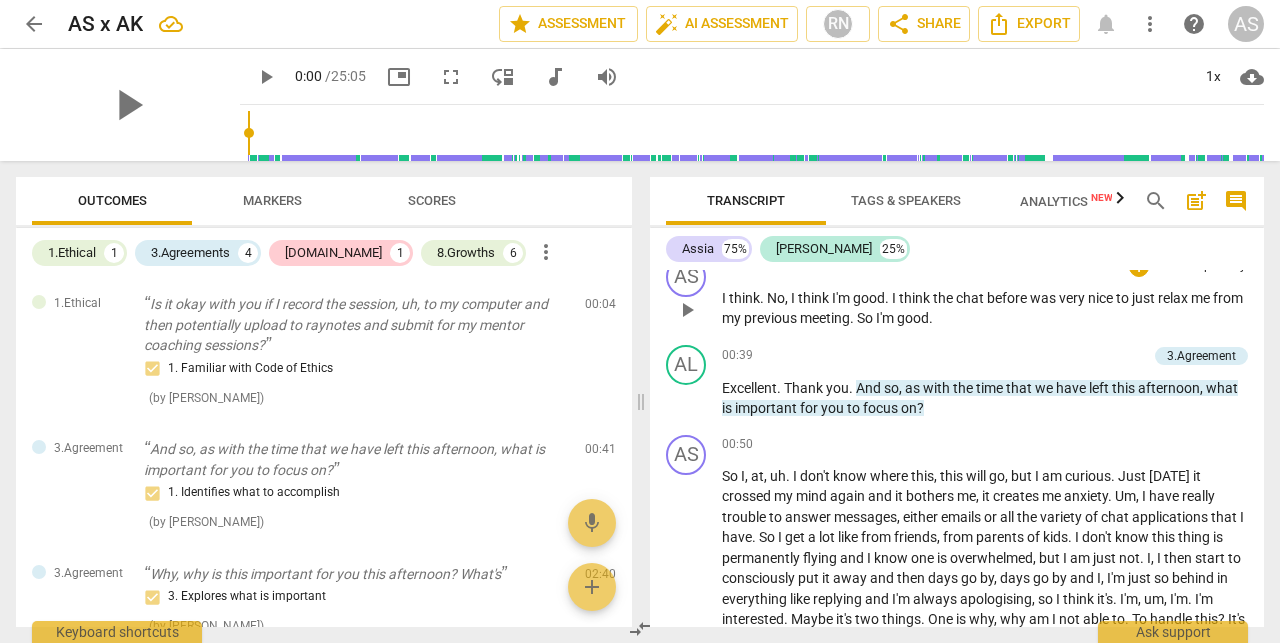 scroll, scrollTop: 398, scrollLeft: 0, axis: vertical 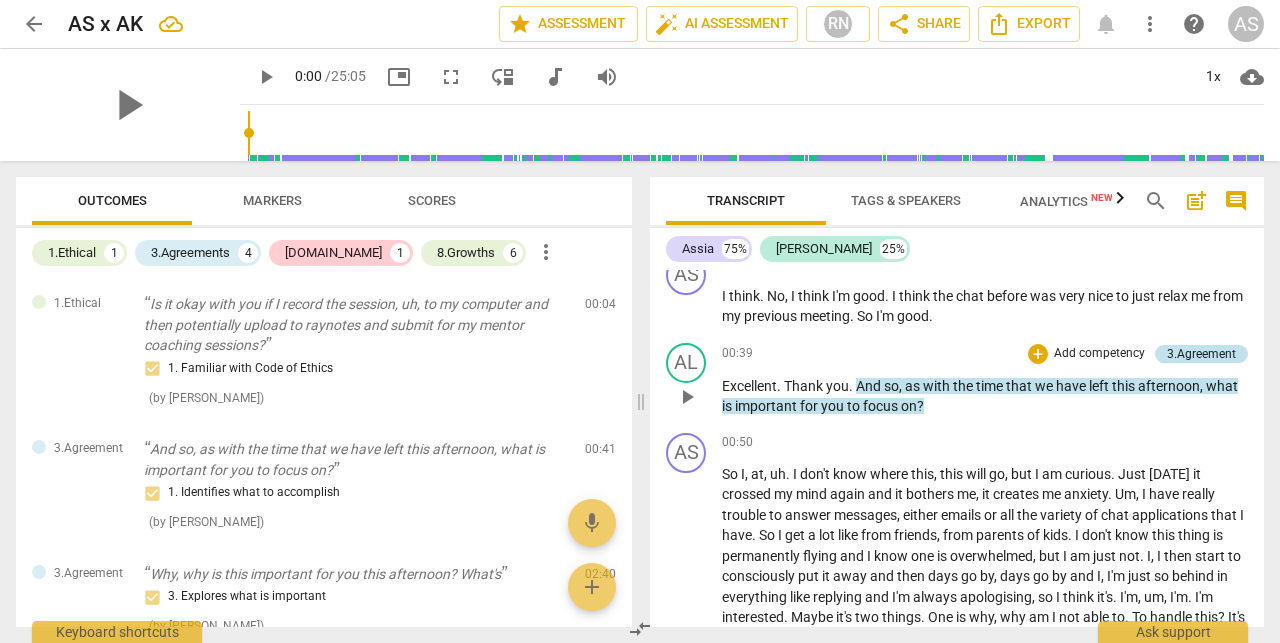 click on "3.Agreement" at bounding box center [1201, 354] 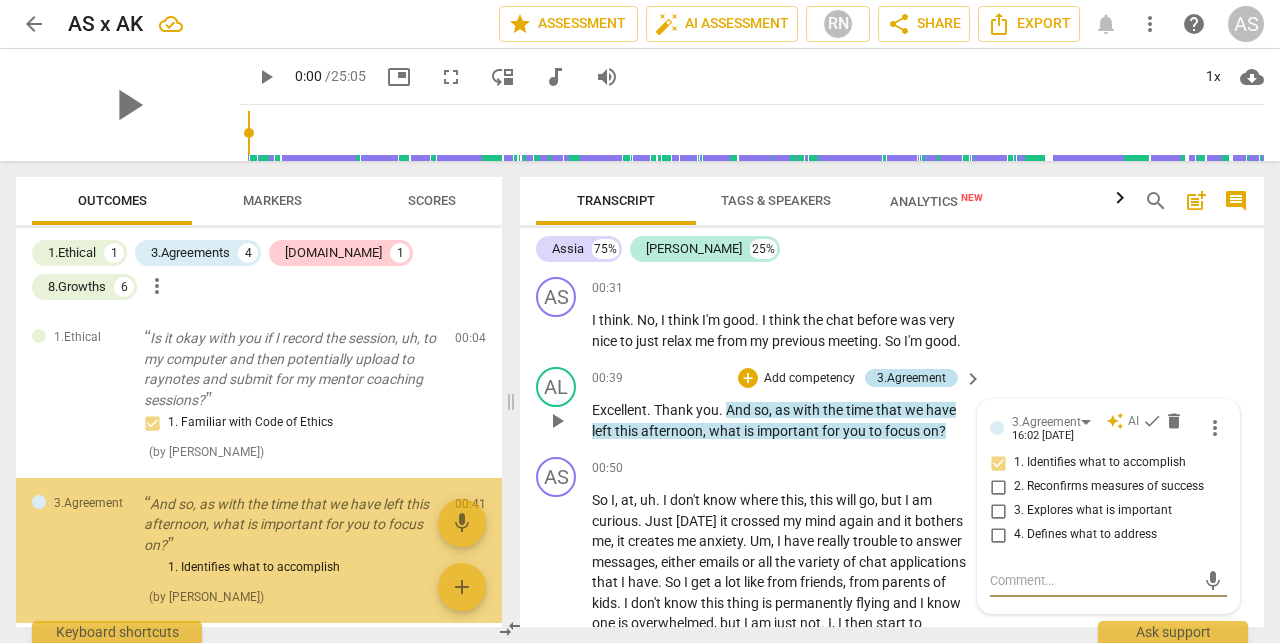 scroll, scrollTop: 0, scrollLeft: 0, axis: both 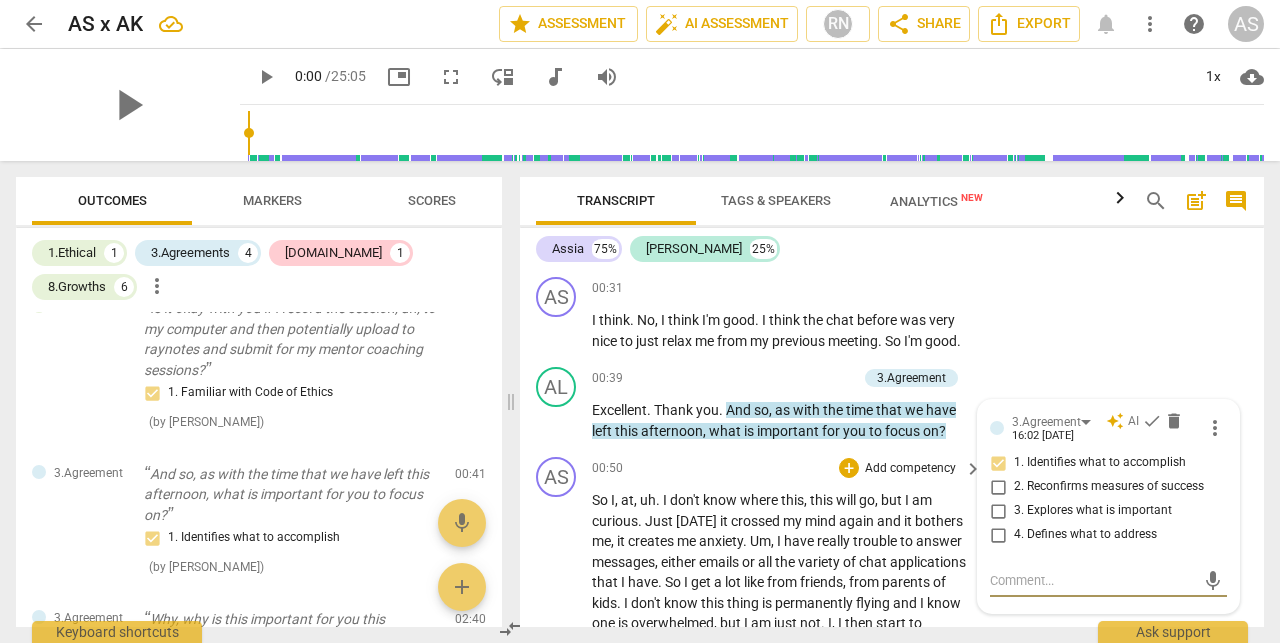 click on "So   I ,   at ,   uh .   I   don't   know   where   this ,   this   will   go ,   but   I   am   curious .   Just   [DATE]   it   crossed   my   mind   again   and   it   bothers   me ,   it   creates   me   anxiety .   Um ,   I   have   really   trouble   to   answer   messages ,   either   emails   or   all   the   variety   of   chat   applications   that   I   have .   So   I   get   a   lot   like   from   friends ,   from   parents   of   kids .   I   don't   know   this   thing   is   permanently   flying   and   I   know   one   is   overwhelmed ,   but   I   am   just   not .   I ,   I   then   start   to   consciously   put   it   away   and   then   days   go   by ,   days   go   by   and   I ,   I'm   just   so   behind   in   everything   like   replying   and   I'm   always   apologising ,   so   I   think   it's .   I'm ,   um ,   I'm .   I'm   interested .   Maybe   it's   two   things .   One   is   why ,   why   am   I   not   able   to .   To   handle   this ?   It's   pissing   me   off ." at bounding box center [782, 726] 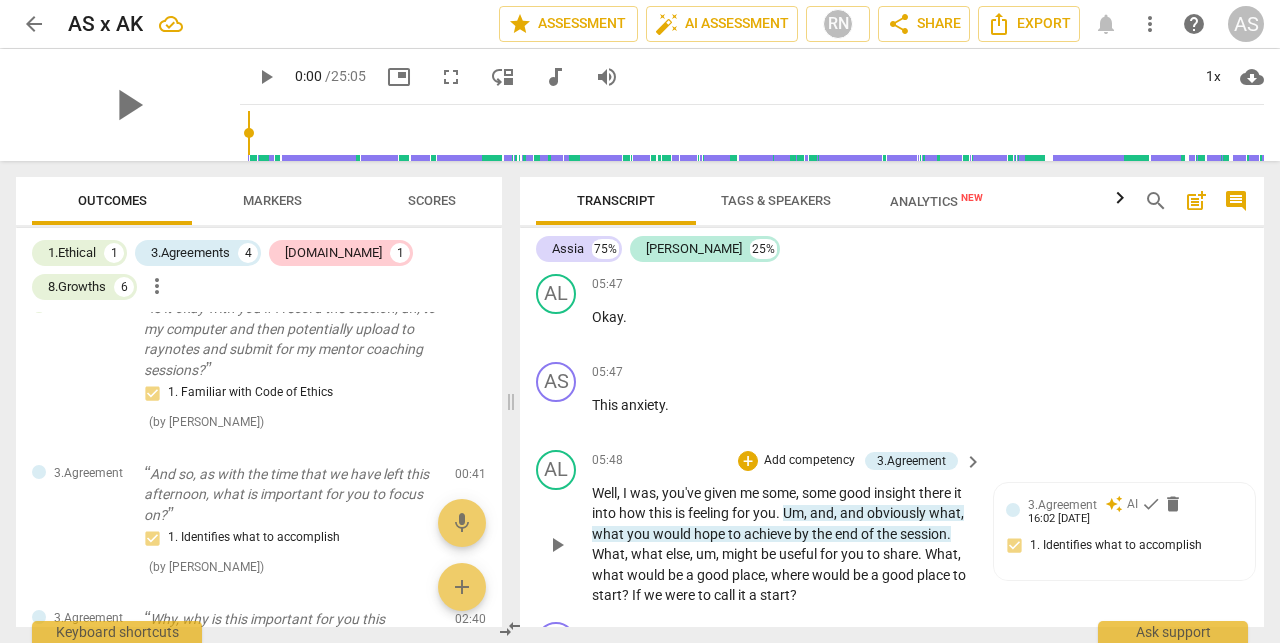 scroll, scrollTop: 2211, scrollLeft: 0, axis: vertical 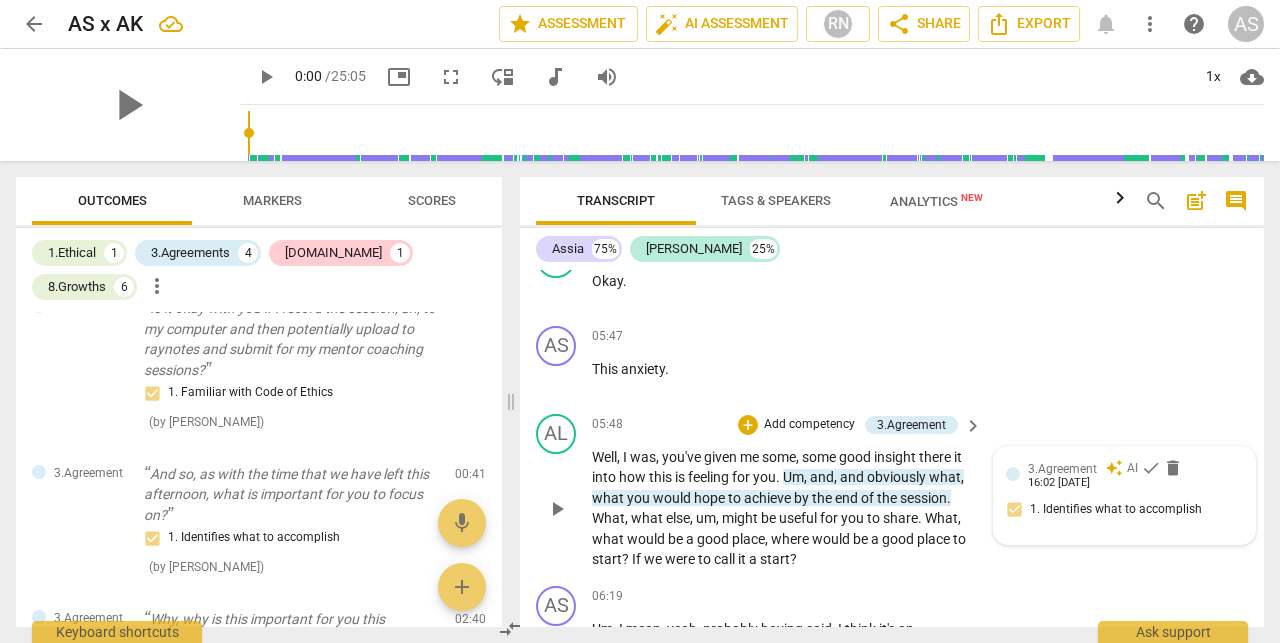 click on "3.Agreement auto_awesome AI check delete 16:02 [DATE] 1. Identifies what to accomplish" at bounding box center [1124, 495] 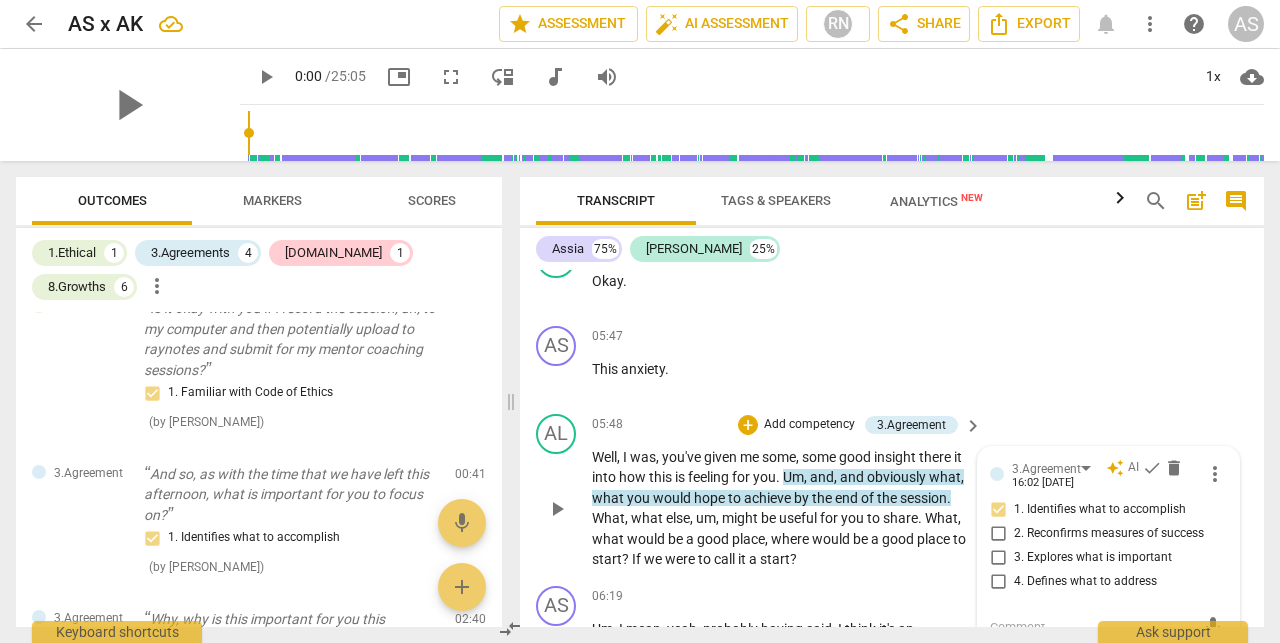 click on "4. Defines what to address" at bounding box center (1085, 582) 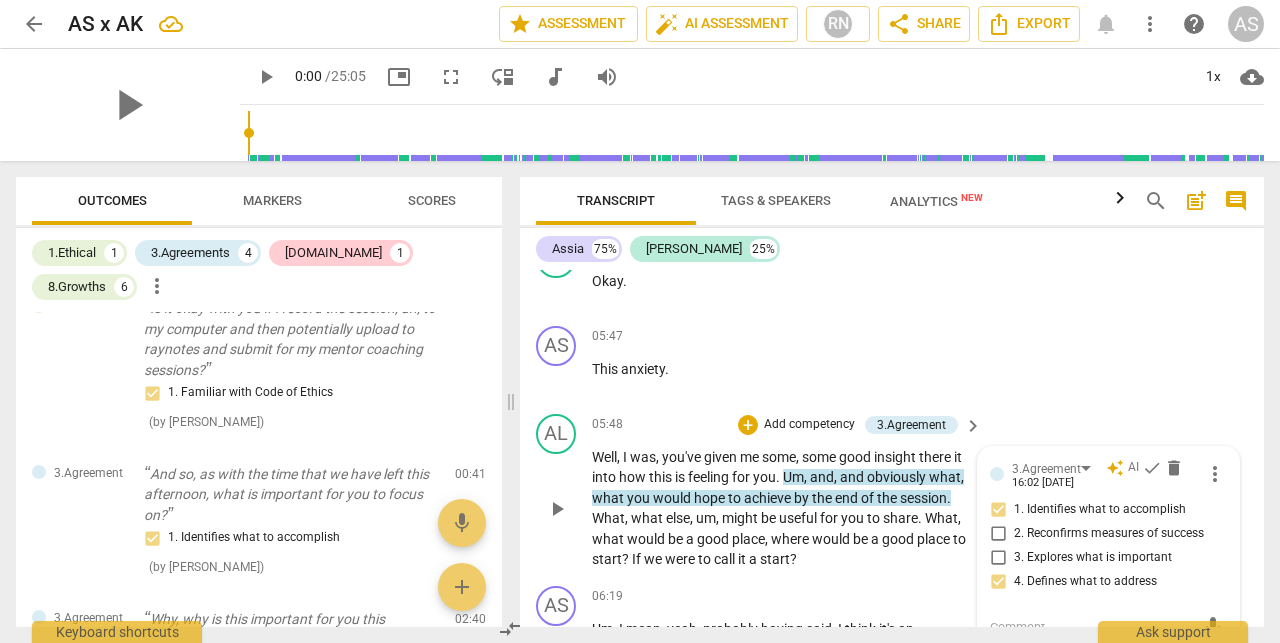 click on "would" at bounding box center [832, 539] 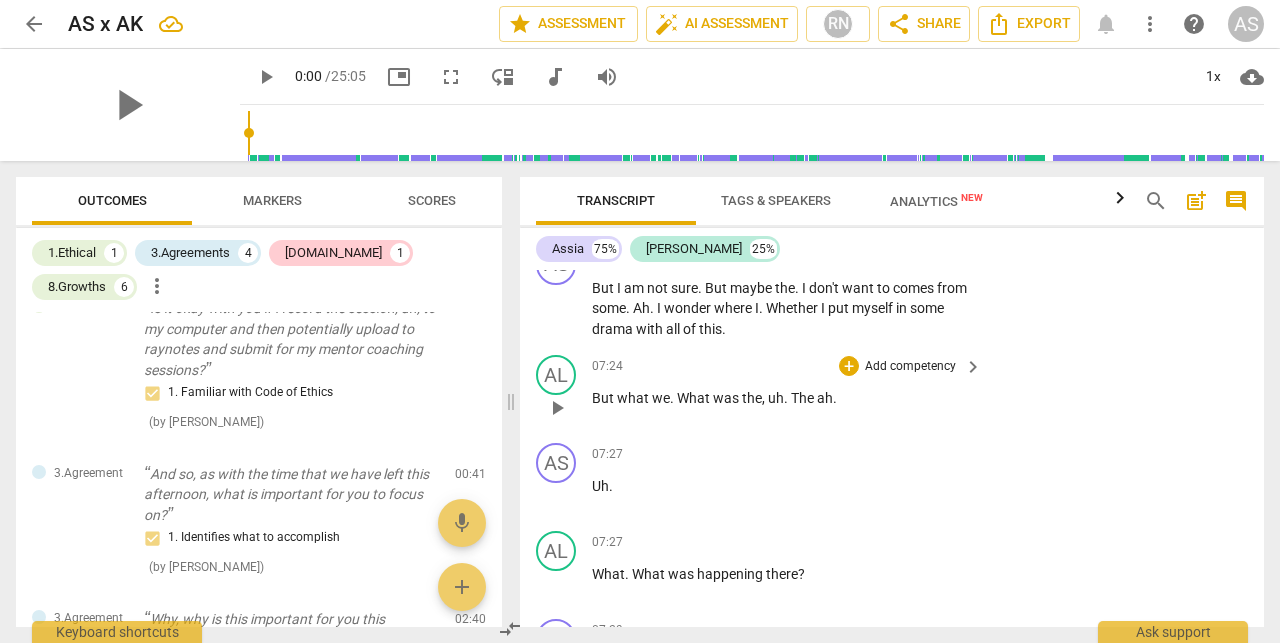 scroll, scrollTop: 3482, scrollLeft: 0, axis: vertical 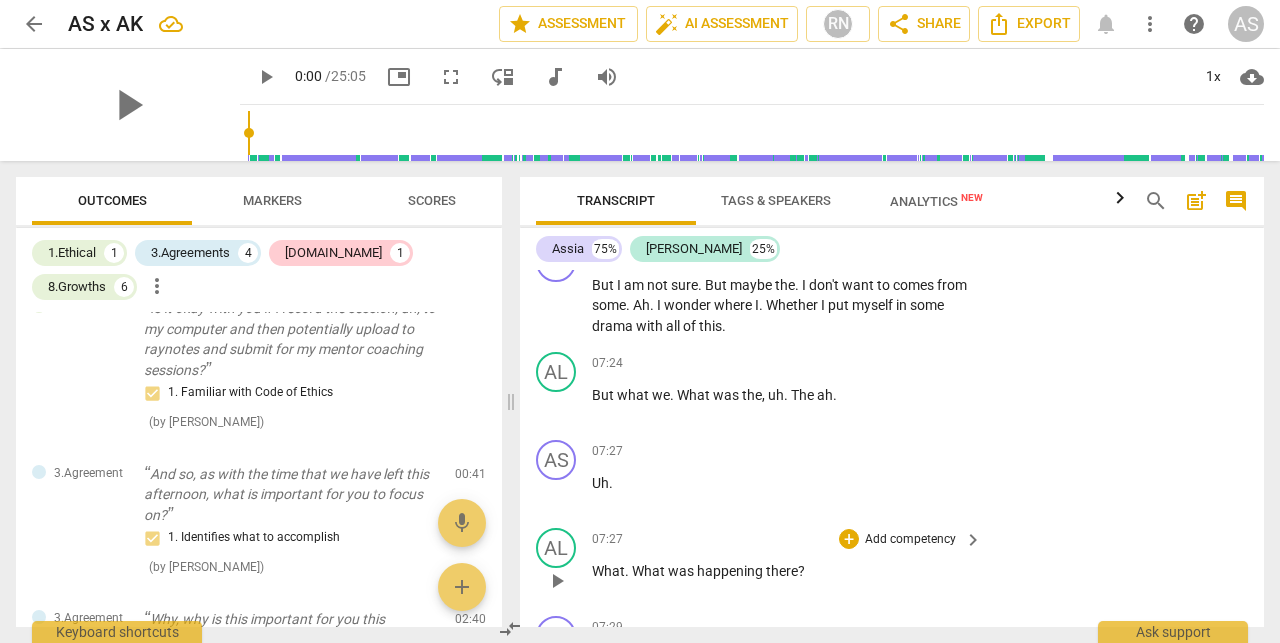 click on "Add competency" at bounding box center [910, 540] 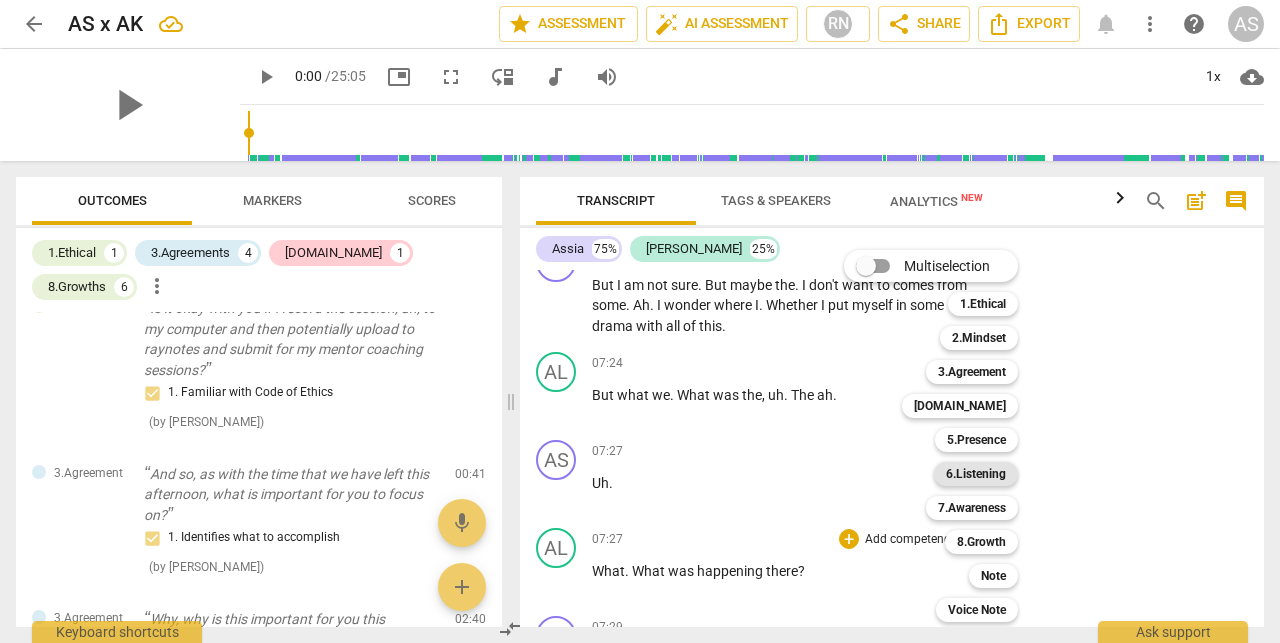 click on "6.Listening" at bounding box center [976, 474] 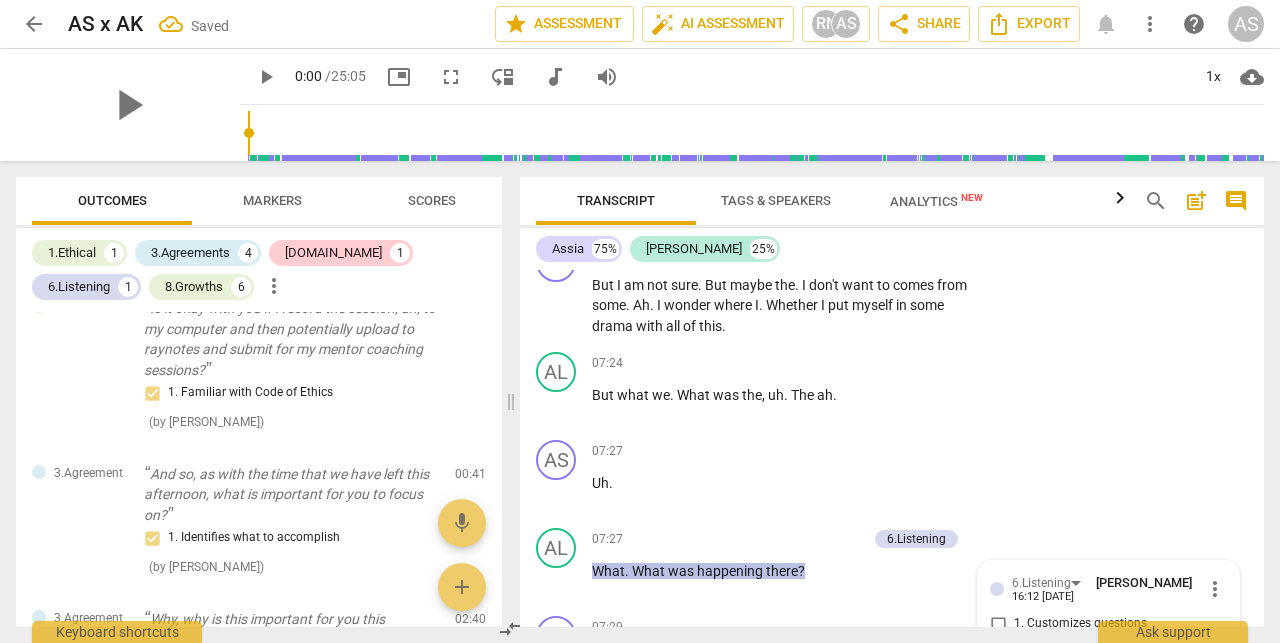 scroll, scrollTop: 3782, scrollLeft: 0, axis: vertical 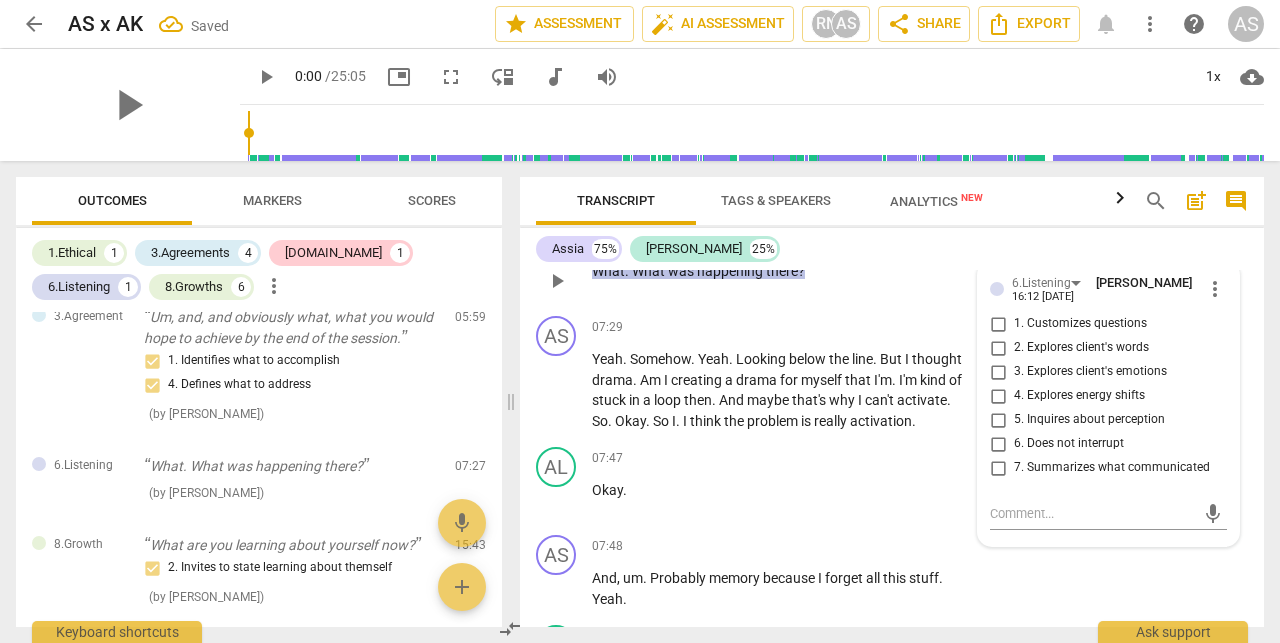click on "4. Explores energy shifts" at bounding box center (1079, 396) 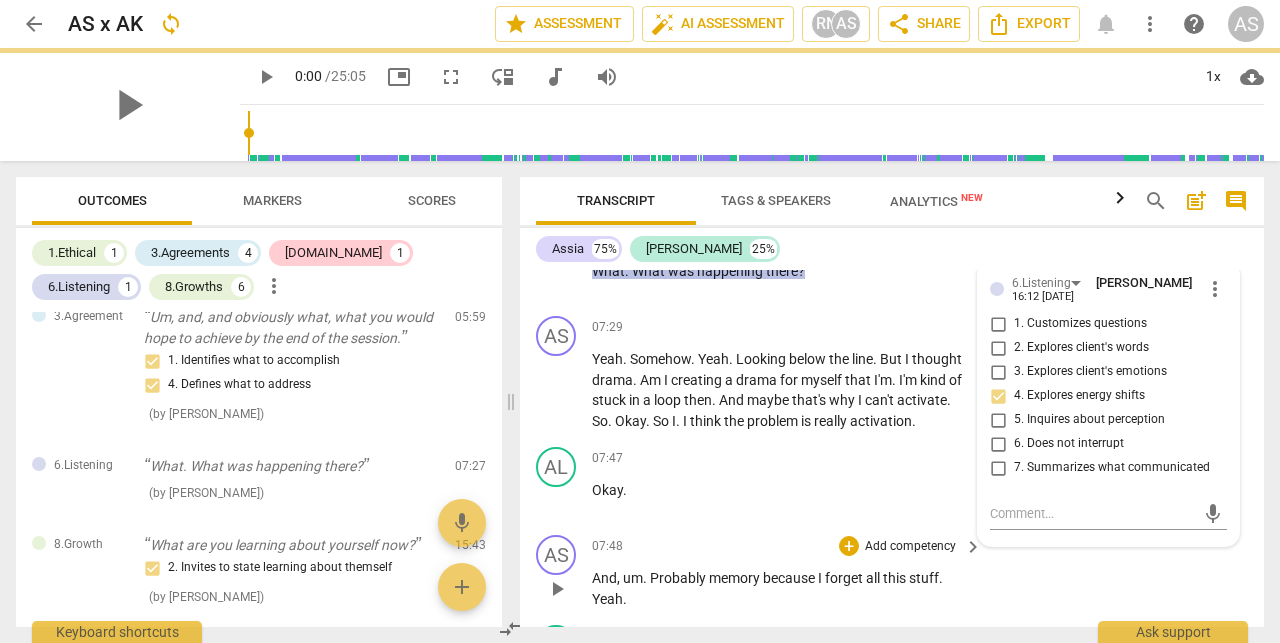 click on "Add competency" at bounding box center (910, 547) 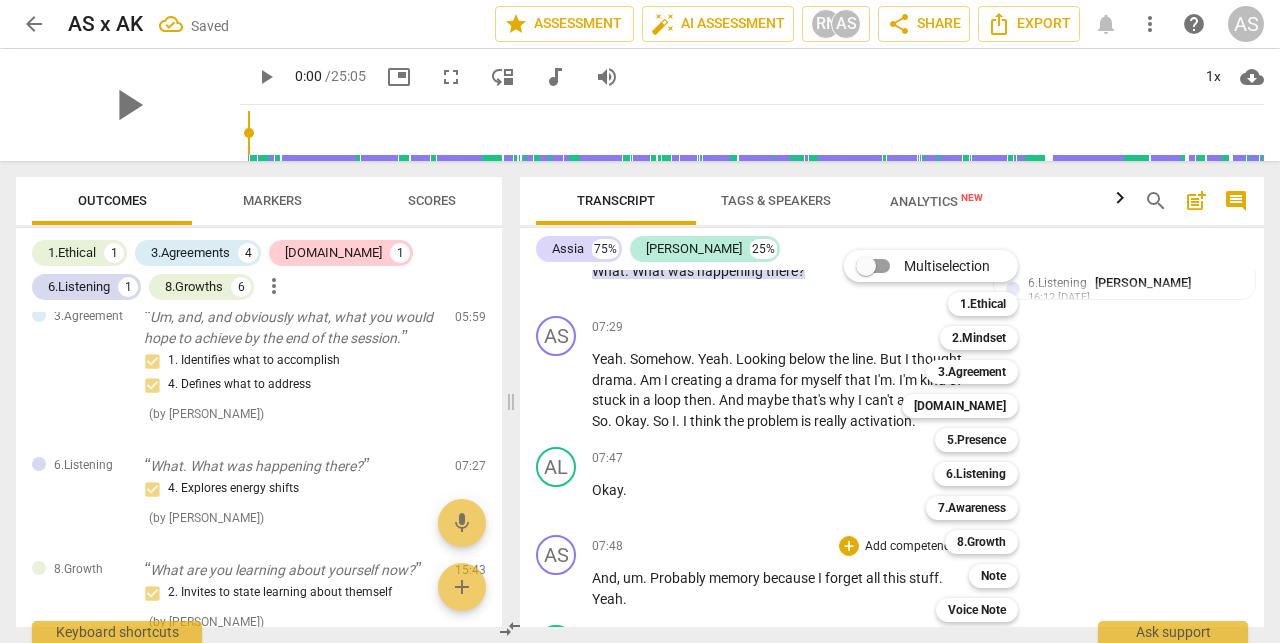 click on "Multiselection m 1.Ethical 1 2.Mindset 2 3.Agreement 3 [DOMAIN_NAME] 4 5.Presence 5 6.Listening 6 7.Awareness 7 8.Growth 8 Note 9 Voice Note 0" at bounding box center (946, 436) 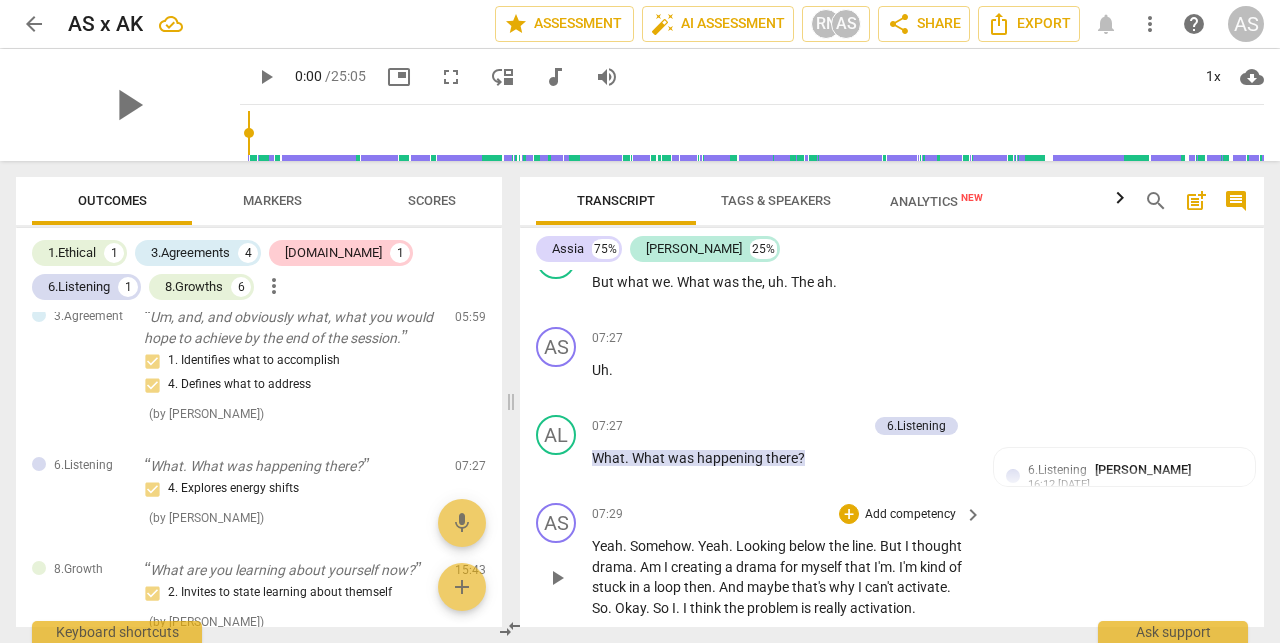 scroll, scrollTop: 3594, scrollLeft: 0, axis: vertical 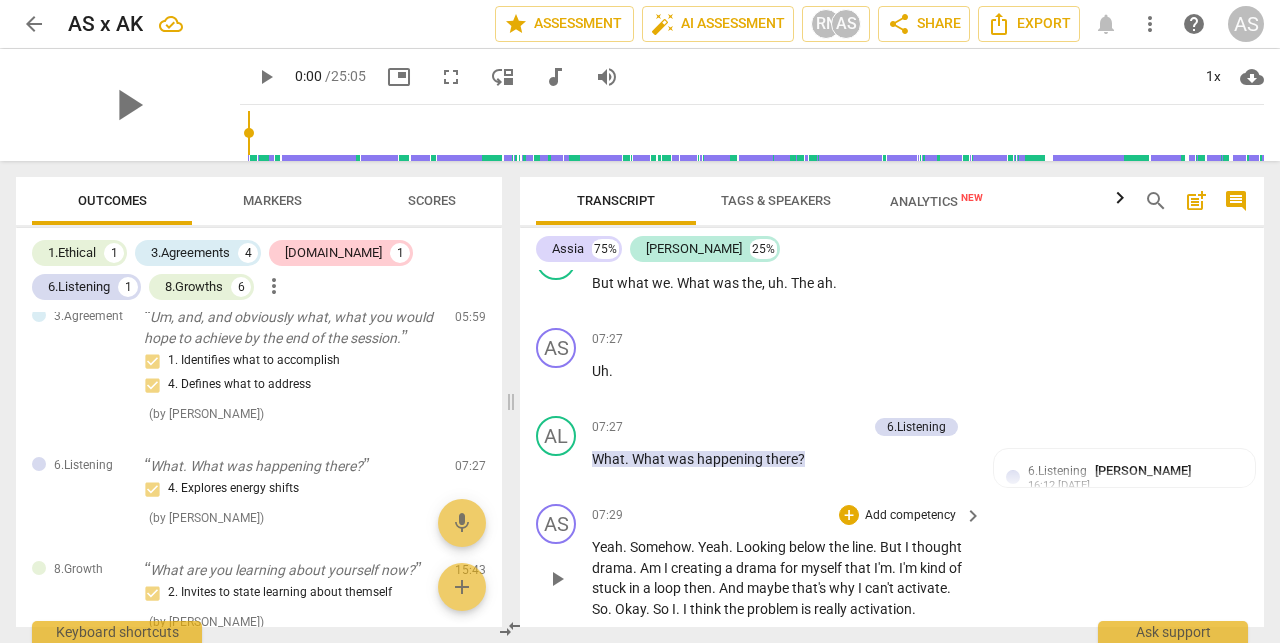 click on "activate" at bounding box center [922, 588] 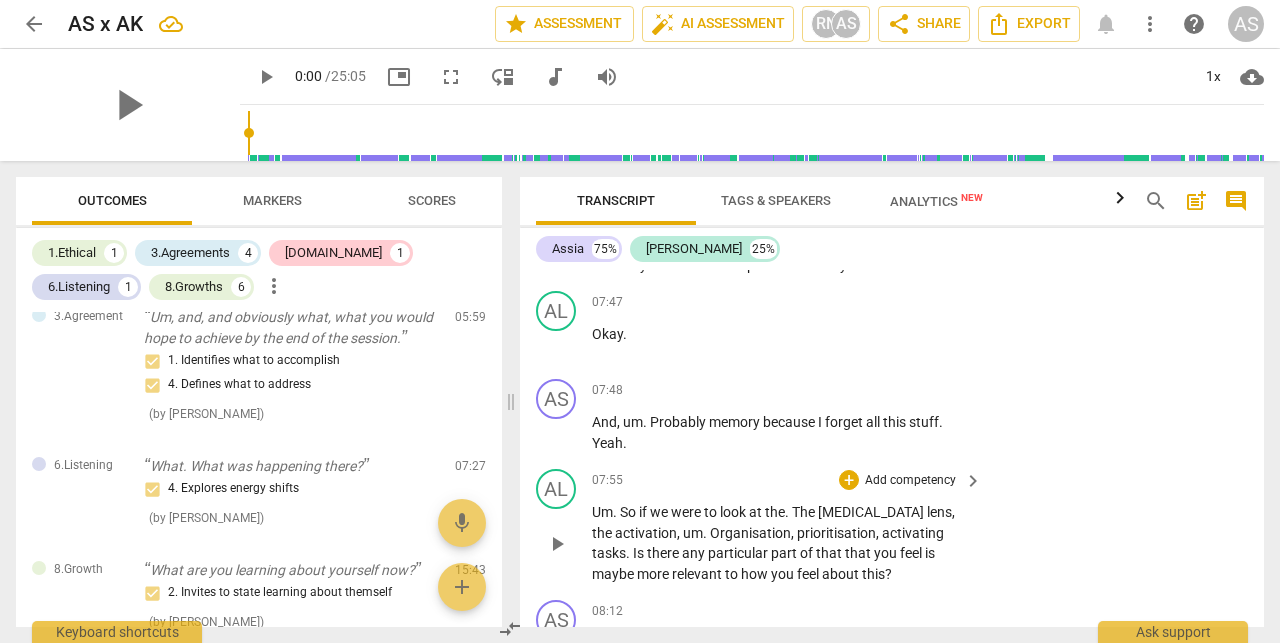 scroll, scrollTop: 3941, scrollLeft: 0, axis: vertical 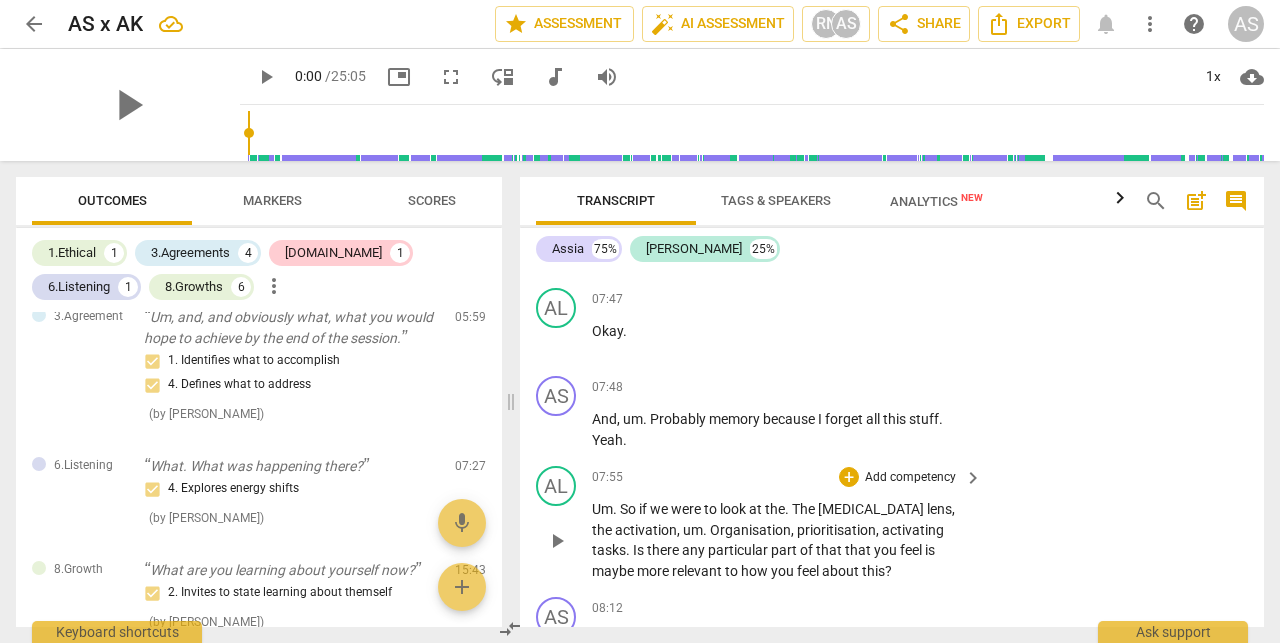 click on "Add competency" at bounding box center (910, 478) 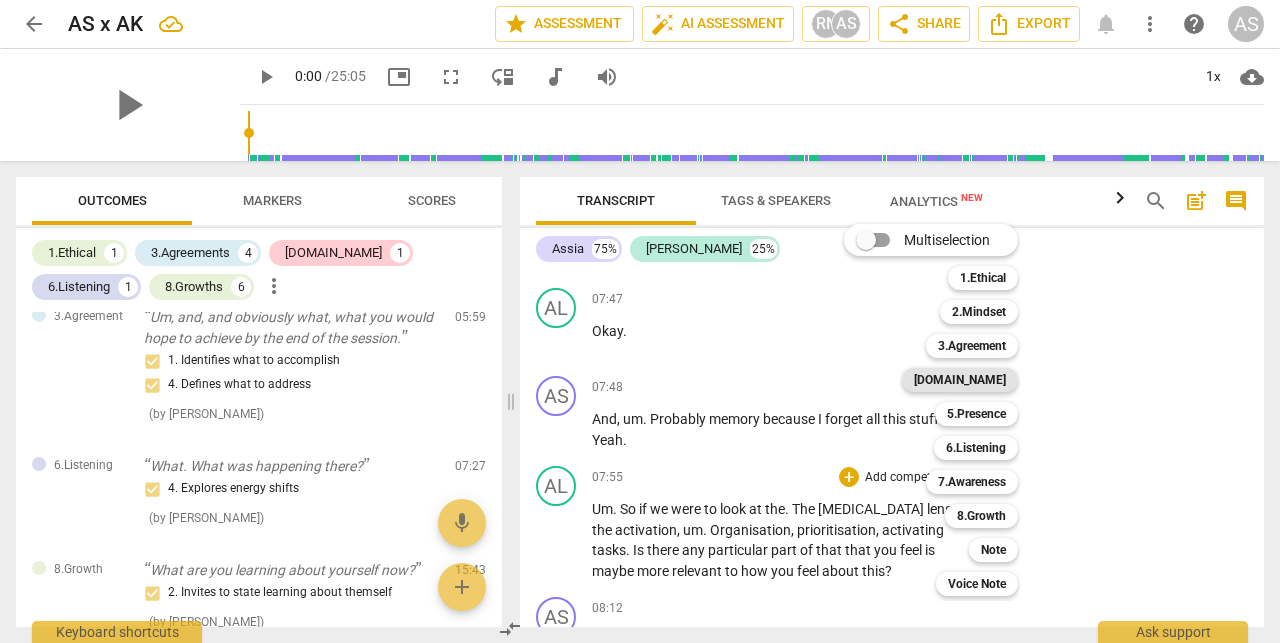 click on "[DOMAIN_NAME]" at bounding box center [960, 380] 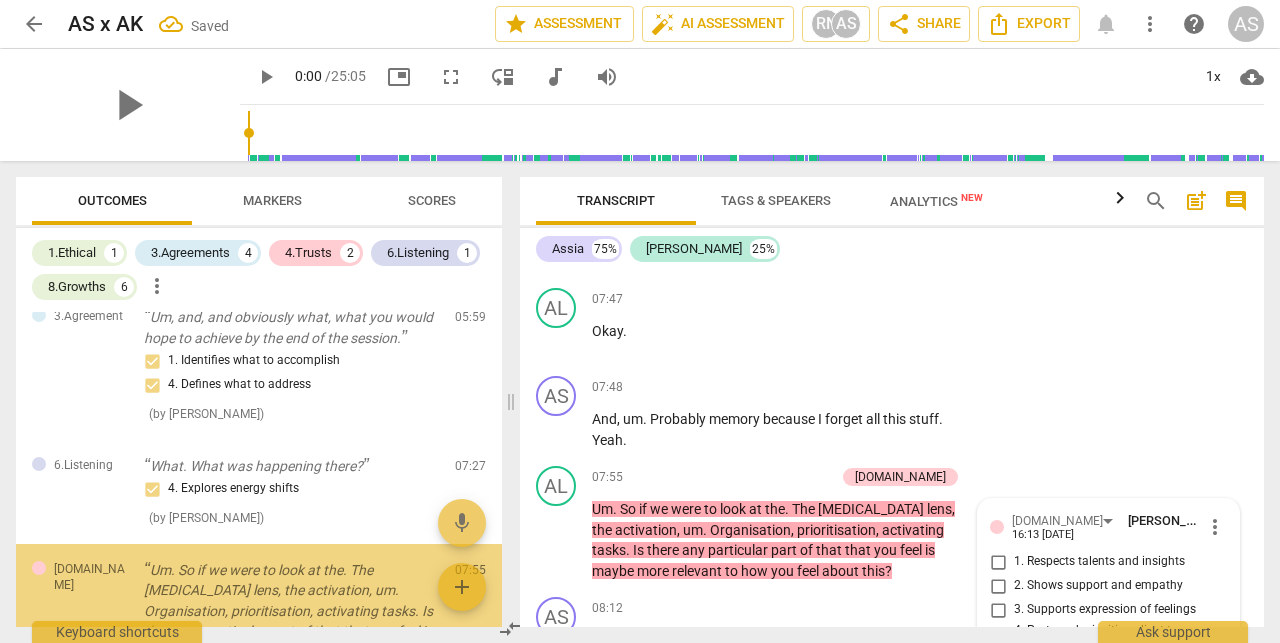 scroll, scrollTop: 3943, scrollLeft: 0, axis: vertical 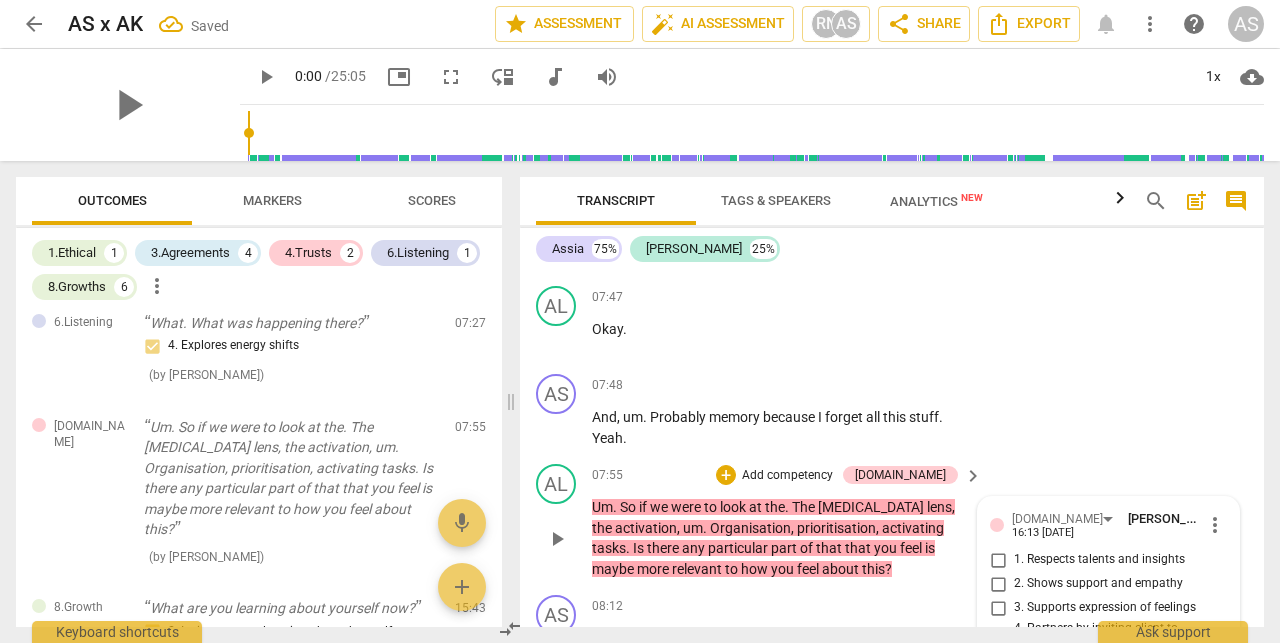 click on "4. Partners by inviting client to respond" at bounding box center [998, 638] 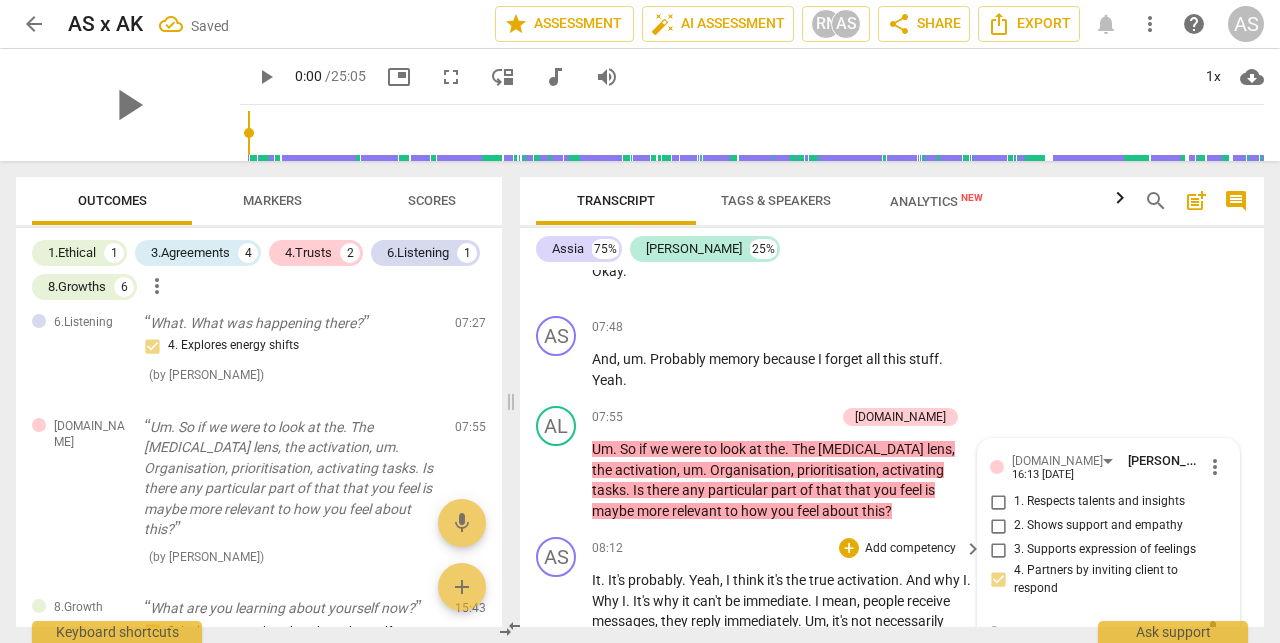scroll, scrollTop: 4010, scrollLeft: 0, axis: vertical 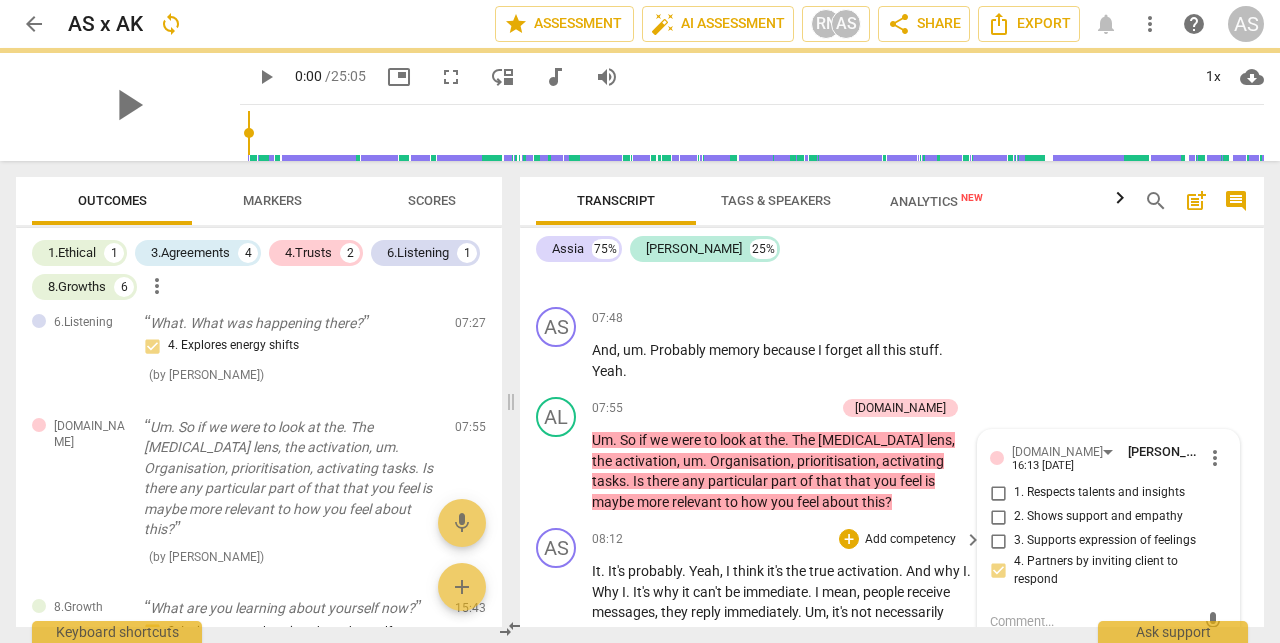 click on "It .   It's   probably .   Yeah ,   I   think   it's   the   true   activation .   And   why   I .   Why   I .   It's   why   it   can't   be   immediate .   I   mean ,   people   receive   messages ,   they   reply   immediately .   Um ,   it's   not   necessarily   best   practise   because   maybe   they   also   have   anxiety .   But   if .   If   I   could   do   a   little   bit   of   that ,   if   I   can   activate   a   little   bit   better .   Um ,   and   if   I .   And   yeah ,   obviously   if   I .   If   I   don't   activate ,   I   spiral   into   a ,   uh ,   effort   and   emotion .   So   it's   like ,   becomes .   The   effort   becomes   too   much .   I .   I   spiral   into   an   emotion   of   guilt   and ,   um ,   avoidance .   Because   then   the   more   you   feel   guilty ,   the   more   you   just   go ,   no ,   no ,   it's   not   there ,   it's   not   there .   And   it   spirals   and   then   I   go   into   drama .   I   think   maybe   that   is   the   trajectory" at bounding box center (782, 684) 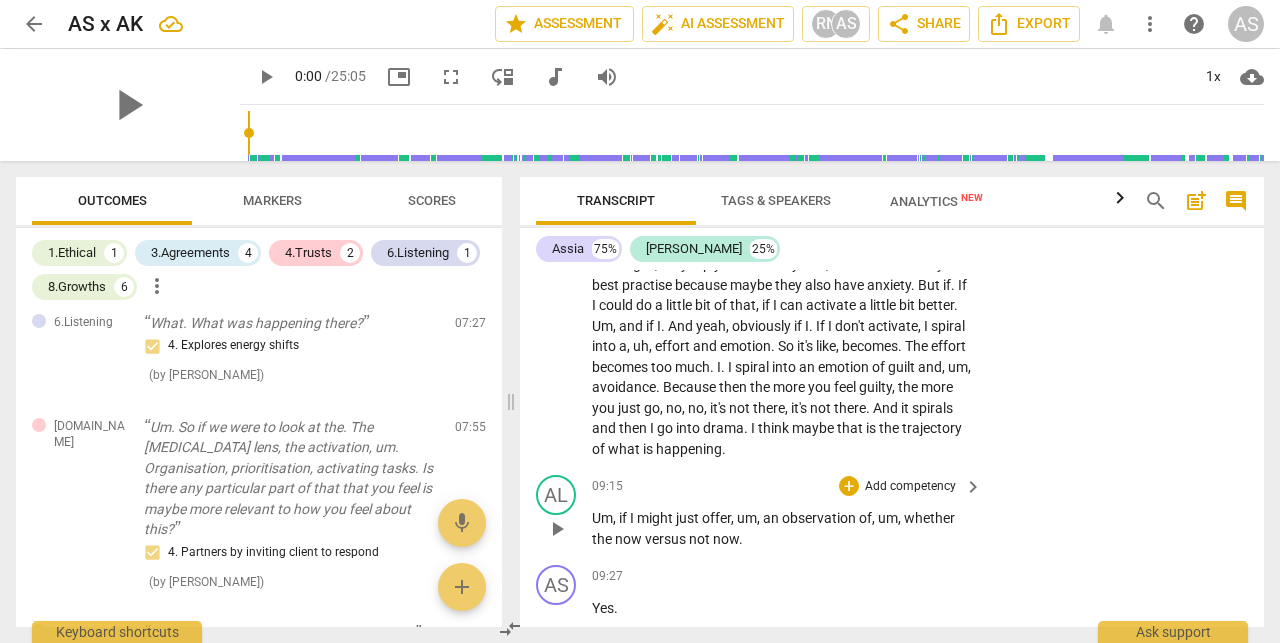 scroll, scrollTop: 4361, scrollLeft: 0, axis: vertical 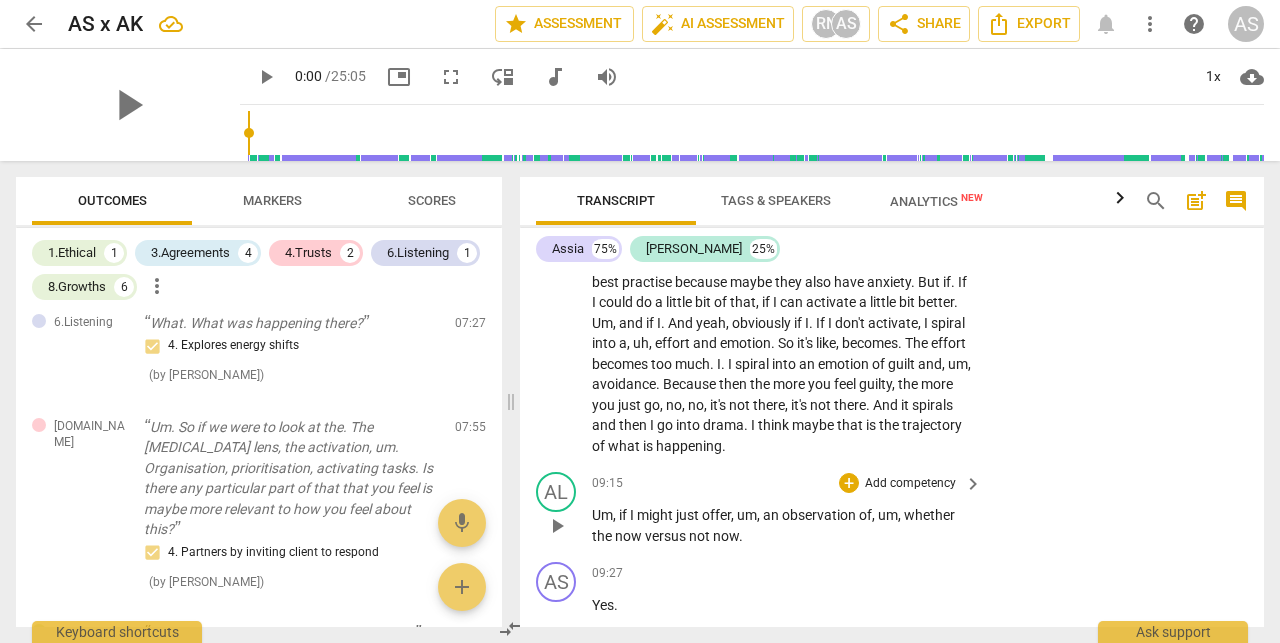 click on "Add competency" at bounding box center (910, 484) 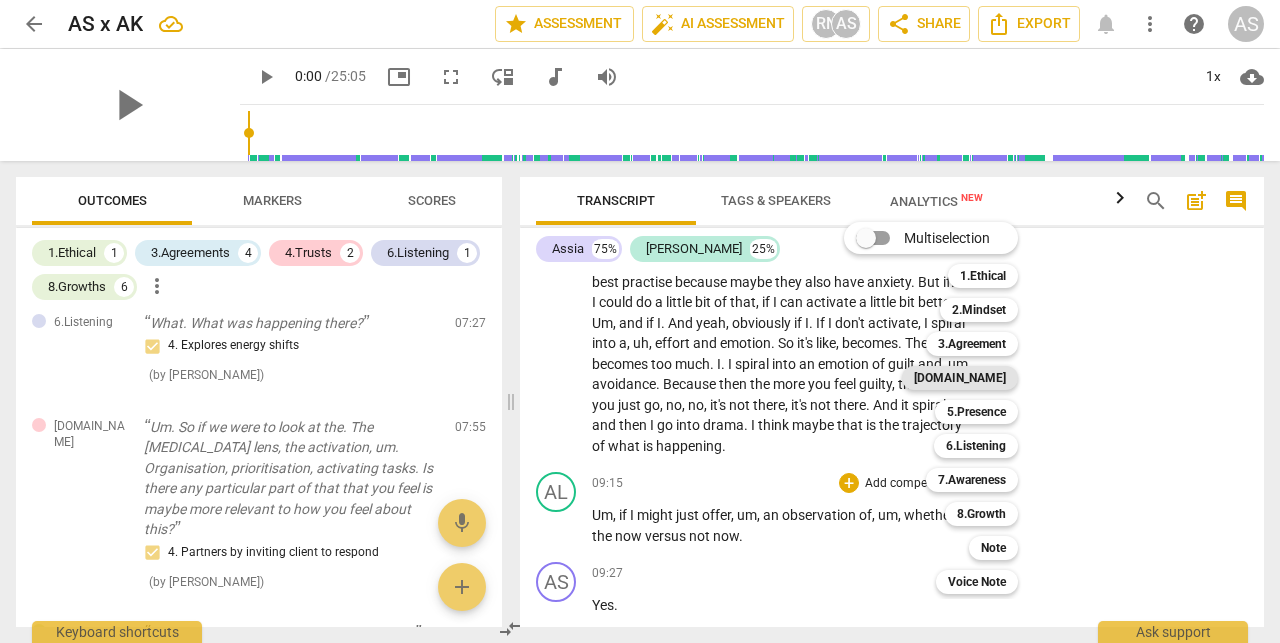click on "[DOMAIN_NAME]" at bounding box center (960, 378) 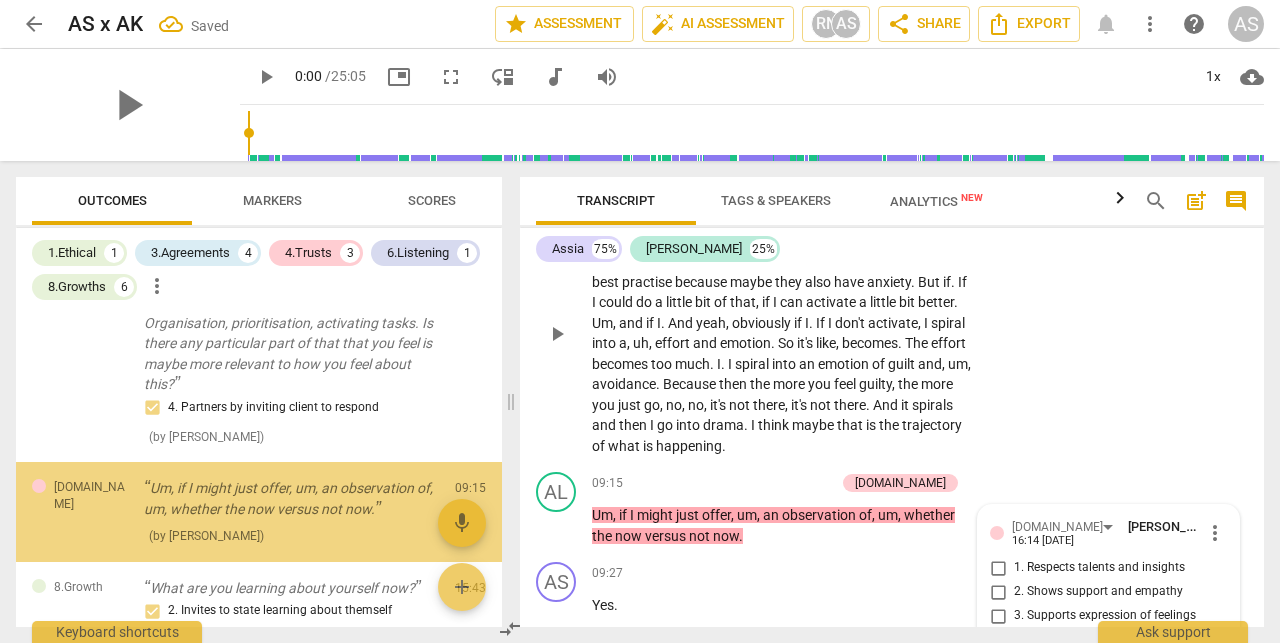 scroll, scrollTop: 897, scrollLeft: 0, axis: vertical 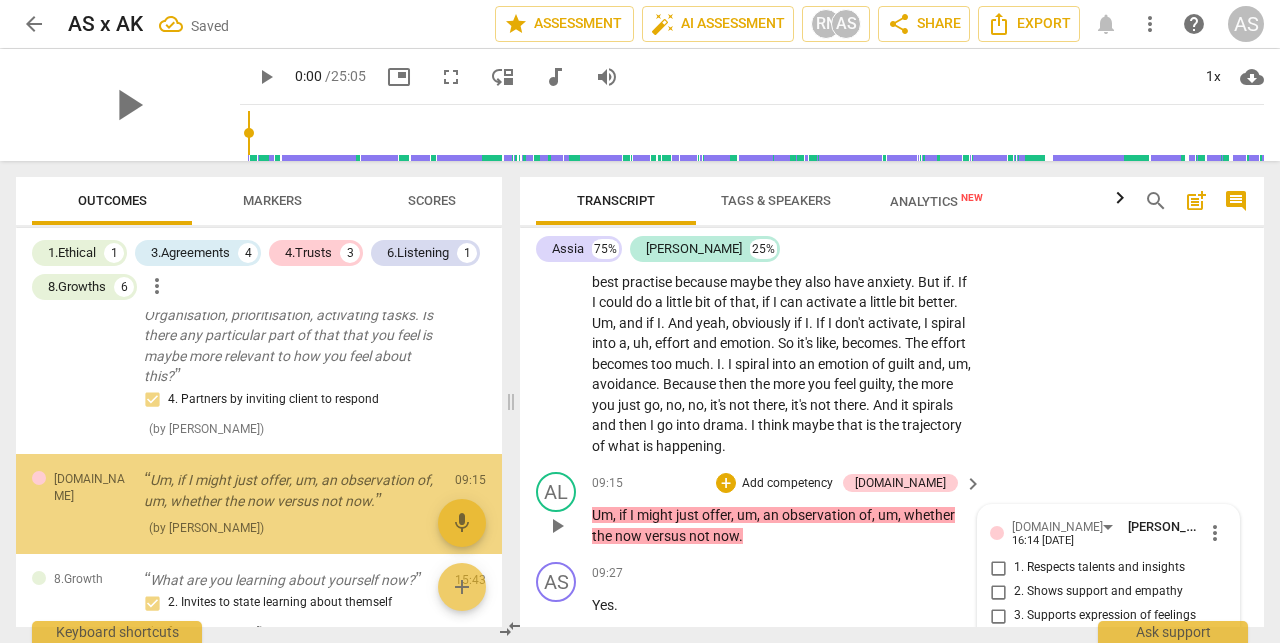 click on "4. Partners by inviting client to respond" at bounding box center (1116, 645) 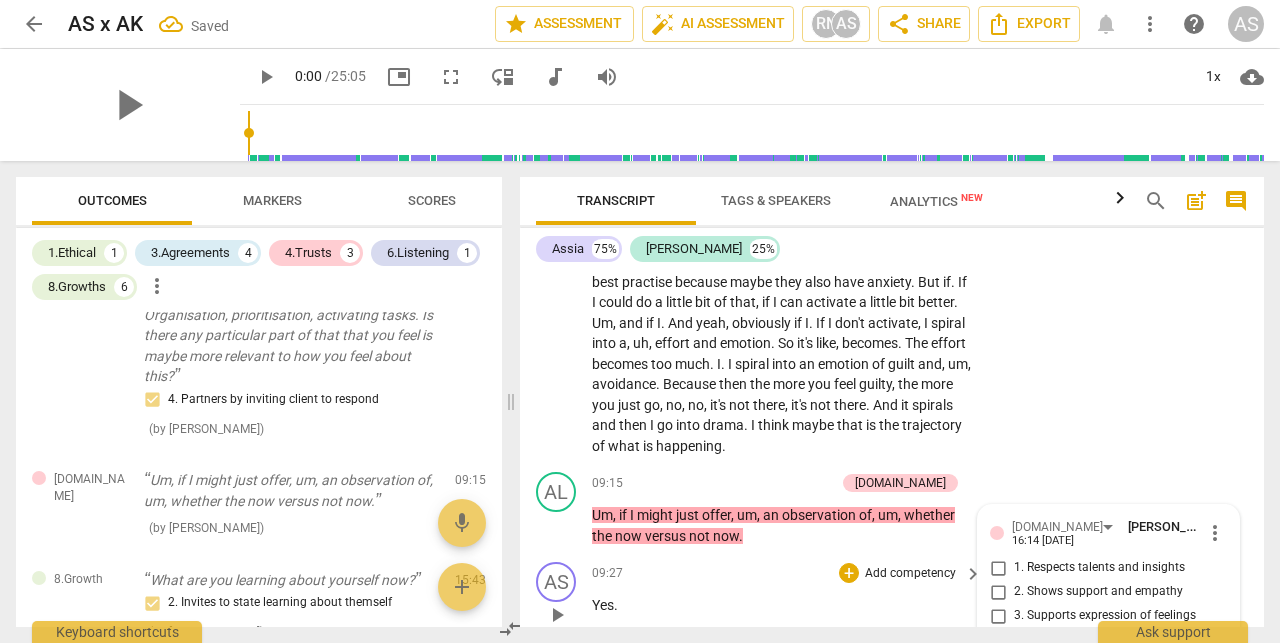 click on "AS play_arrow pause 09:27 + Add competency keyboard_arrow_right Yes ." at bounding box center [892, 598] 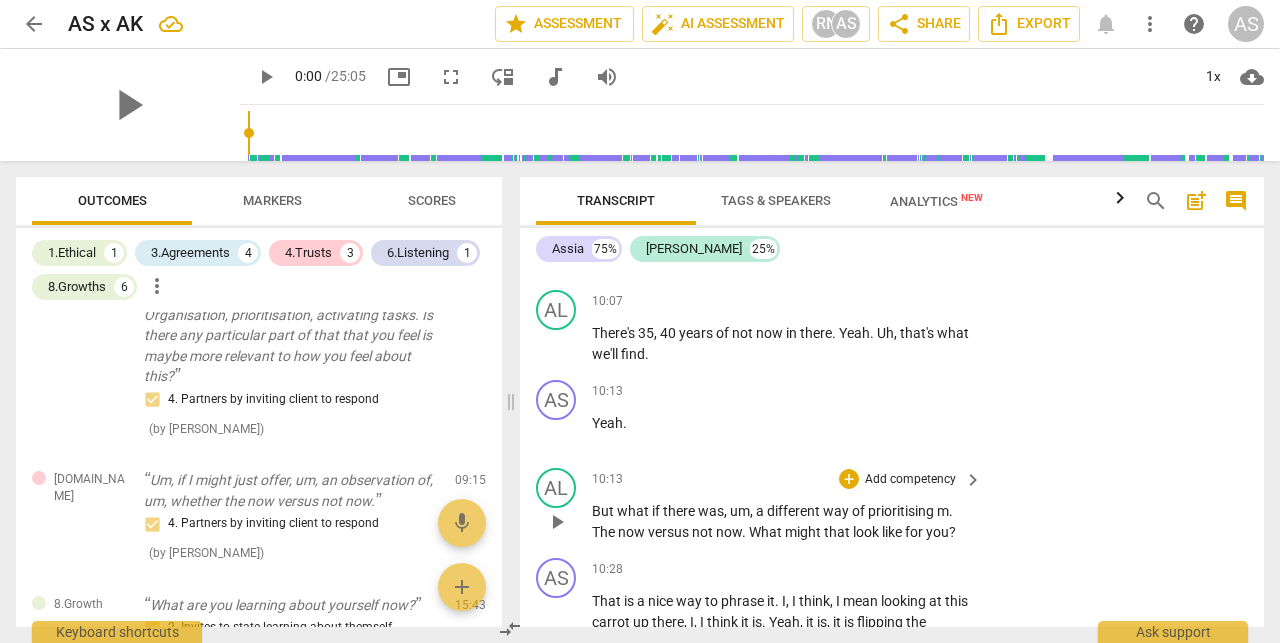 scroll, scrollTop: 5123, scrollLeft: 0, axis: vertical 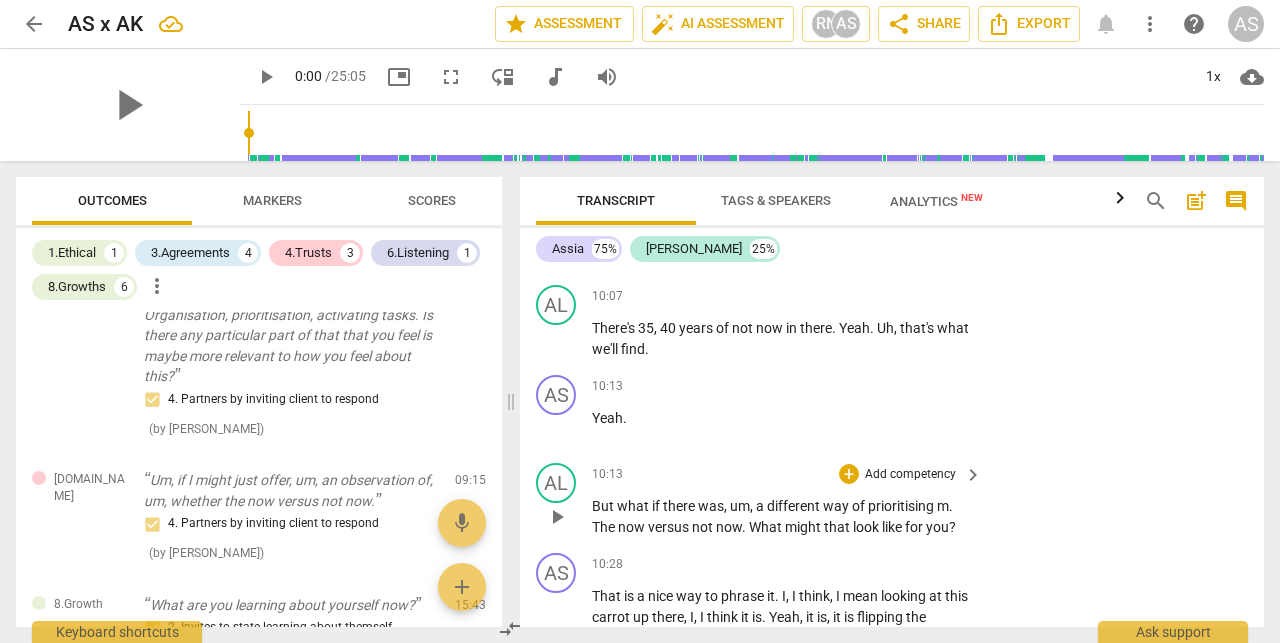 click on "Add competency" at bounding box center [910, 475] 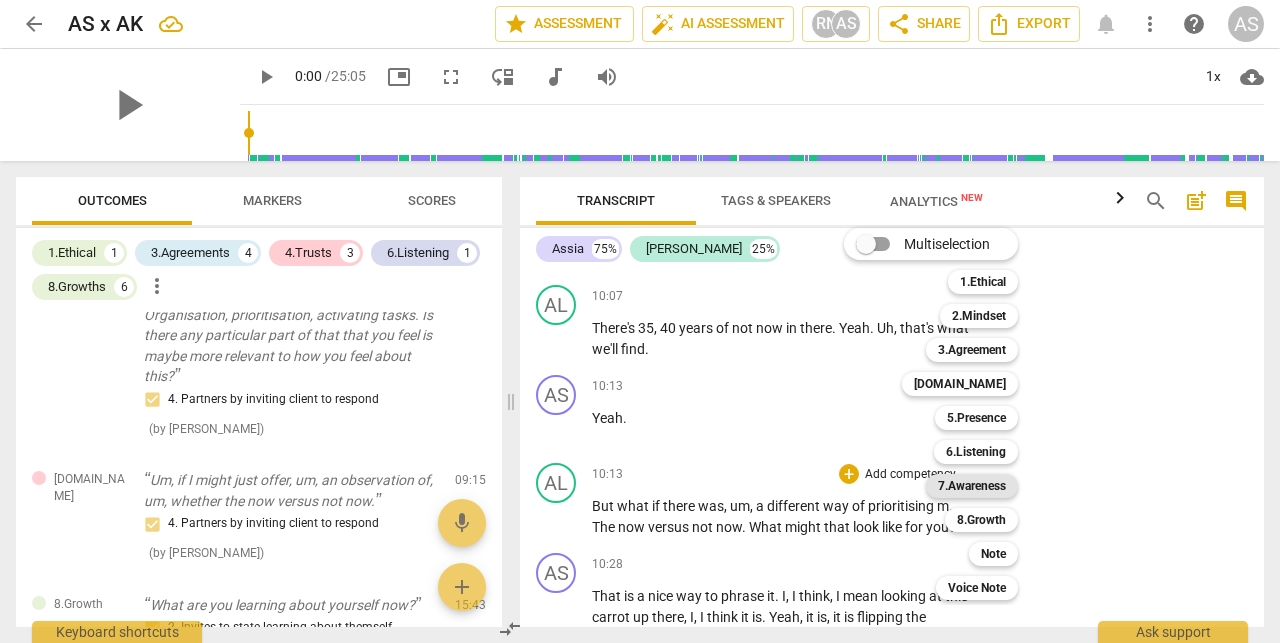 click on "7.Awareness" at bounding box center (972, 486) 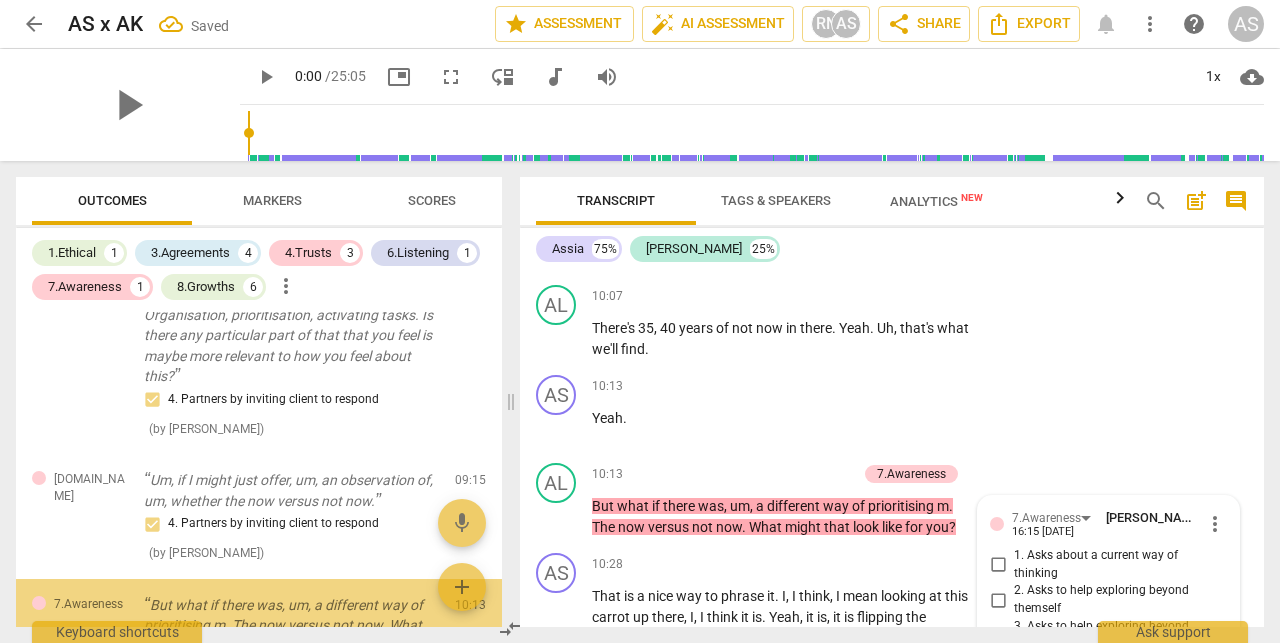 scroll, scrollTop: 5436, scrollLeft: 0, axis: vertical 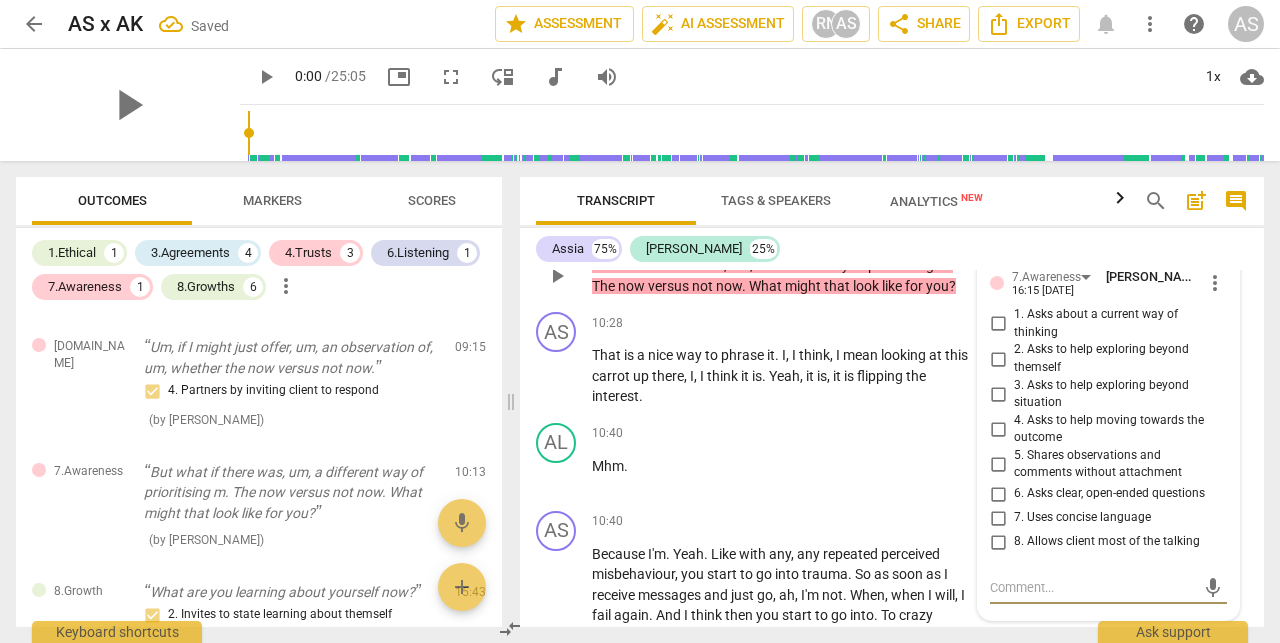 click on "2. Asks to help exploring beyond themself" at bounding box center [1116, 358] 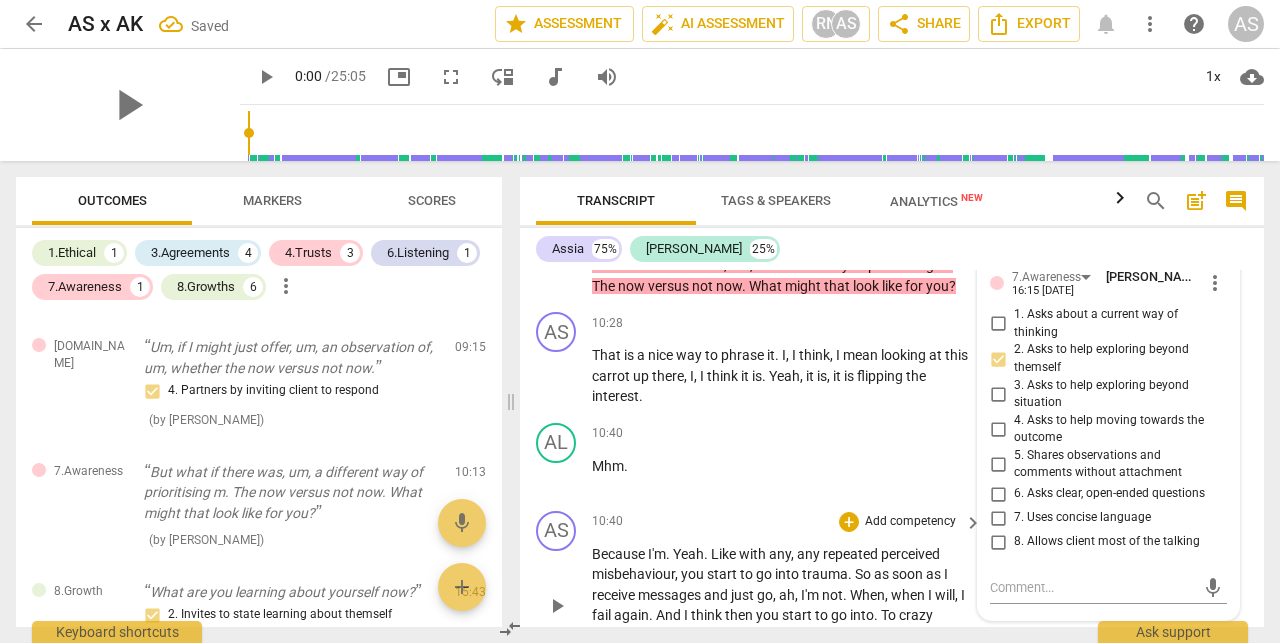 click on "not" at bounding box center [832, 595] 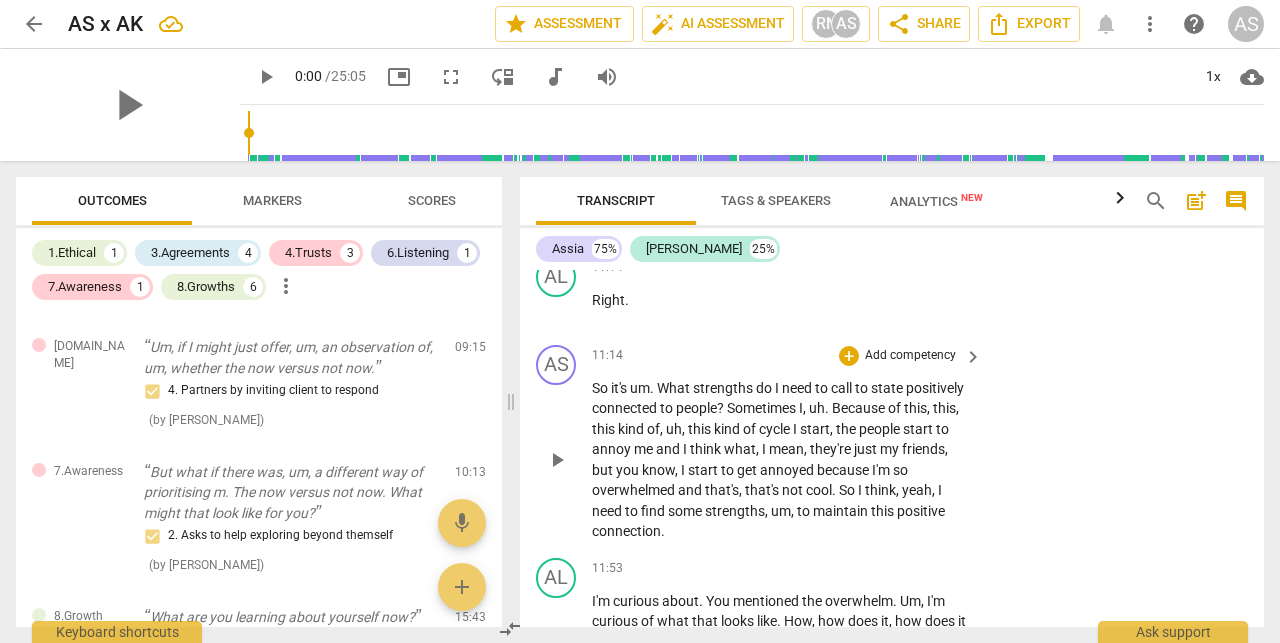 scroll, scrollTop: 6052, scrollLeft: 0, axis: vertical 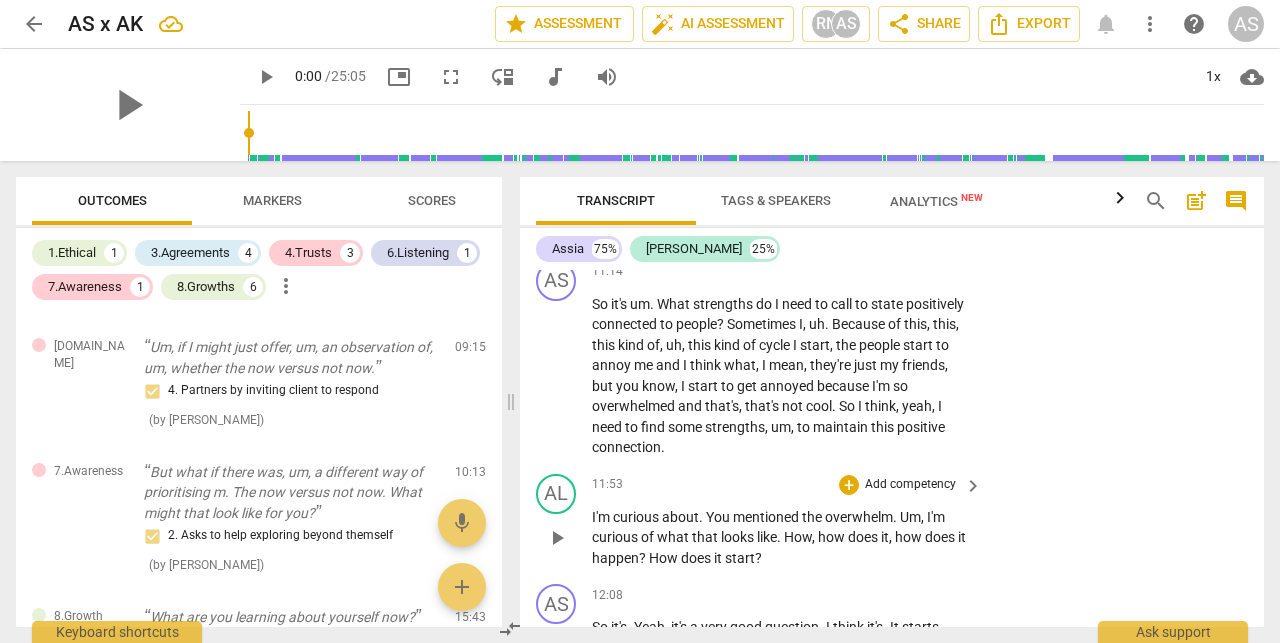 click on "Add competency" at bounding box center [910, 485] 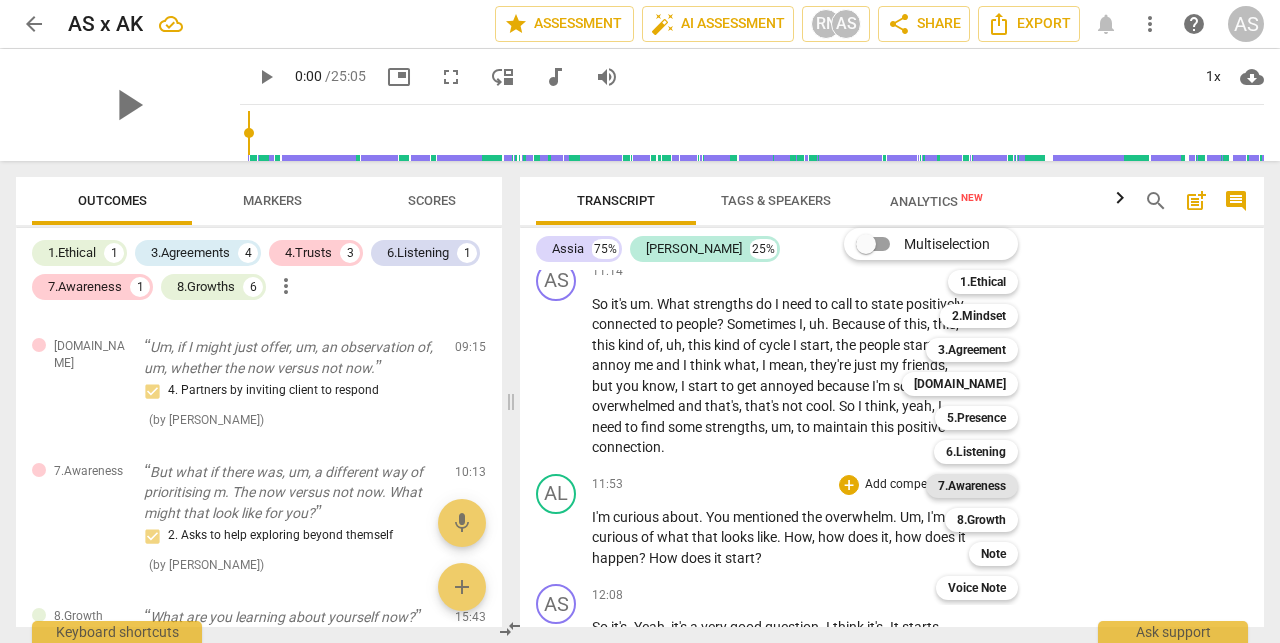 click on "7.Awareness" at bounding box center [972, 486] 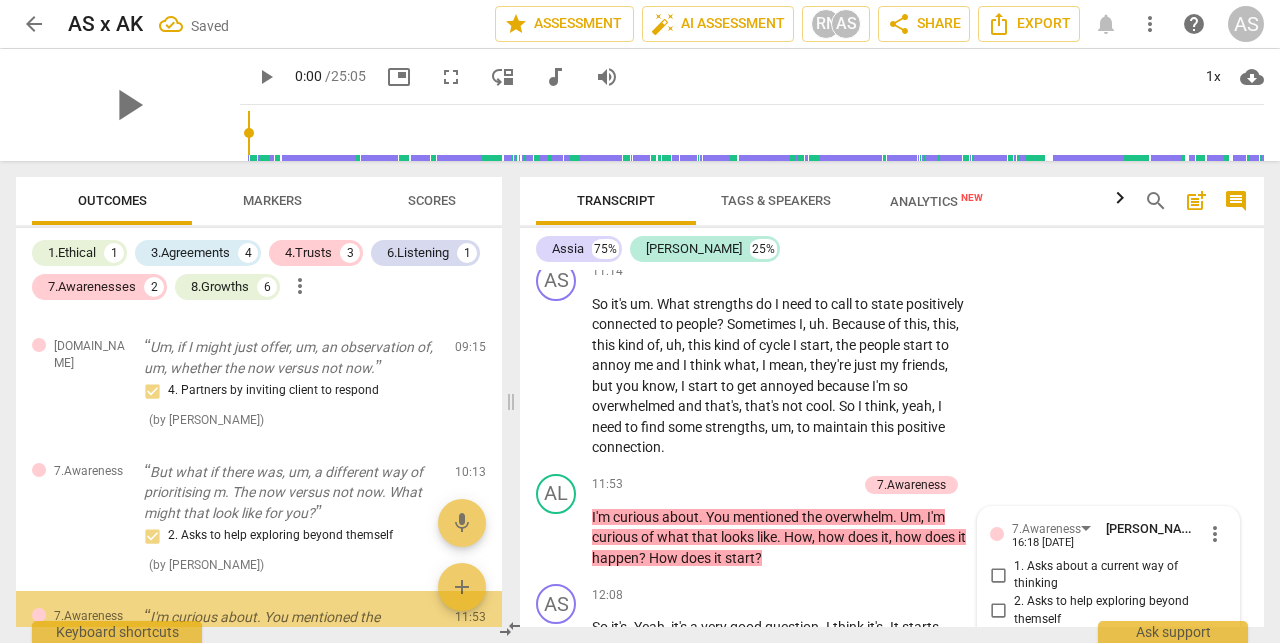 scroll, scrollTop: 6365, scrollLeft: 0, axis: vertical 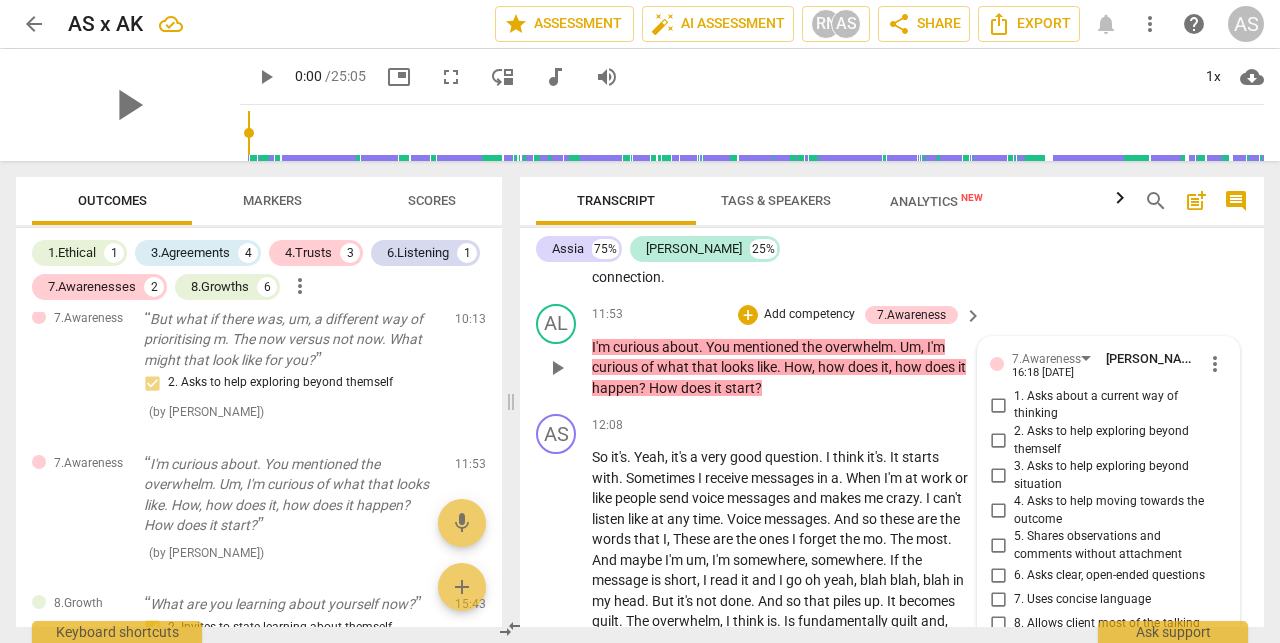 click on "1. Asks about a current way of thinking" at bounding box center [998, 405] 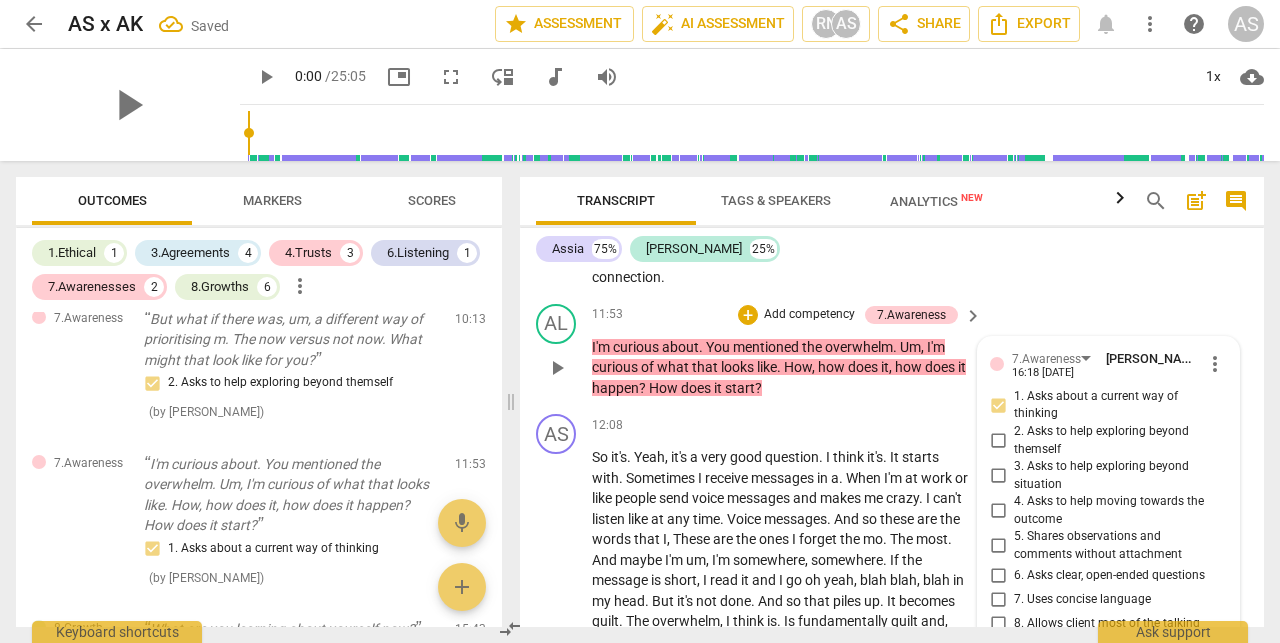 click on "I'm   curious   about .   You   mentioned   the   overwhelm .   Um ,   I'm   curious   of   what   that   looks   like .   How ,   how   does   it ,   how   does   it   happen ?   How   does   it   start ?" at bounding box center [782, 368] 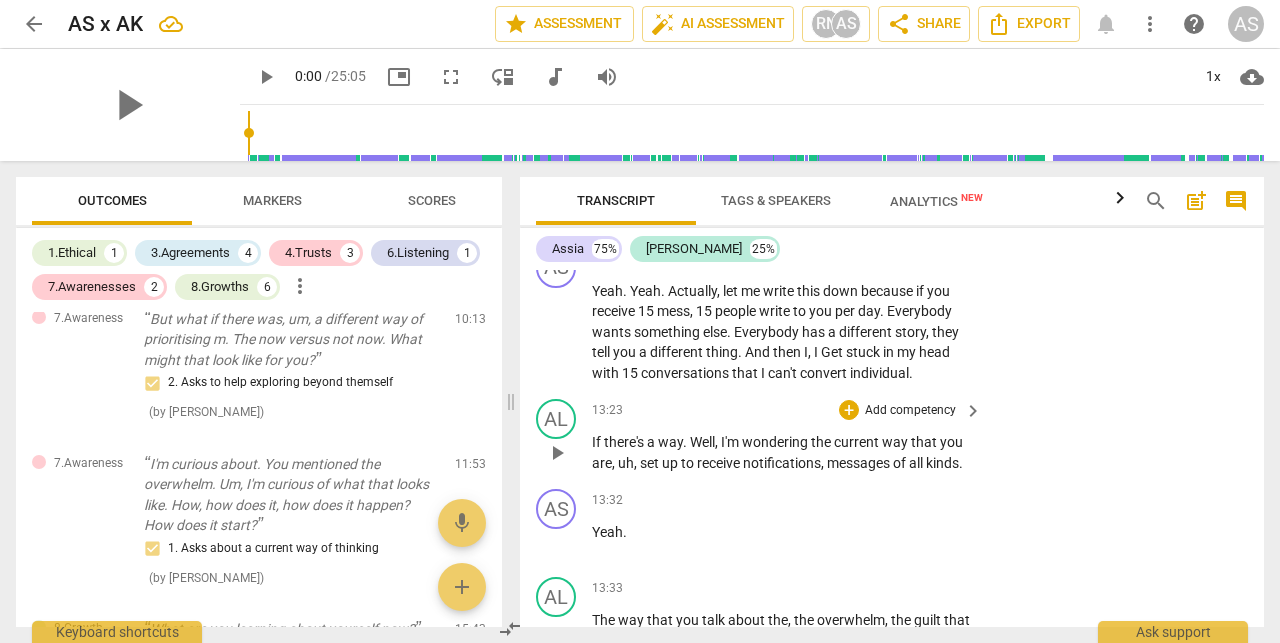 scroll, scrollTop: 6804, scrollLeft: 0, axis: vertical 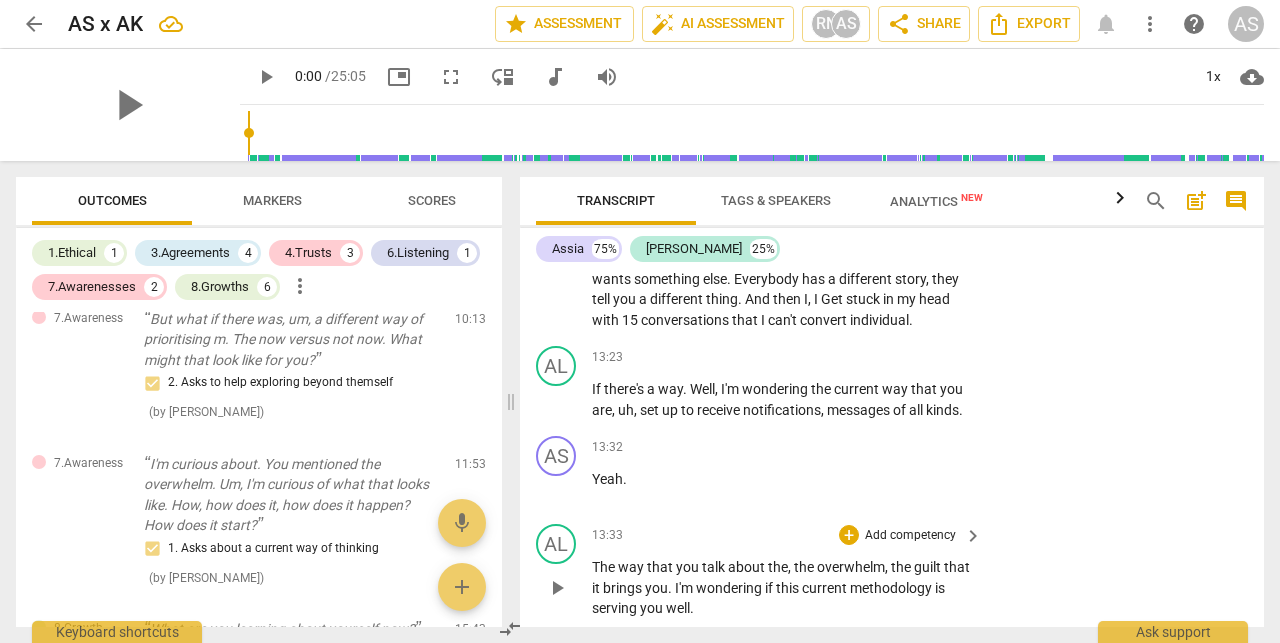 click on "Add competency" at bounding box center [910, 536] 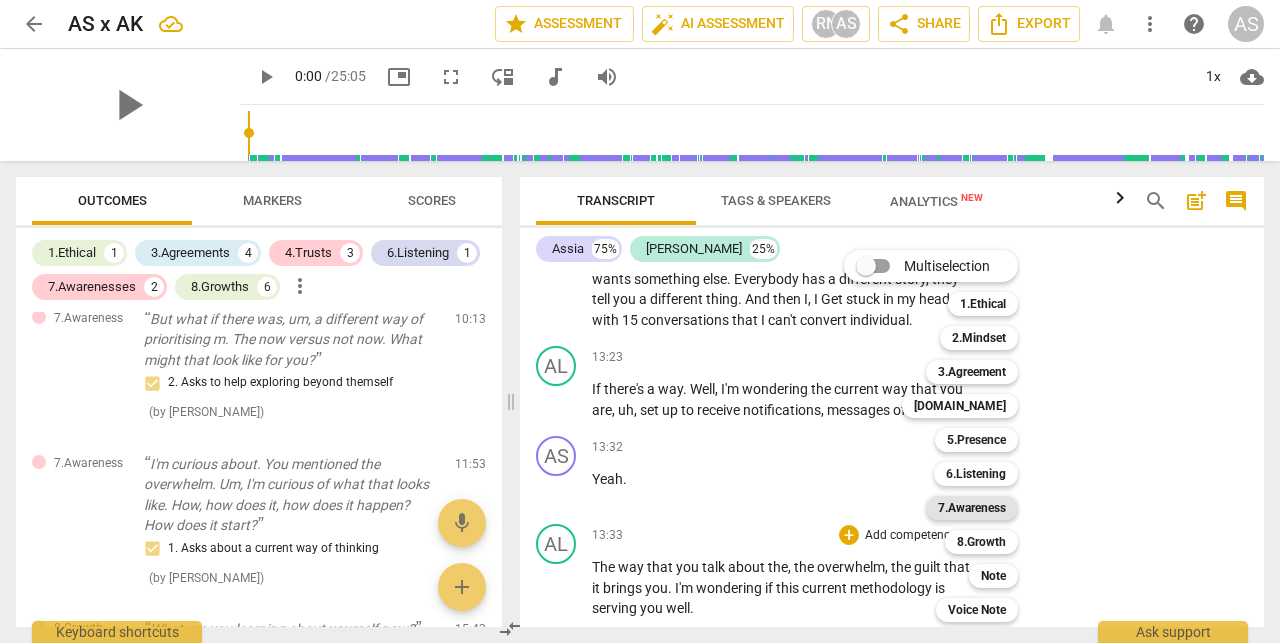 click on "7.Awareness" at bounding box center (972, 508) 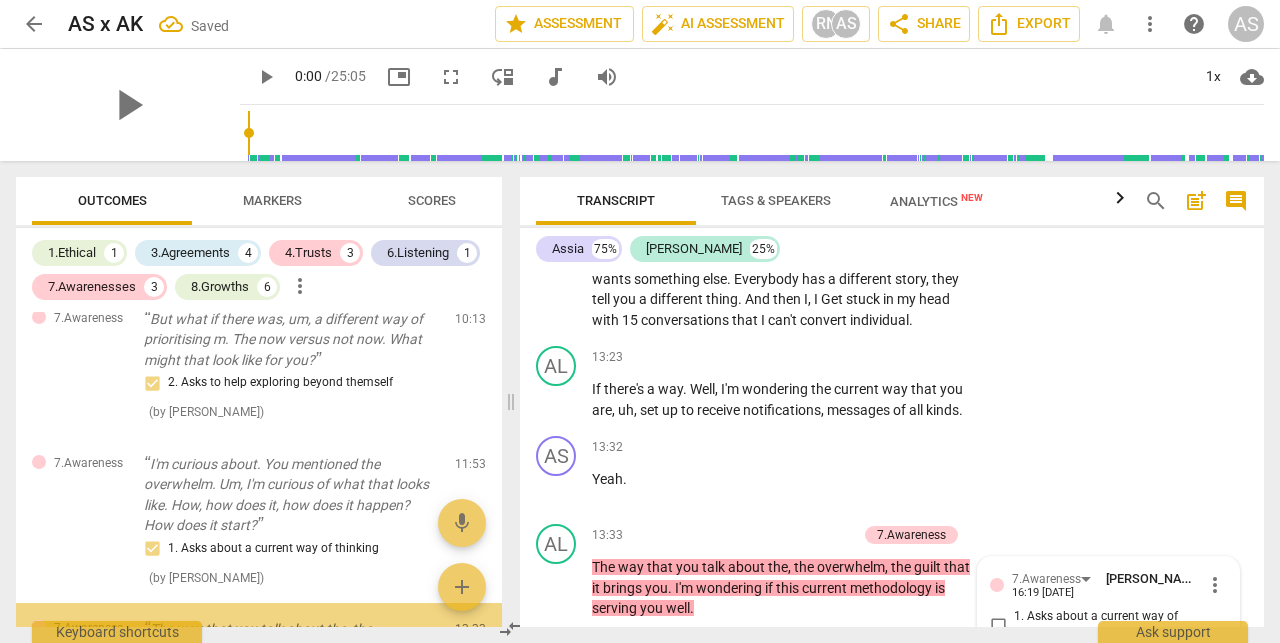 scroll, scrollTop: 1346, scrollLeft: 0, axis: vertical 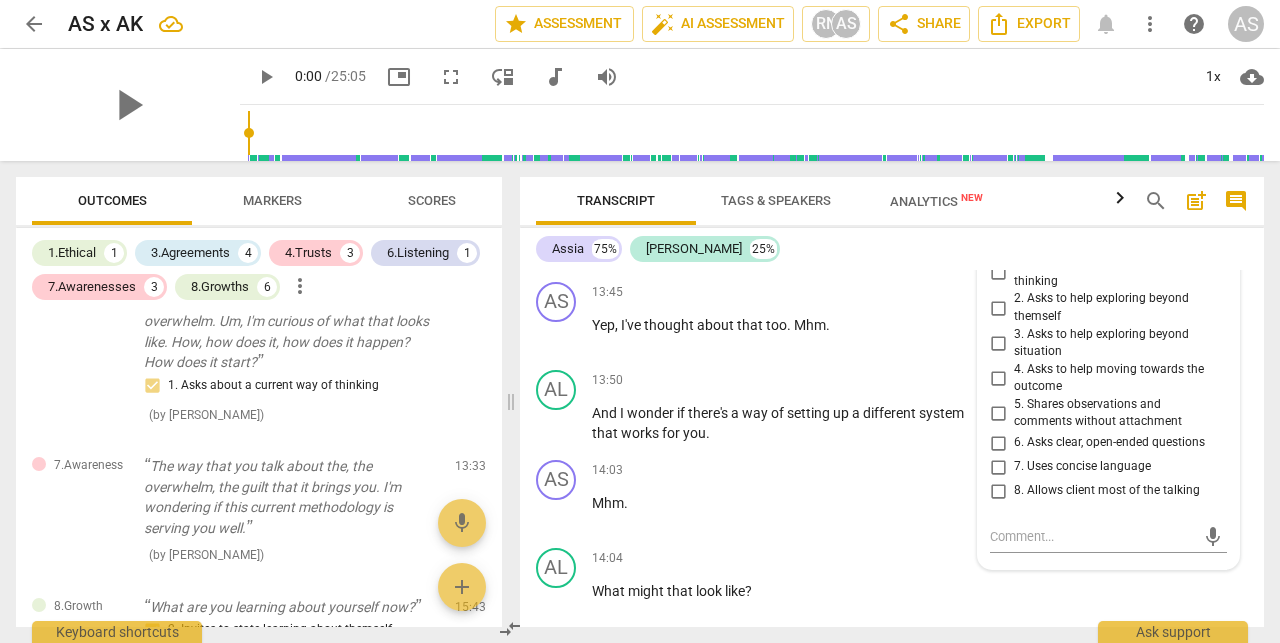click on "5. Shares observations and comments without attachment" at bounding box center (1116, 413) 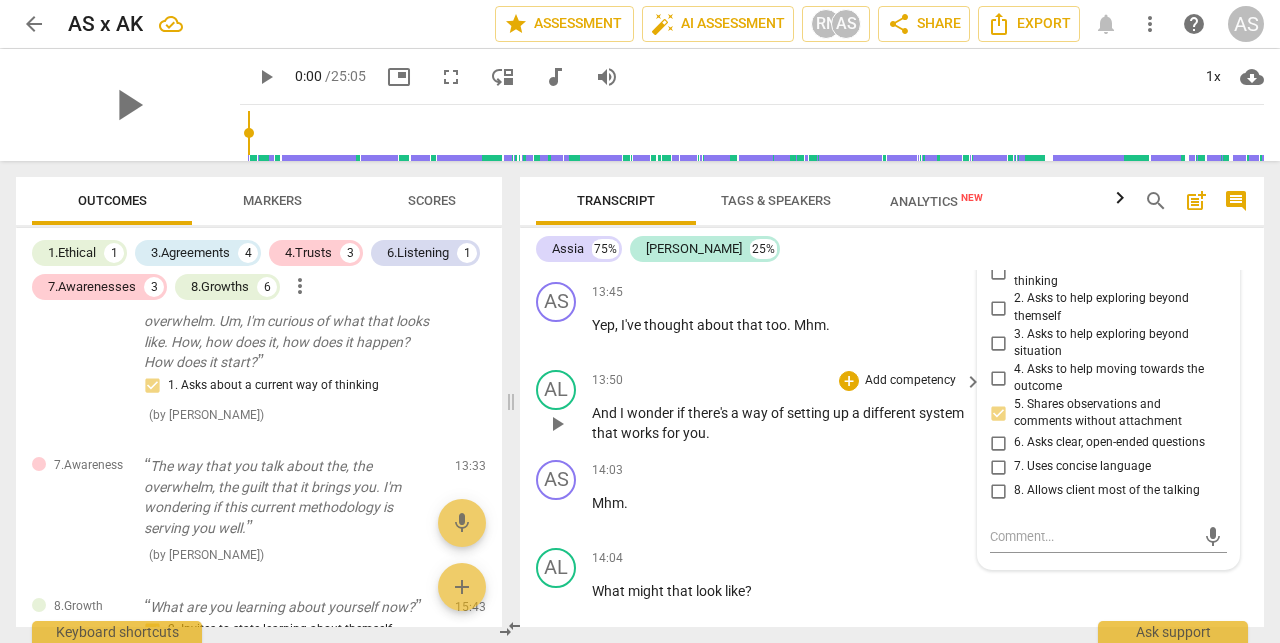 click on "setting" at bounding box center [810, 413] 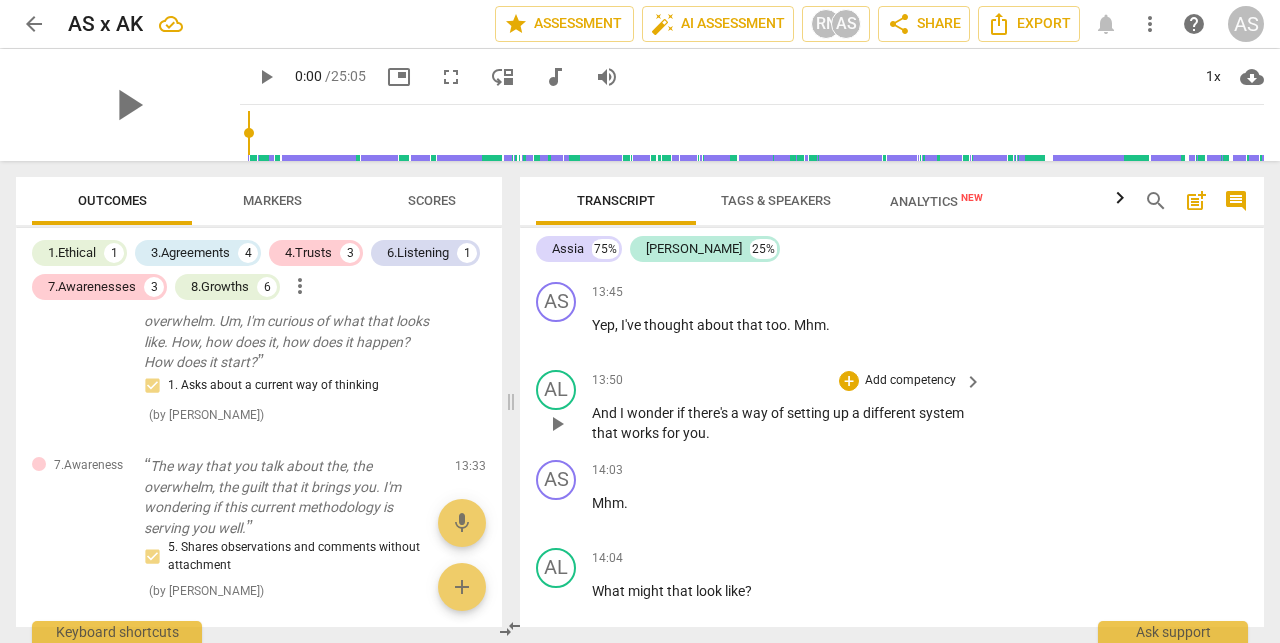 click on "Add competency" at bounding box center (910, 381) 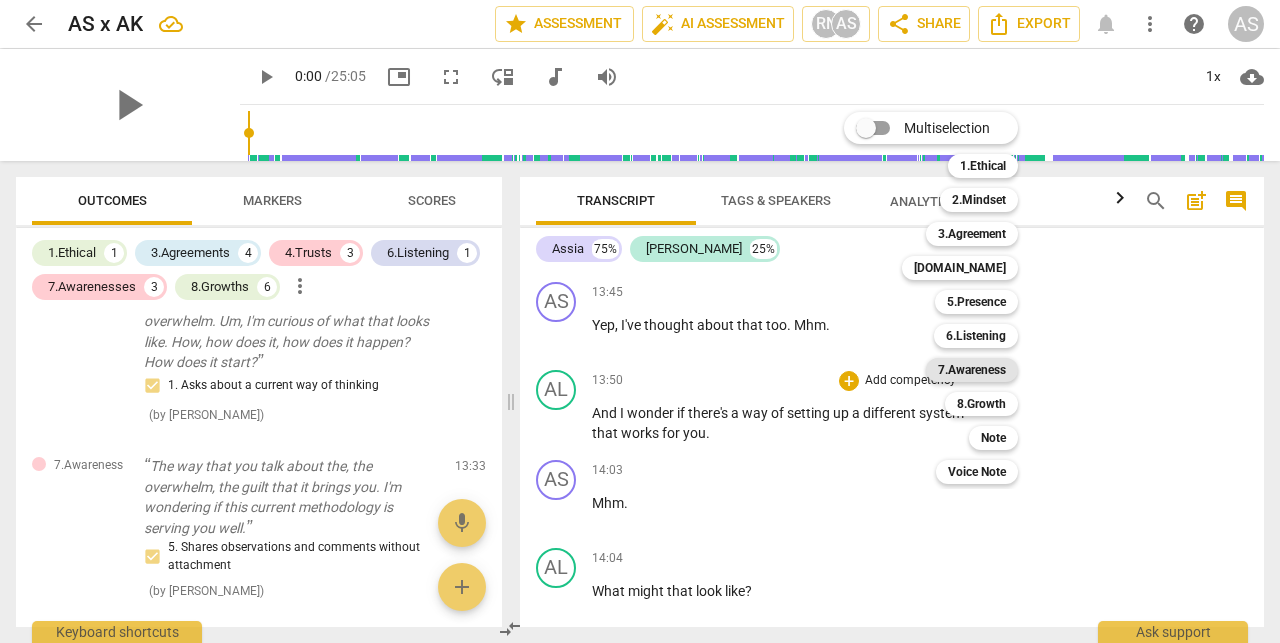 click on "7.Awareness" at bounding box center [972, 370] 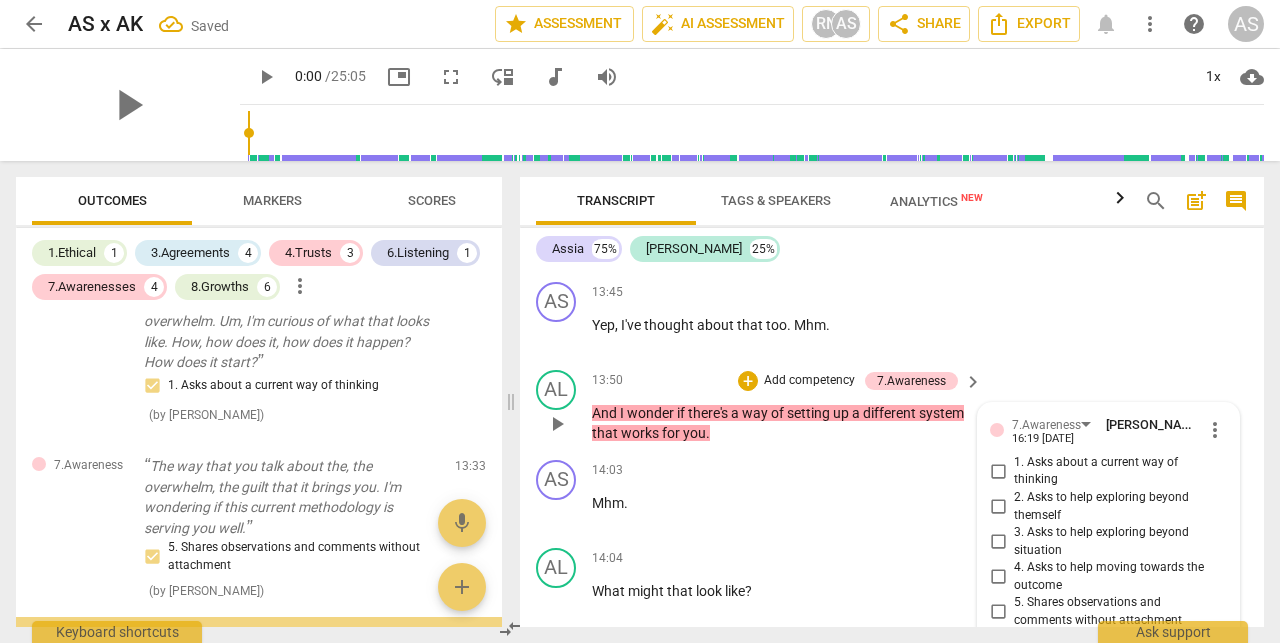 scroll, scrollTop: 7354, scrollLeft: 0, axis: vertical 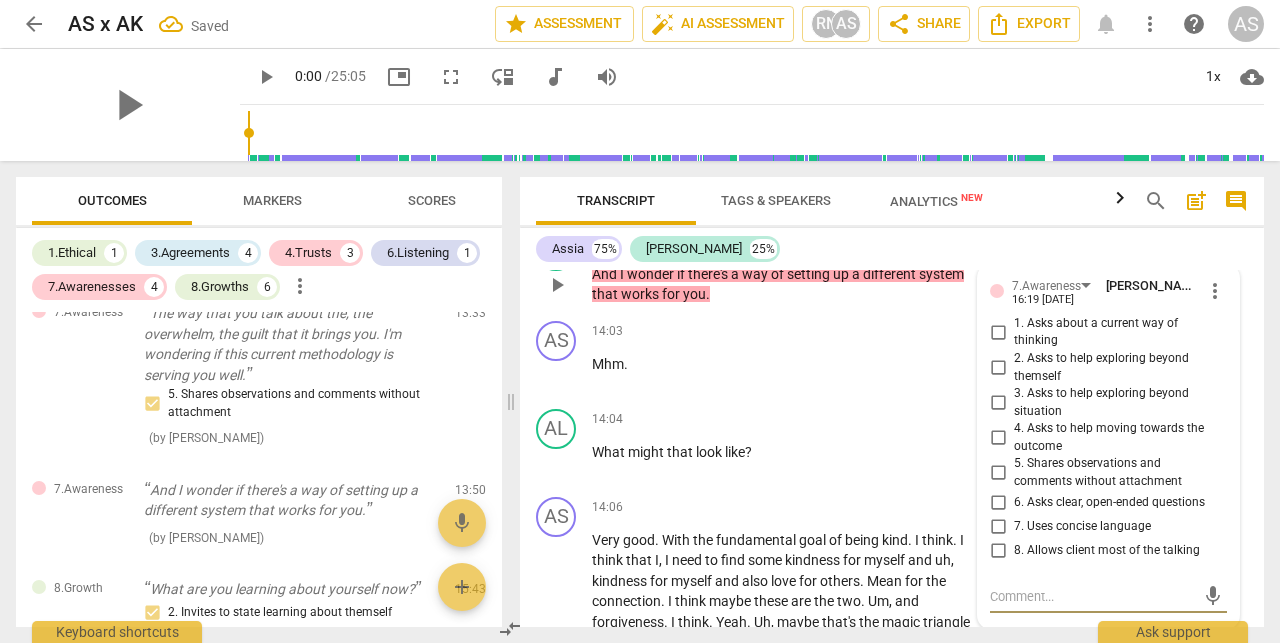 click on "3. Asks to help exploring beyond situation" at bounding box center [1116, 402] 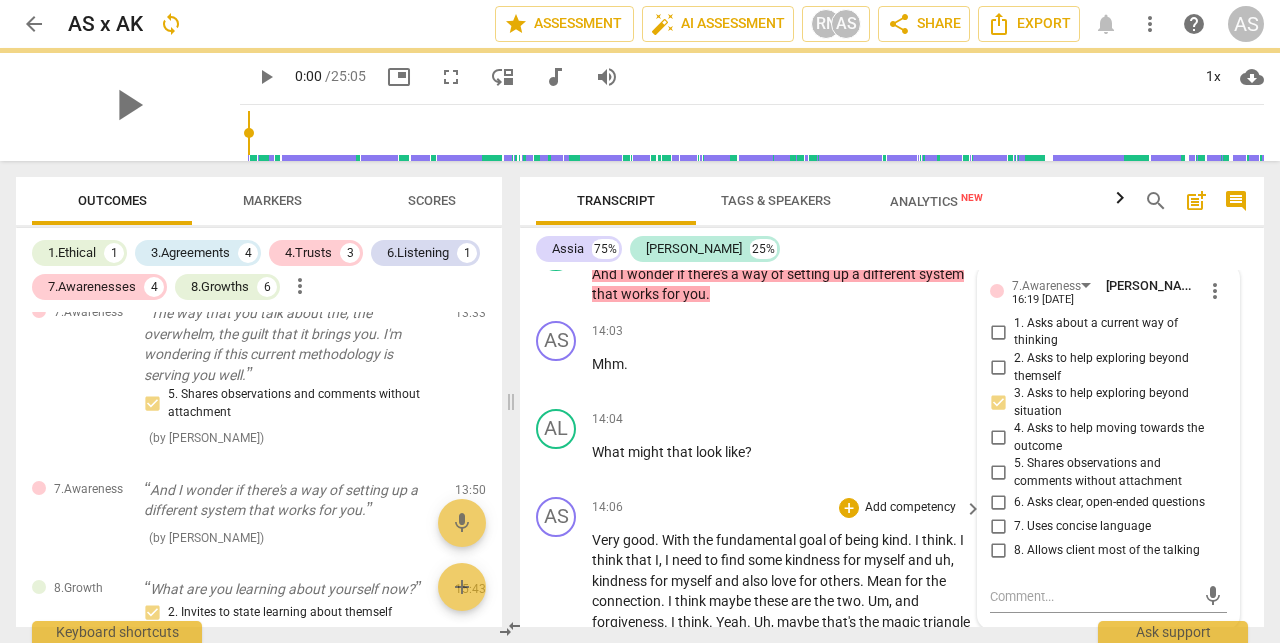 click on "love" at bounding box center (785, 581) 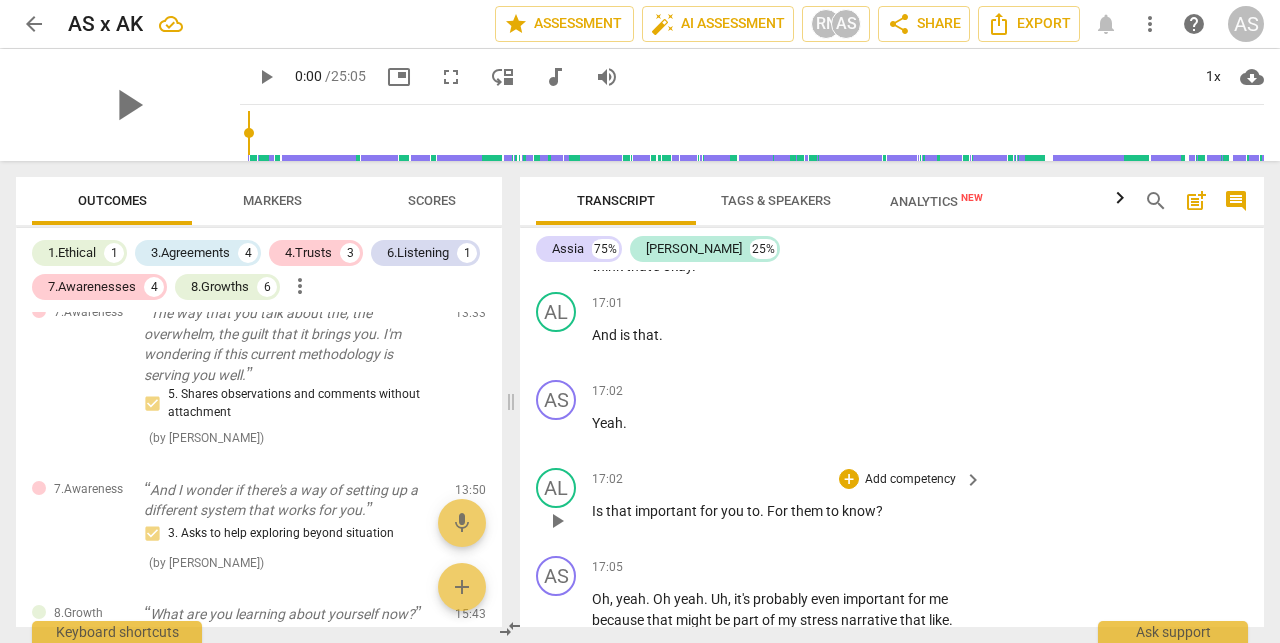scroll, scrollTop: 8855, scrollLeft: 0, axis: vertical 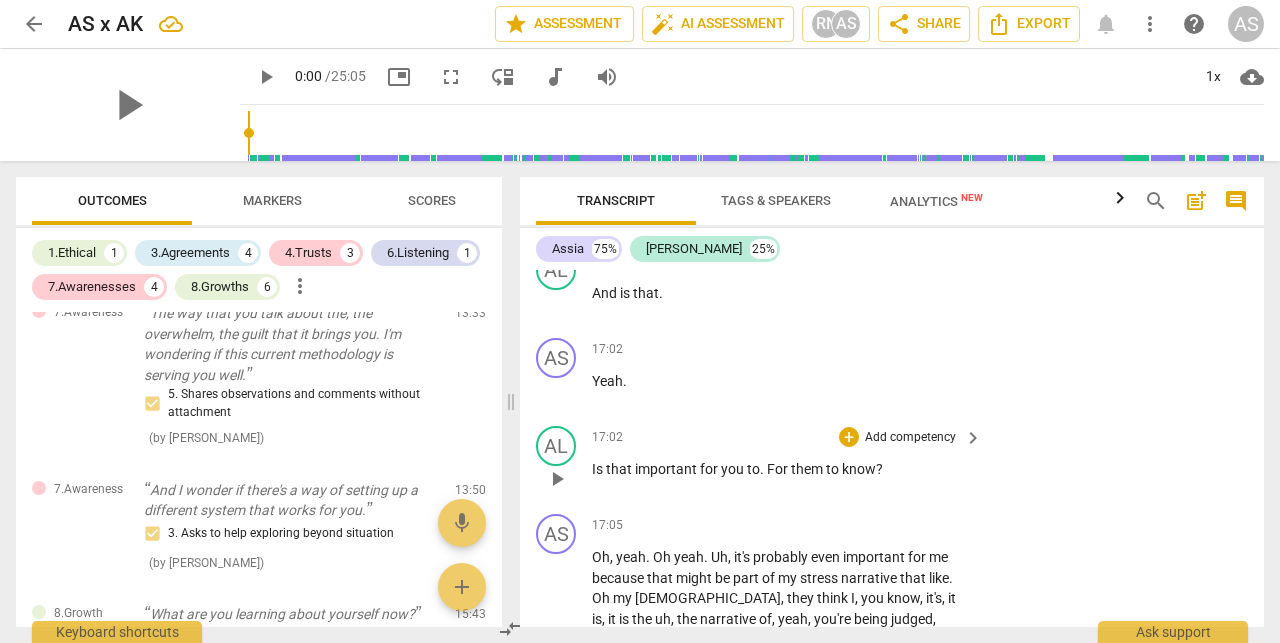 click on "Add competency" at bounding box center (910, 438) 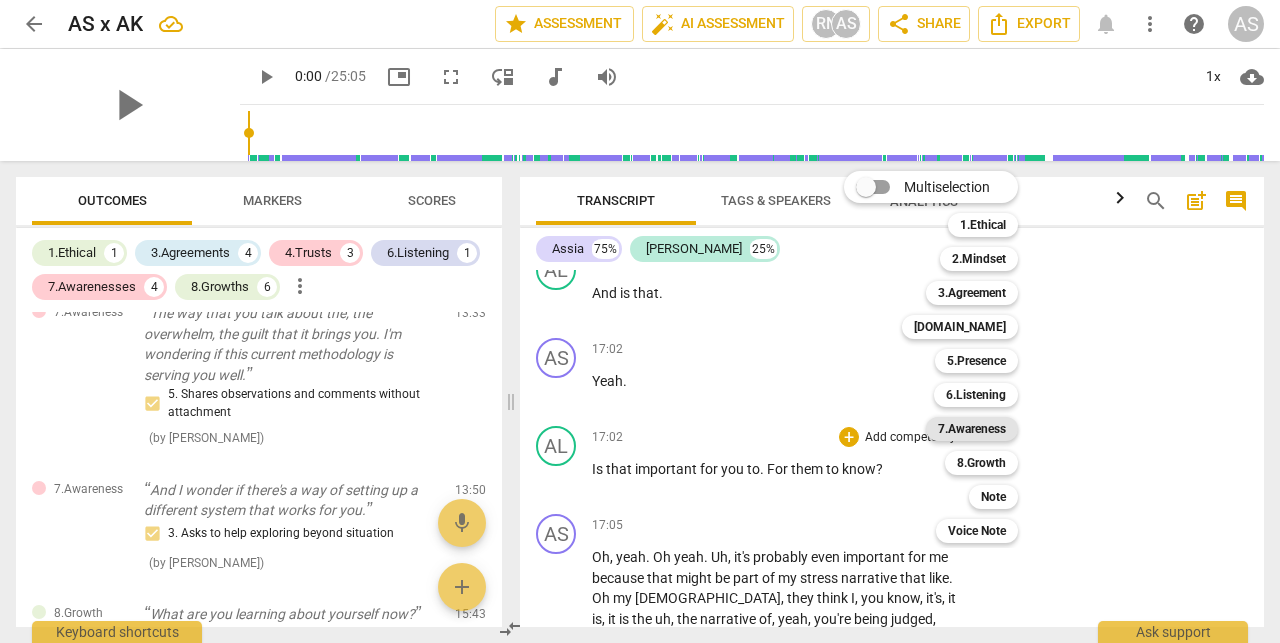 click on "7.Awareness" at bounding box center (972, 429) 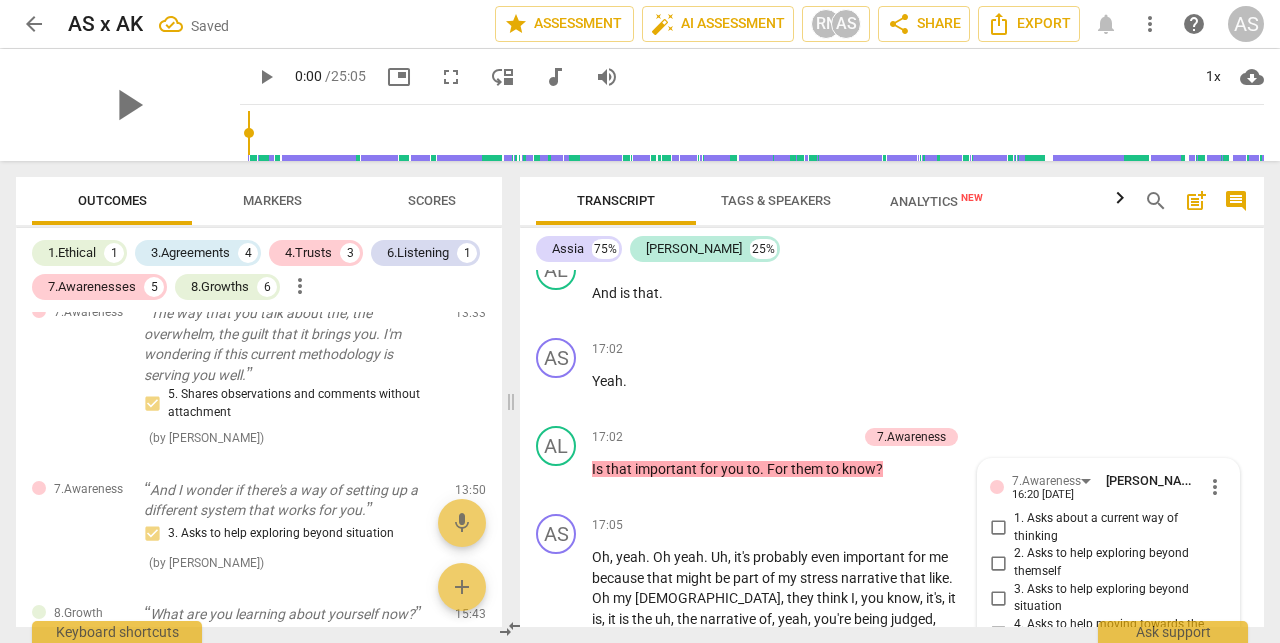 scroll, scrollTop: 9111, scrollLeft: 0, axis: vertical 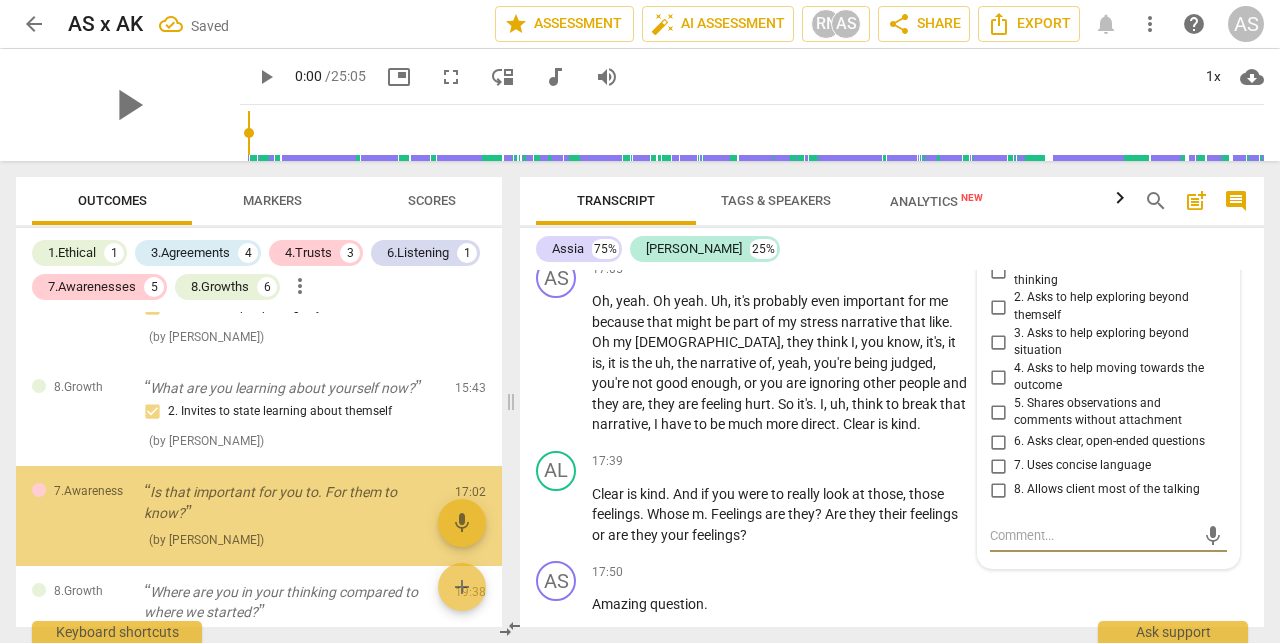 click on "4. Asks to help moving towards the outcome" at bounding box center [1116, 377] 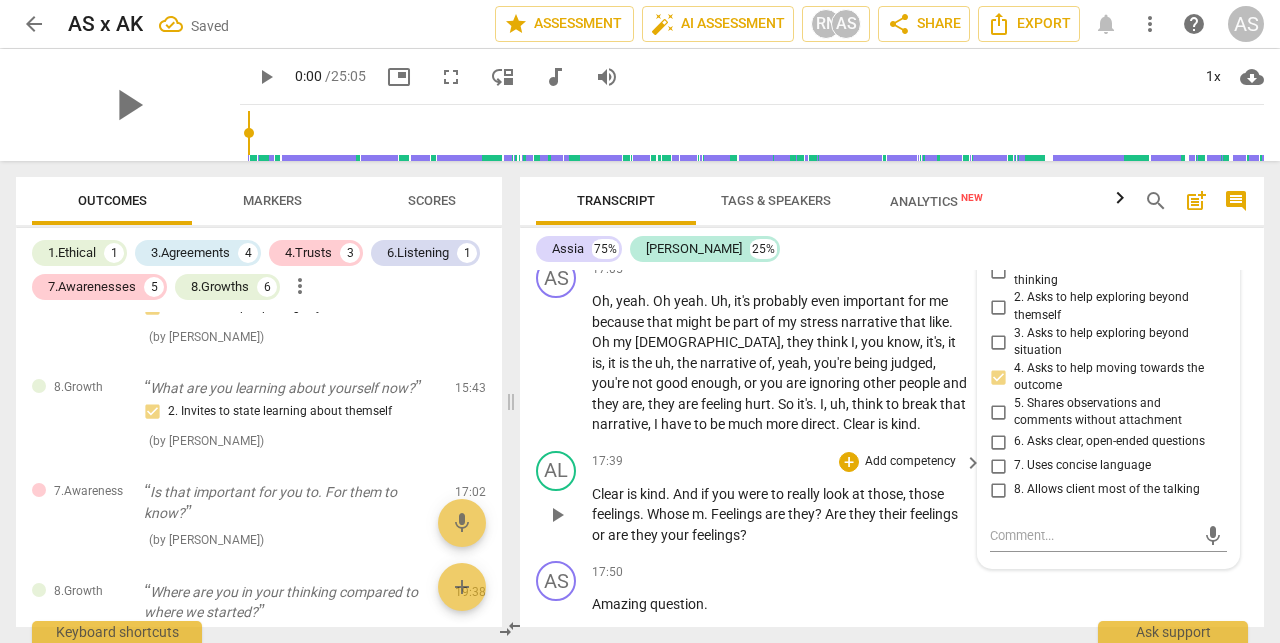 click on "Clear   is   kind .   And   if   you   were   to   really   look   at   those ,   those   feelings .   Whose   m .   Feelings   are   they ?   Are   they   their   feelings   or   are   they   your   feelings ?" at bounding box center (782, 515) 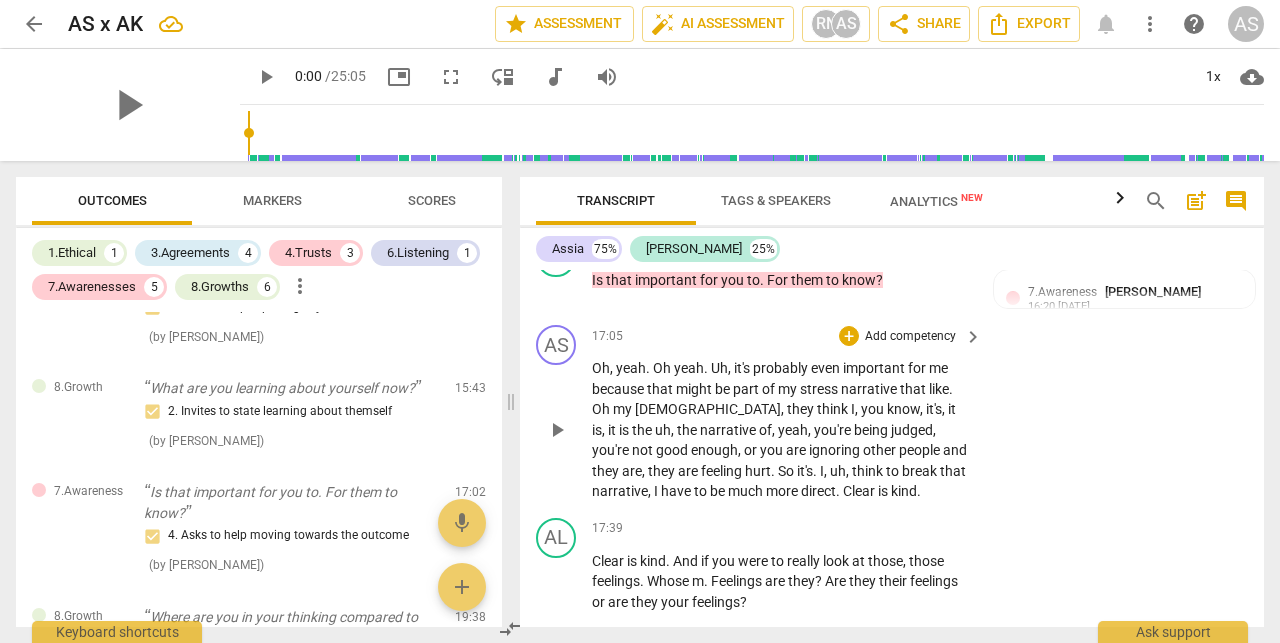 scroll, scrollTop: 9056, scrollLeft: 0, axis: vertical 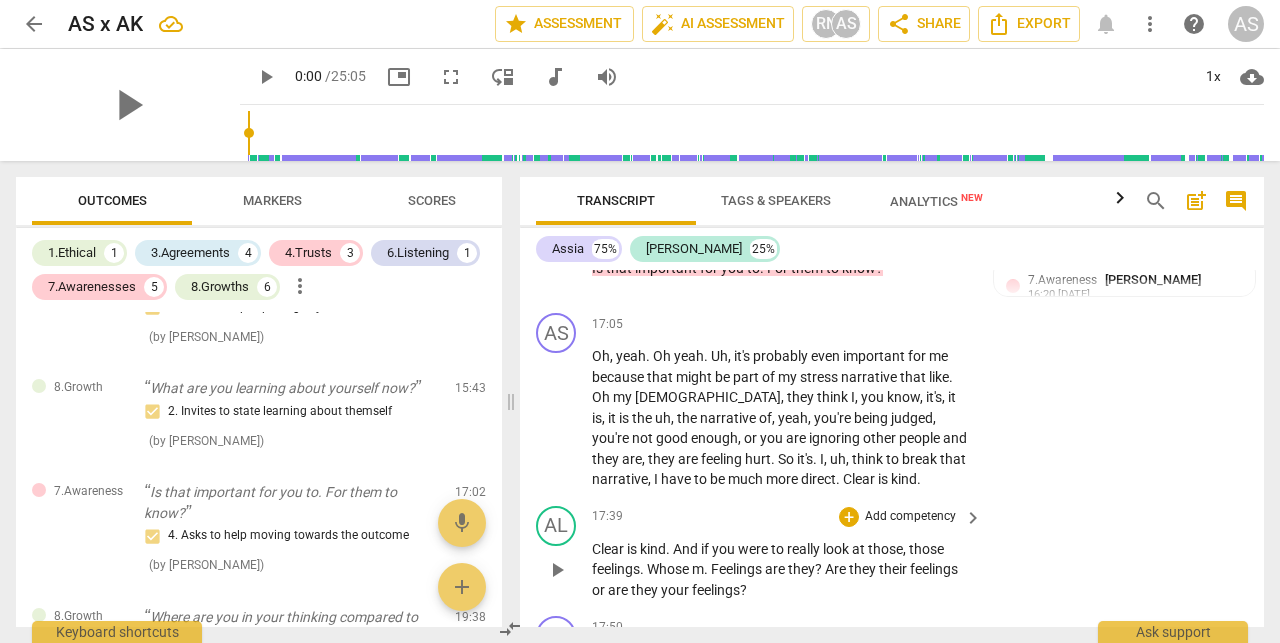 click on "Add competency" at bounding box center (910, 517) 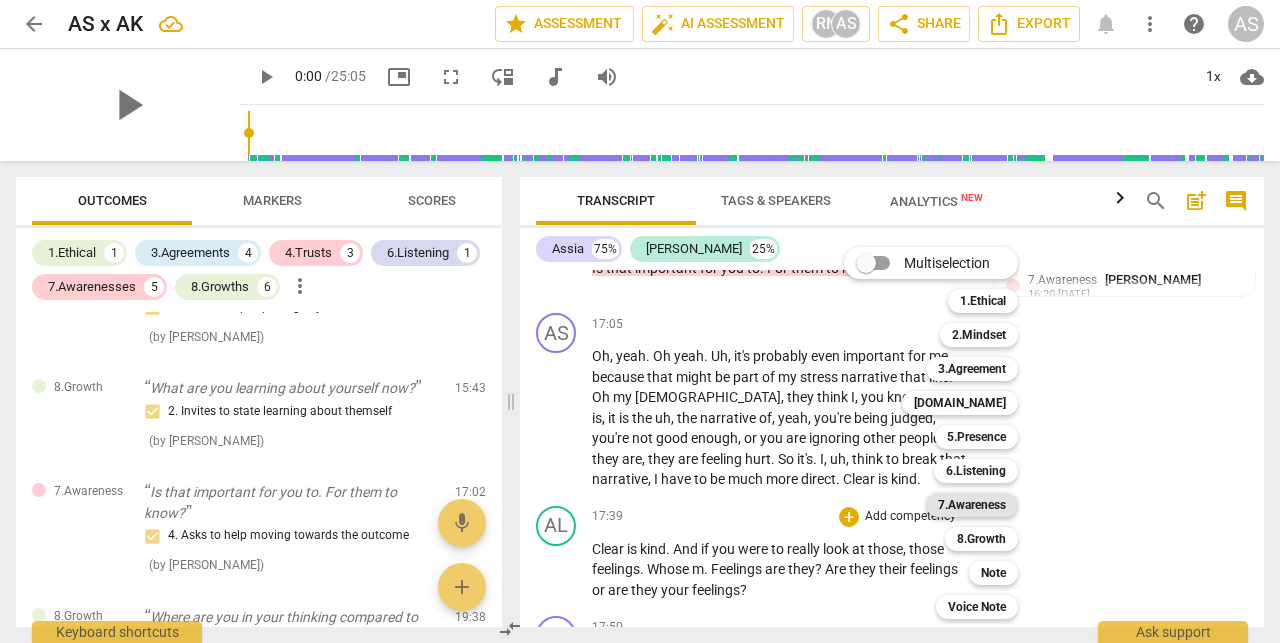 click on "7.Awareness" at bounding box center (972, 505) 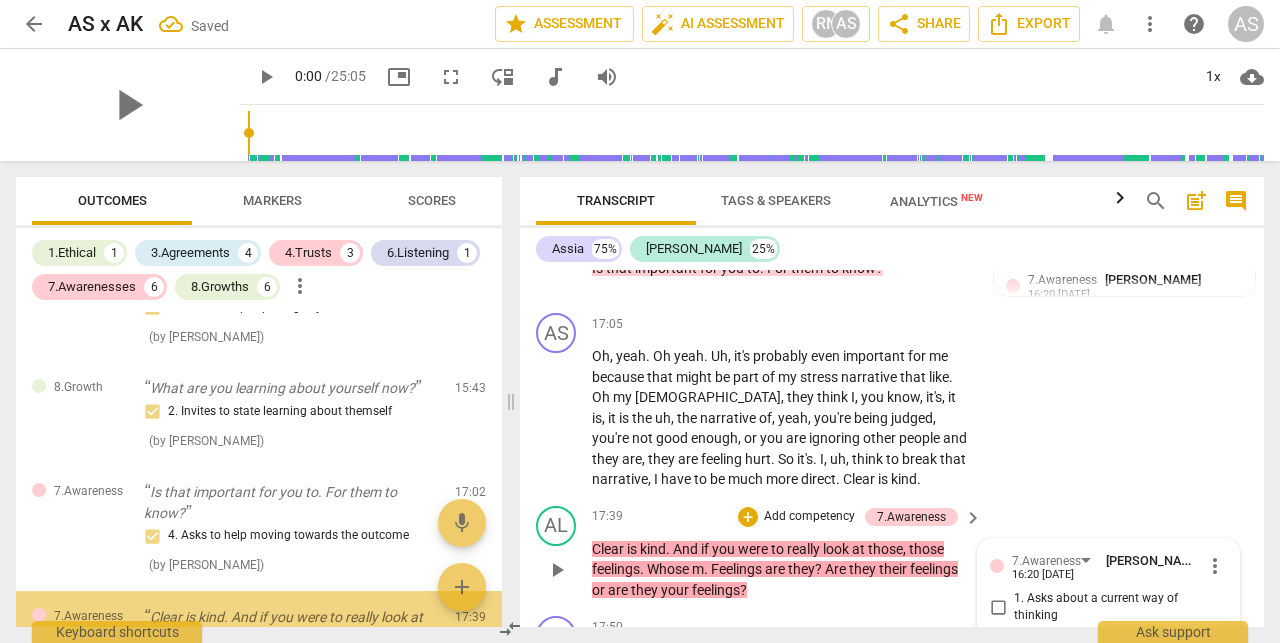 scroll, scrollTop: 9388, scrollLeft: 0, axis: vertical 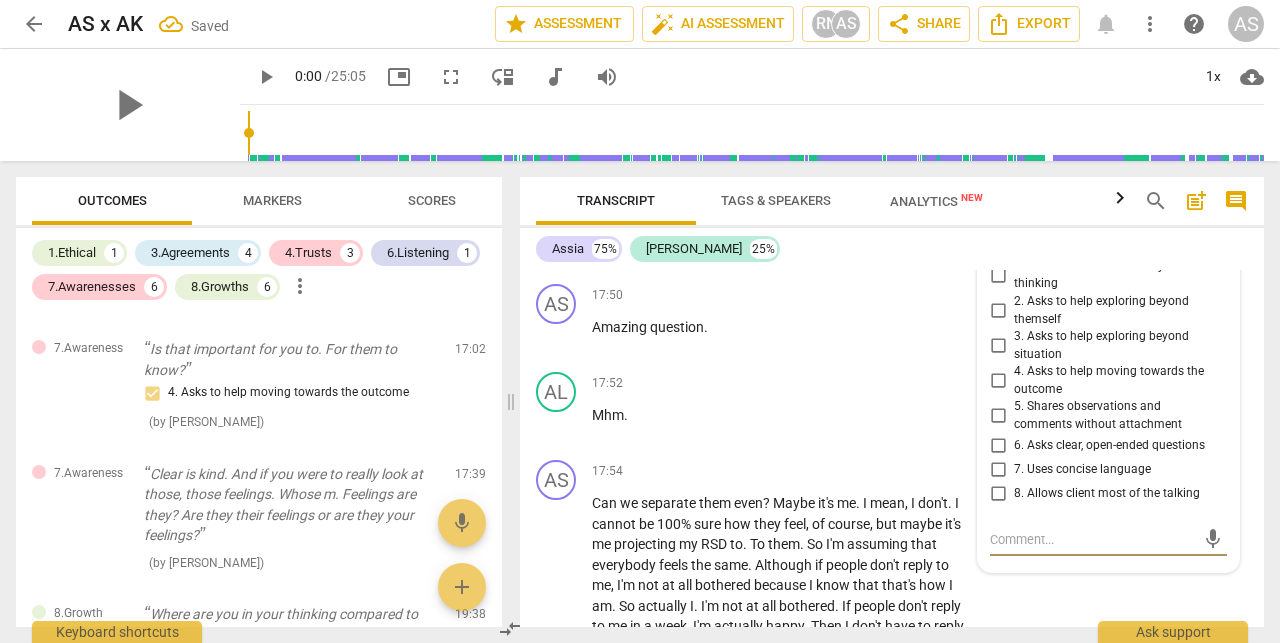 click on "7. Uses concise language" at bounding box center [1082, 470] 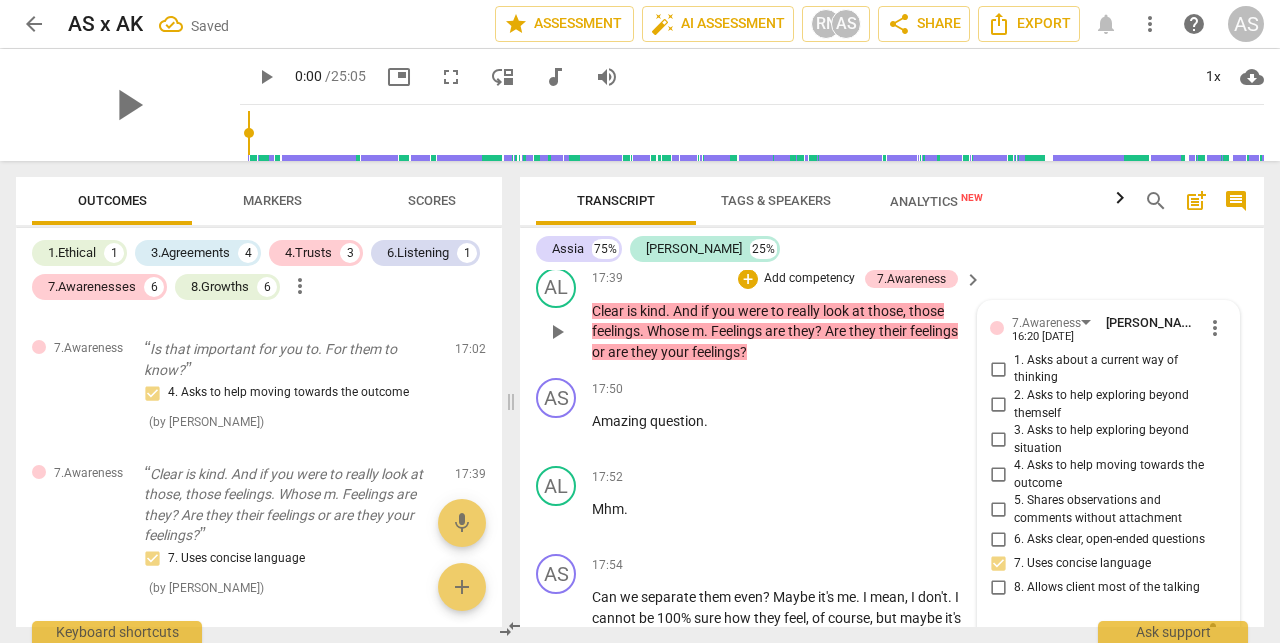 scroll, scrollTop: 9285, scrollLeft: 0, axis: vertical 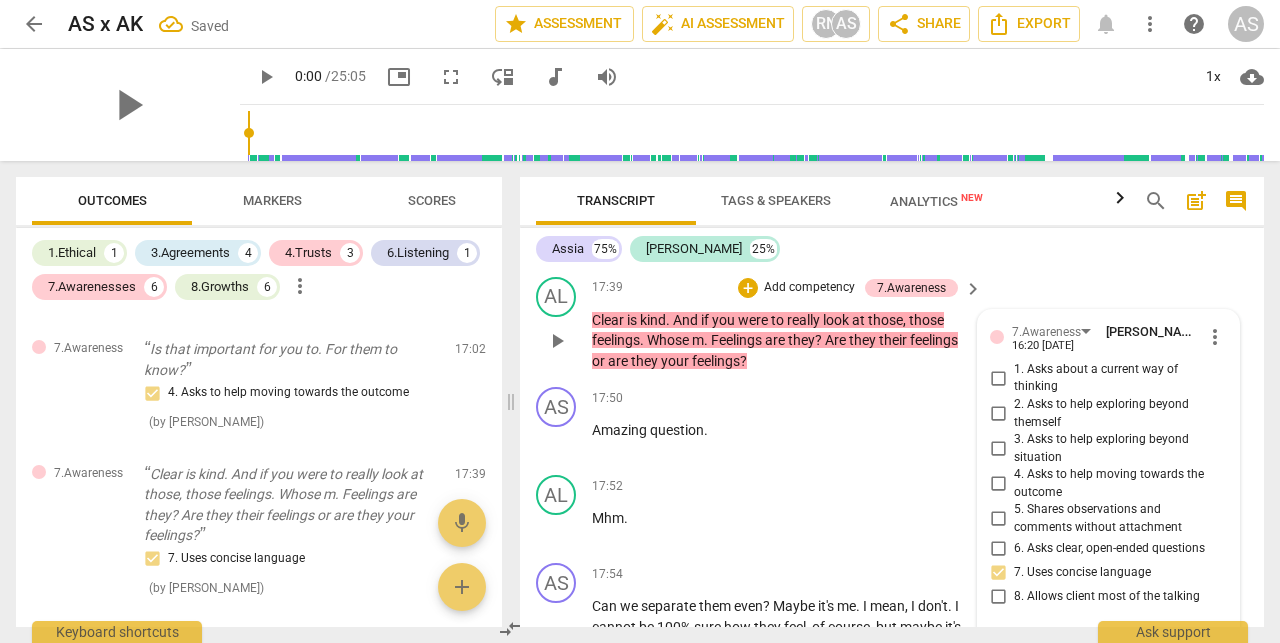 click on "2. Asks to help exploring beyond themself" at bounding box center [1116, 413] 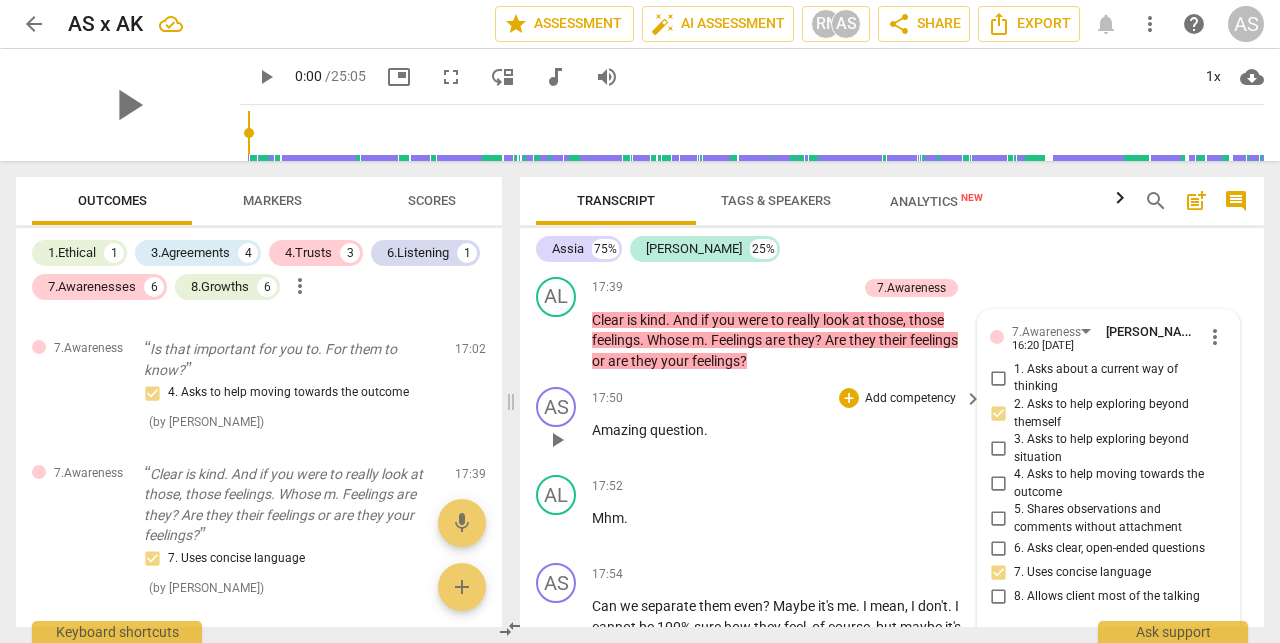 click on "17:50 + Add competency keyboard_arrow_right Amazing   question ." at bounding box center (788, 423) 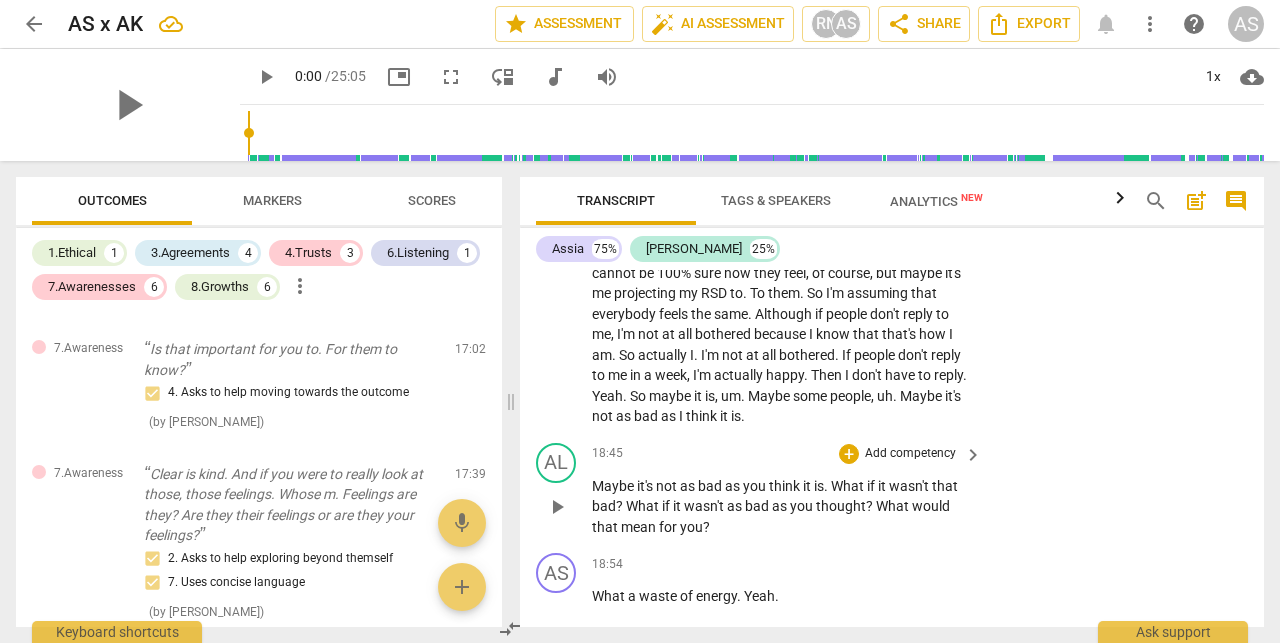 scroll, scrollTop: 9641, scrollLeft: 0, axis: vertical 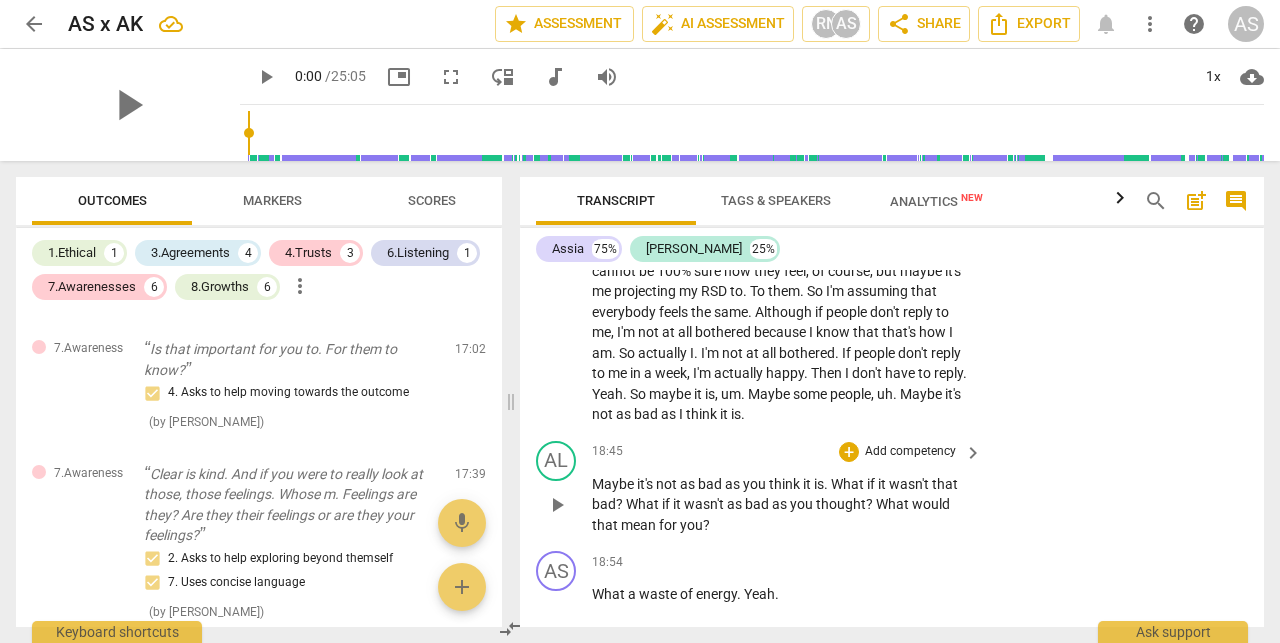 click on "Add competency" at bounding box center [910, 452] 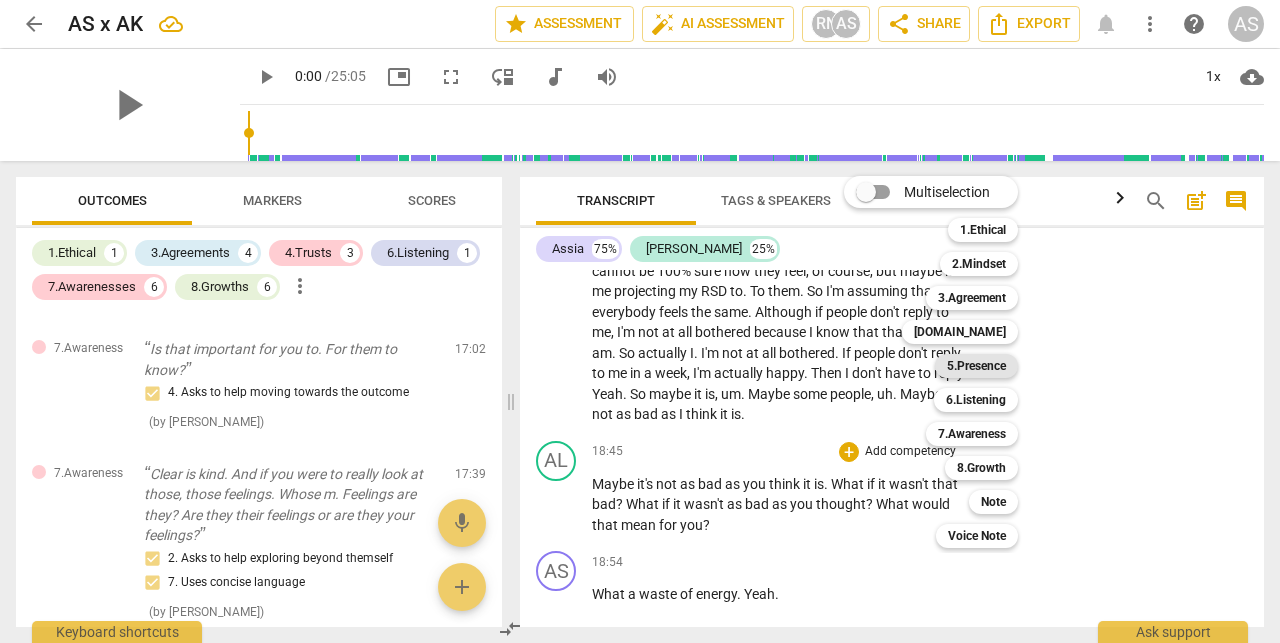click on "5.Presence" at bounding box center (976, 366) 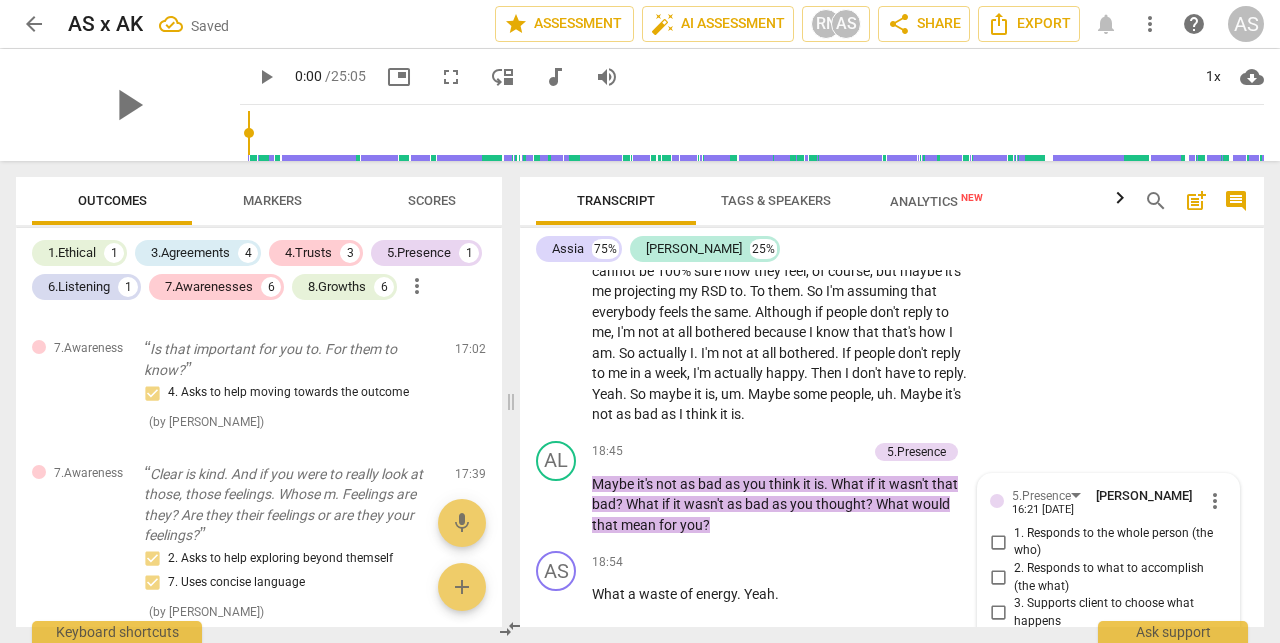 scroll, scrollTop: 2055, scrollLeft: 0, axis: vertical 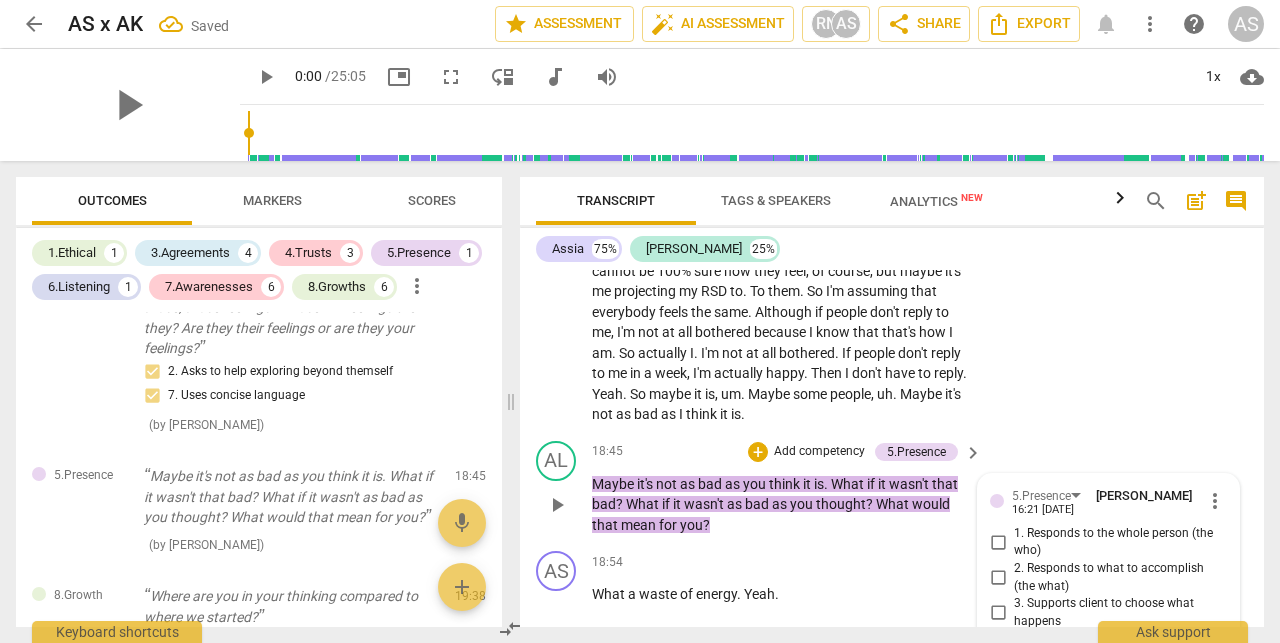click on "4. Demonstrates curiosity" at bounding box center [1083, 642] 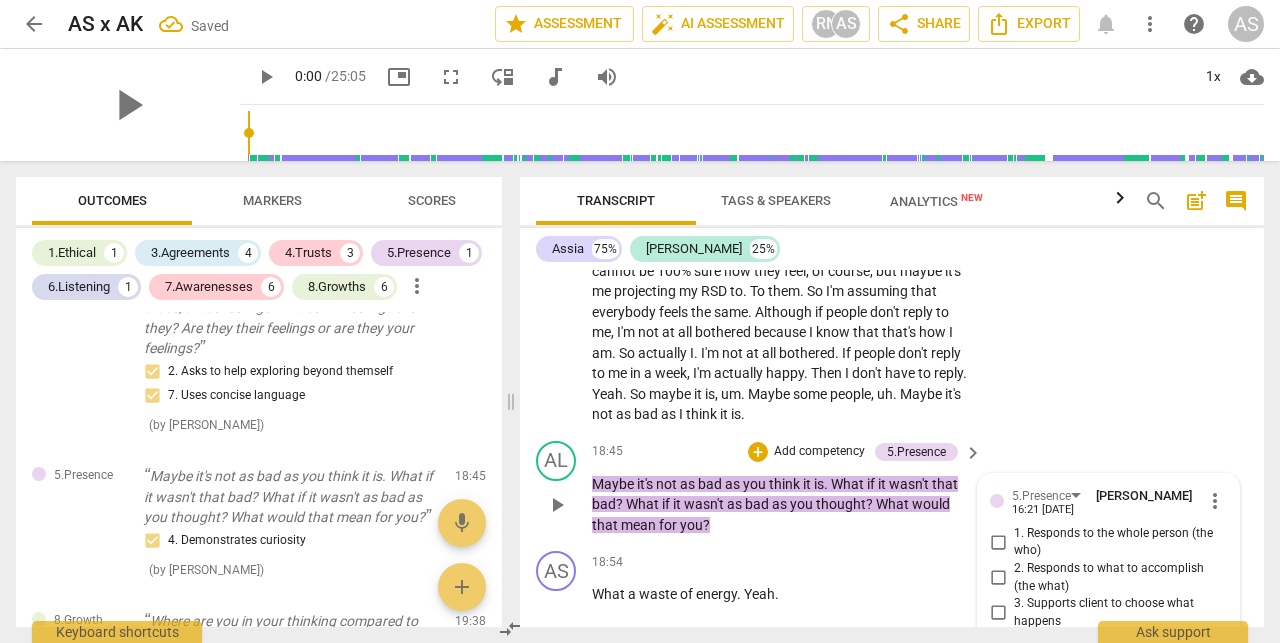 click on "1. Responds to the whole person (the who)" at bounding box center [1116, 542] 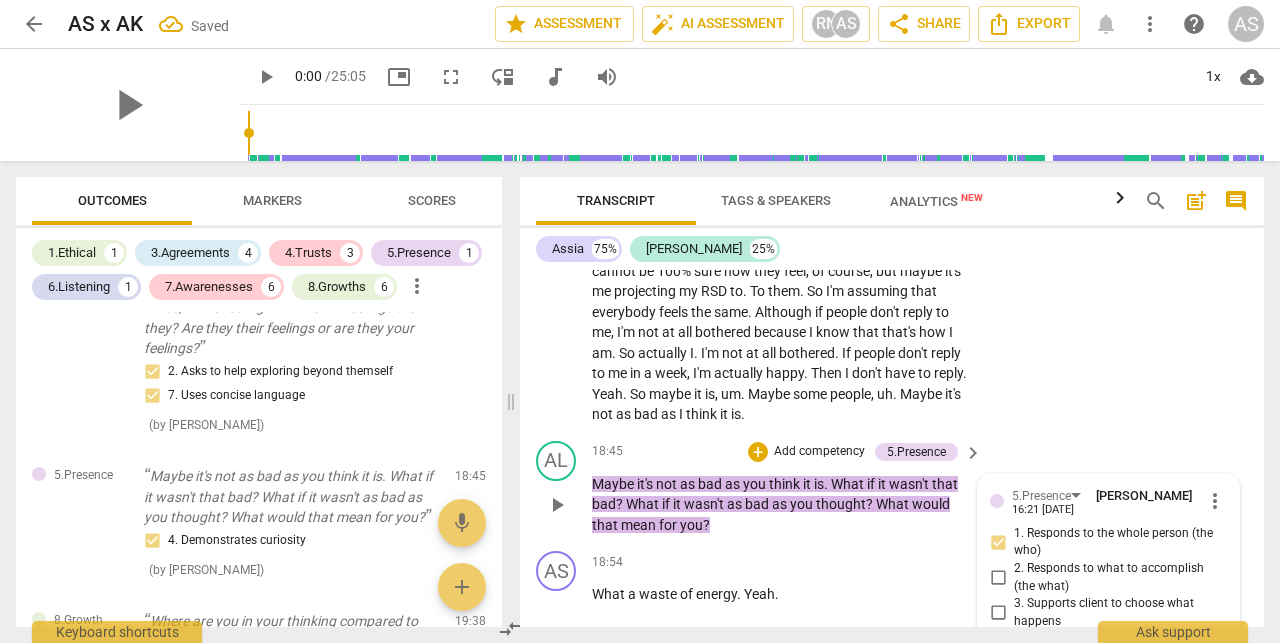 click on "Maybe   it's   not   as   bad   as   you   think   it   is .   What   if   it   wasn't   that   bad ?   What   if   it   wasn't   as   bad   as   you   thought ?   What   would   that   mean   for   you ?" at bounding box center [782, 505] 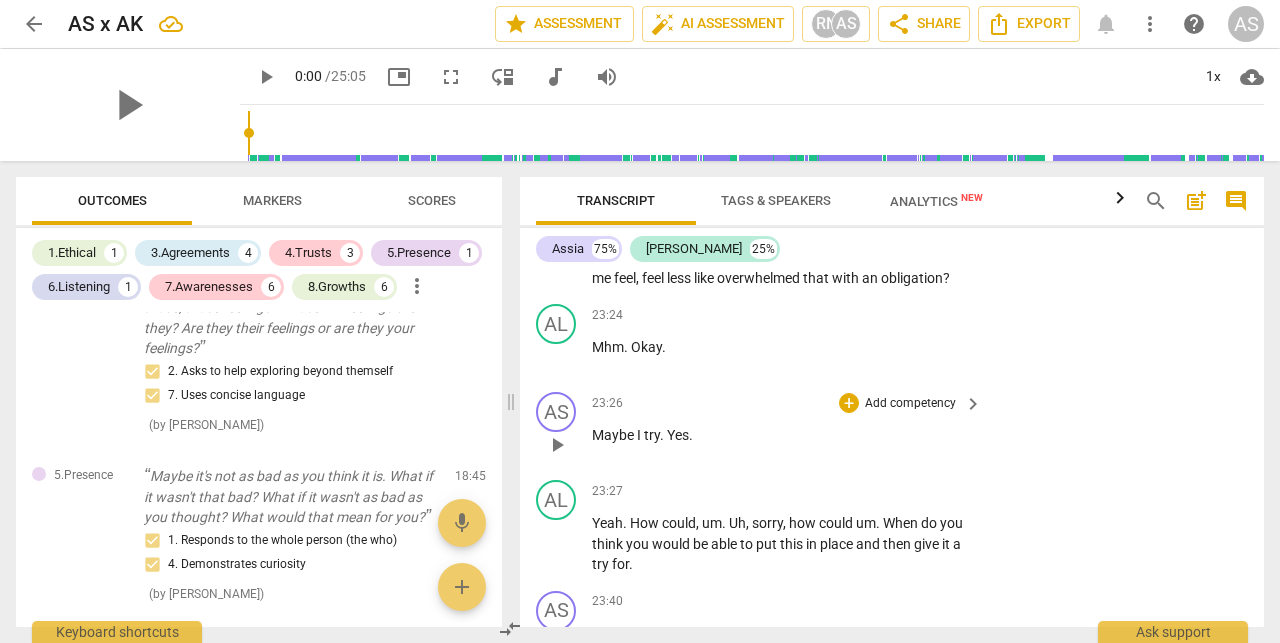 scroll, scrollTop: 11713, scrollLeft: 0, axis: vertical 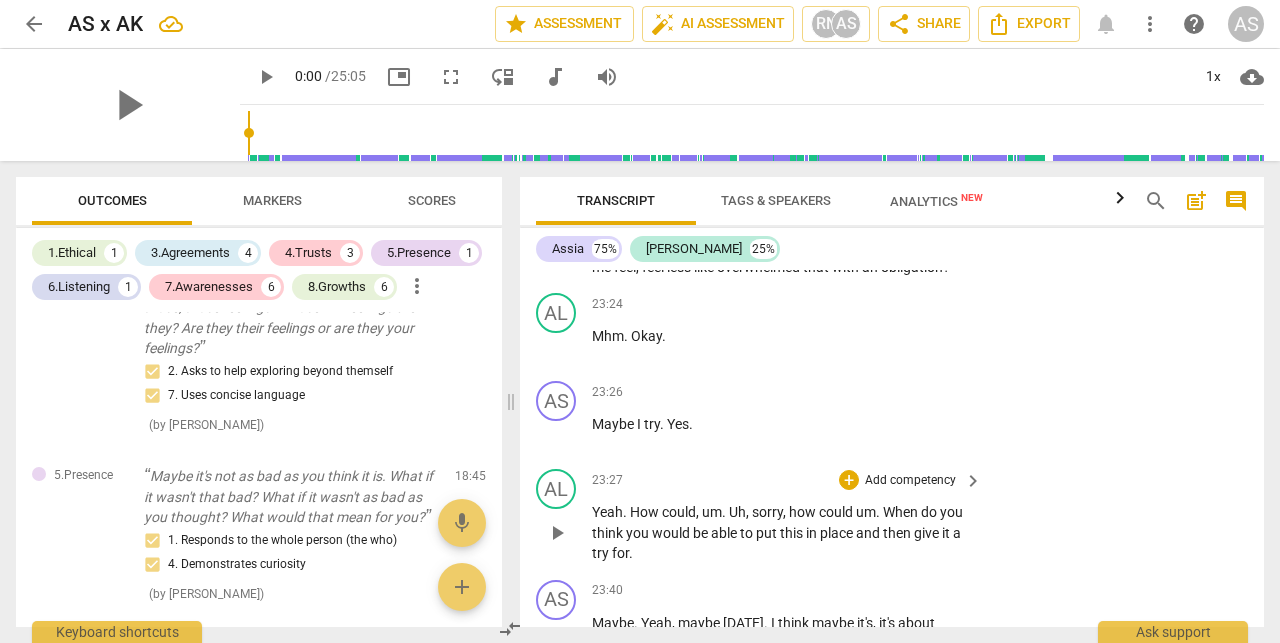 click on "Add competency" at bounding box center (910, 481) 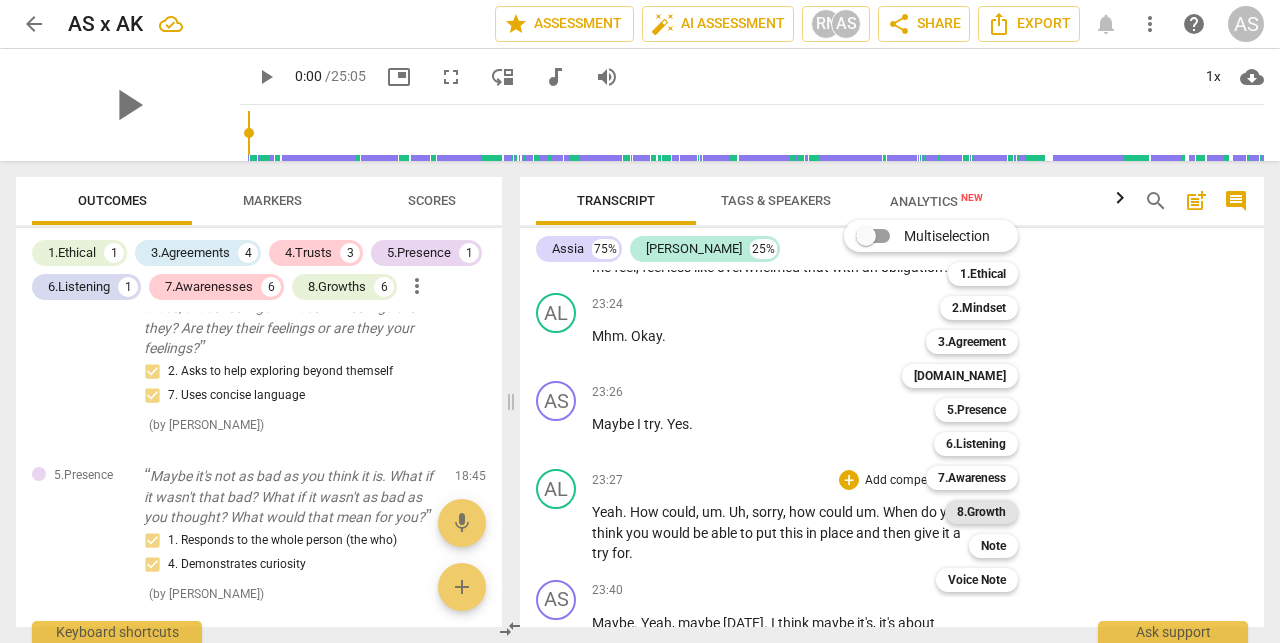click on "8.Growth" at bounding box center (981, 512) 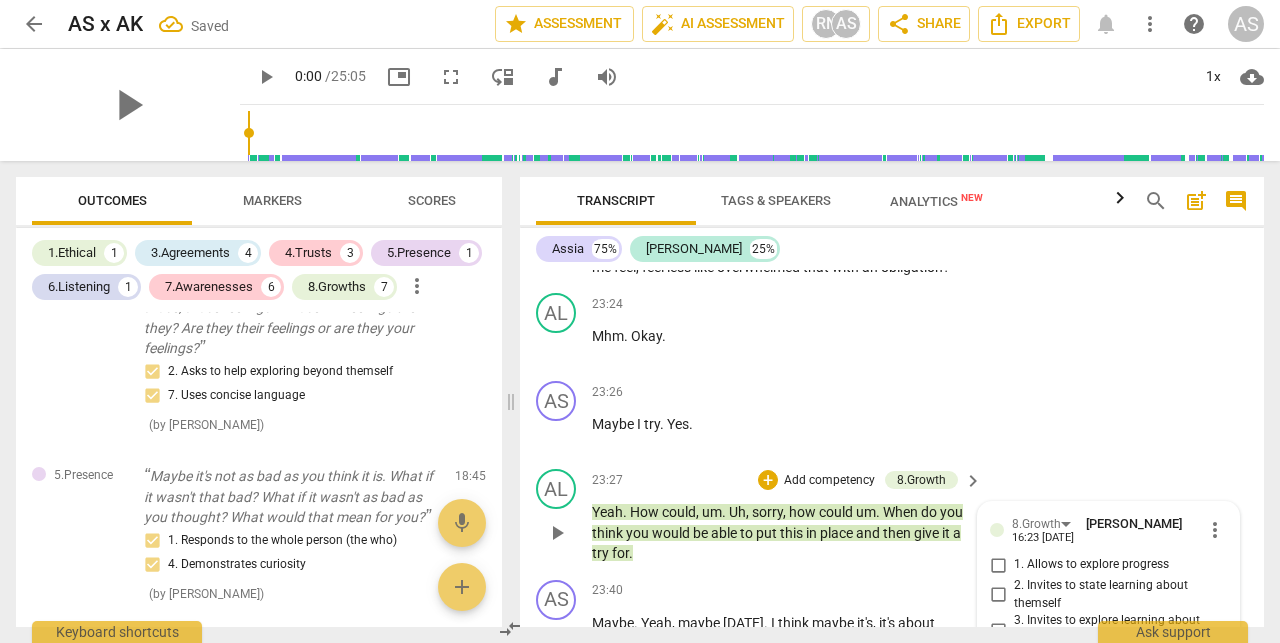 scroll, scrollTop: 12022, scrollLeft: 0, axis: vertical 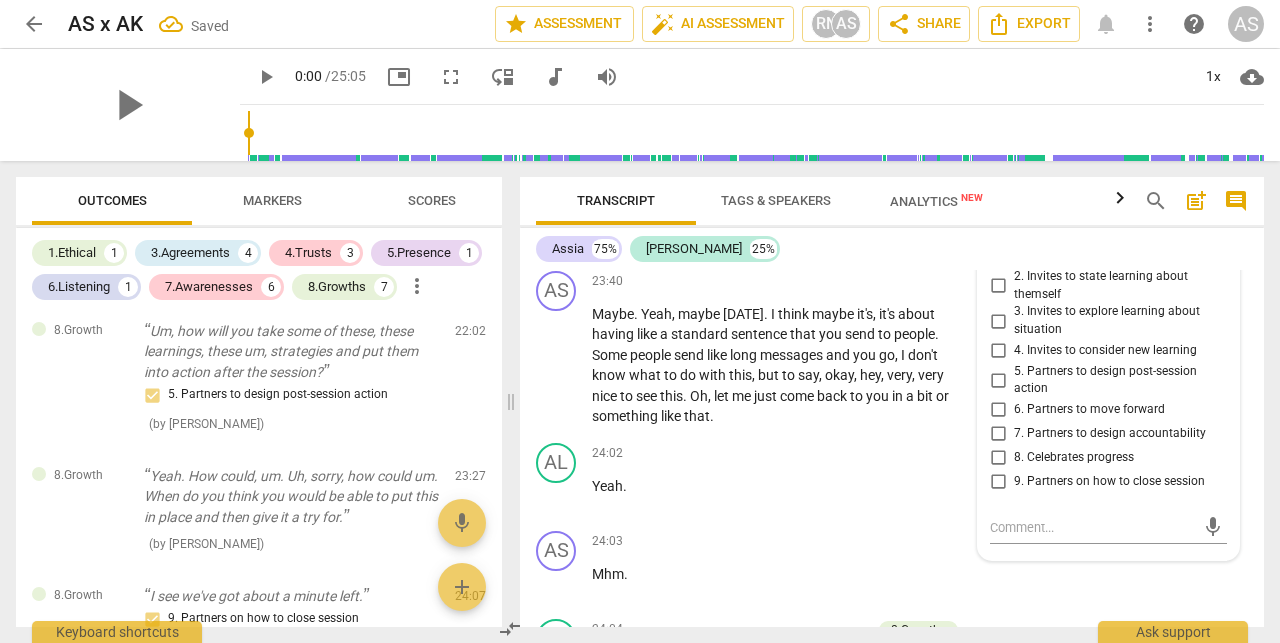 click on "7. Partners to design accountability" at bounding box center [1110, 434] 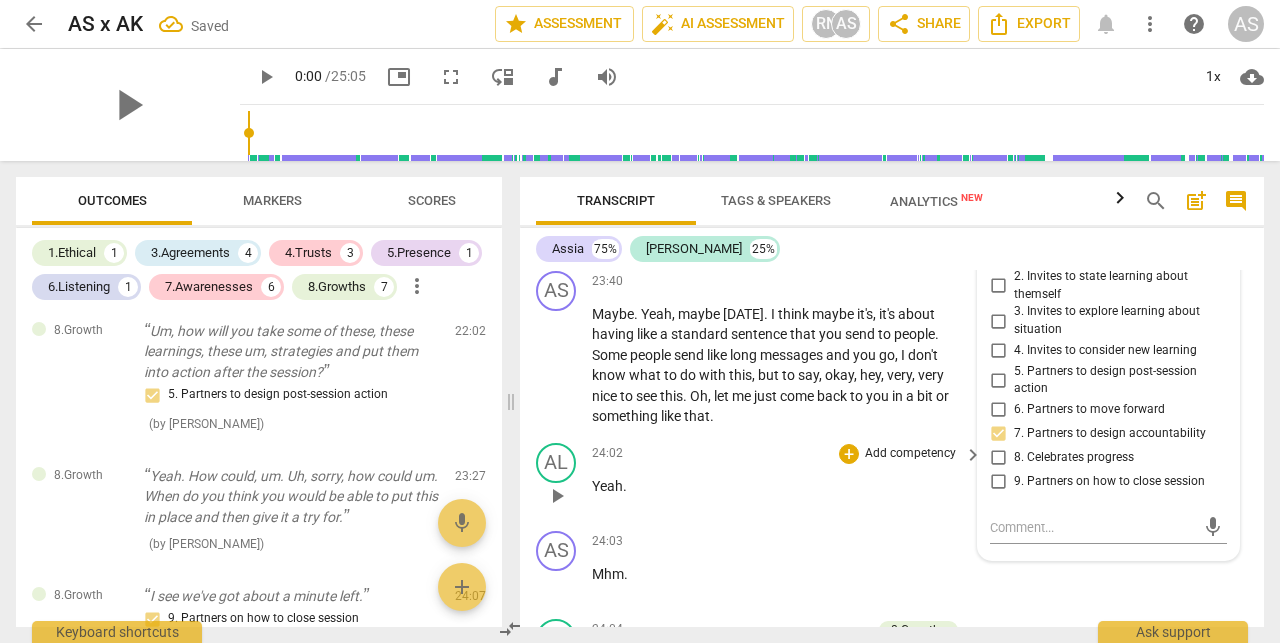 click on "24:02 + Add competency keyboard_arrow_right" at bounding box center [788, 454] 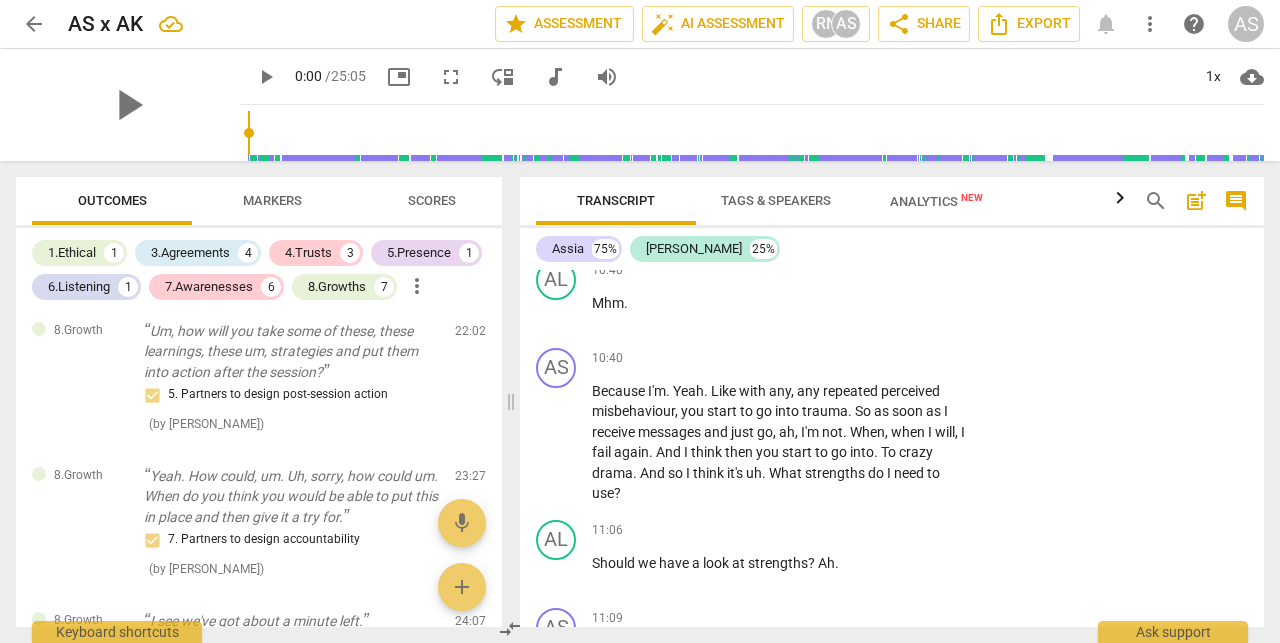 scroll, scrollTop: 5487, scrollLeft: 0, axis: vertical 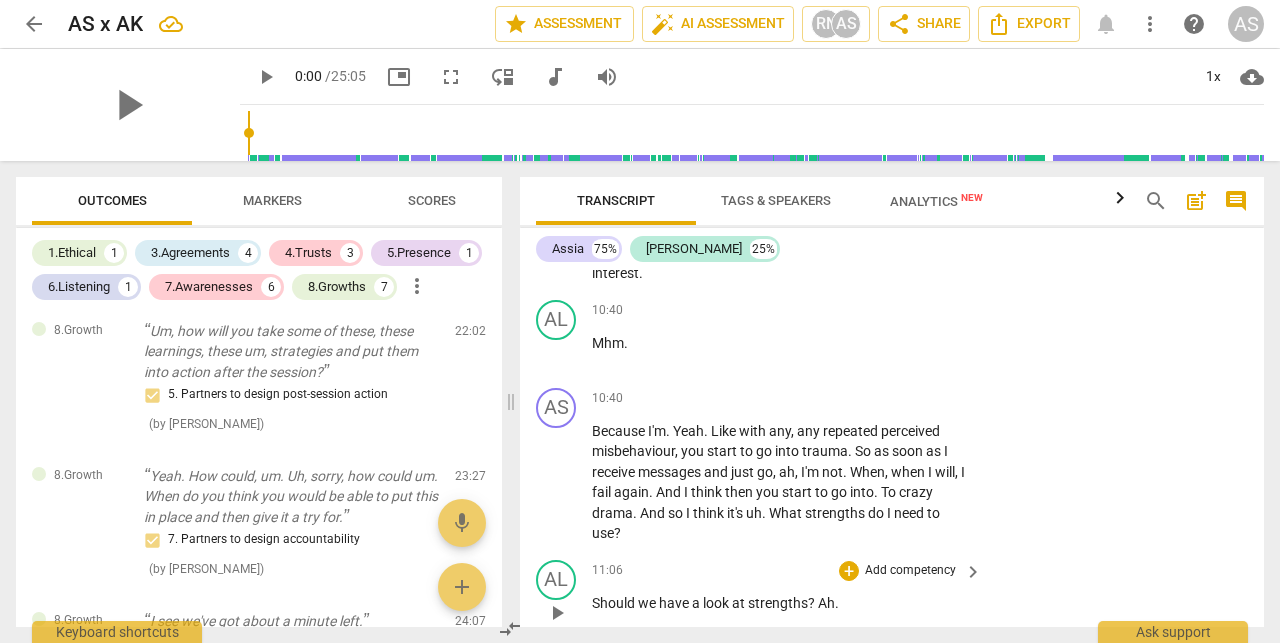 click on "Add competency" at bounding box center (910, 571) 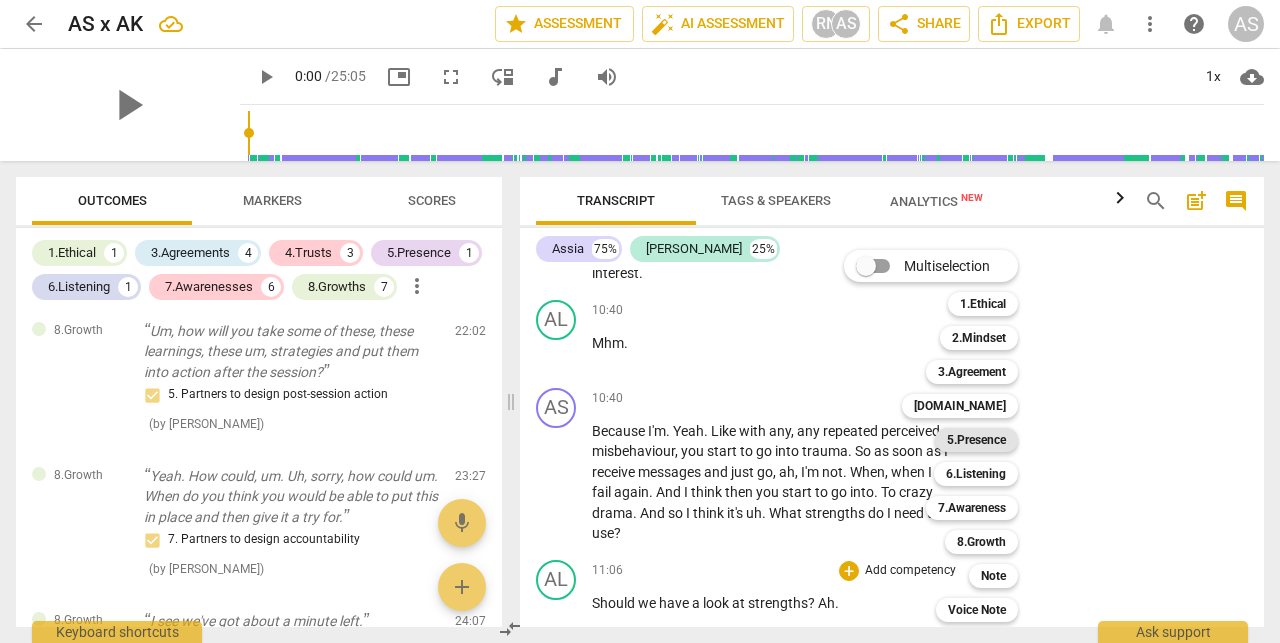 click on "5.Presence" at bounding box center (976, 440) 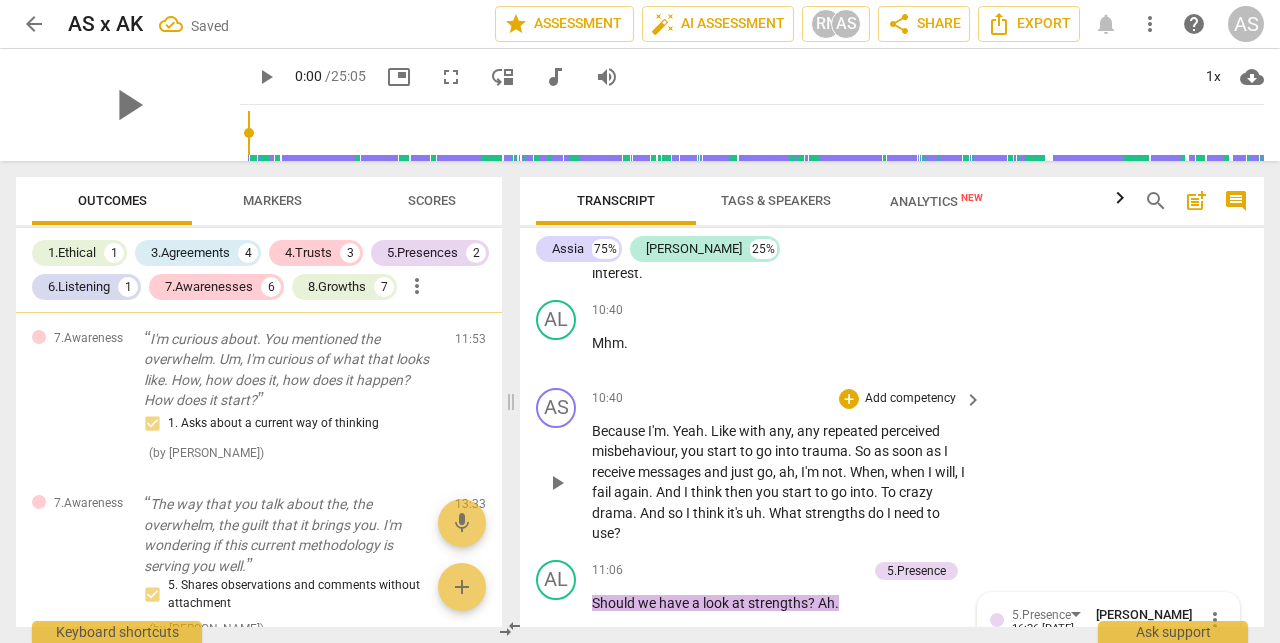 scroll, scrollTop: 1153, scrollLeft: 0, axis: vertical 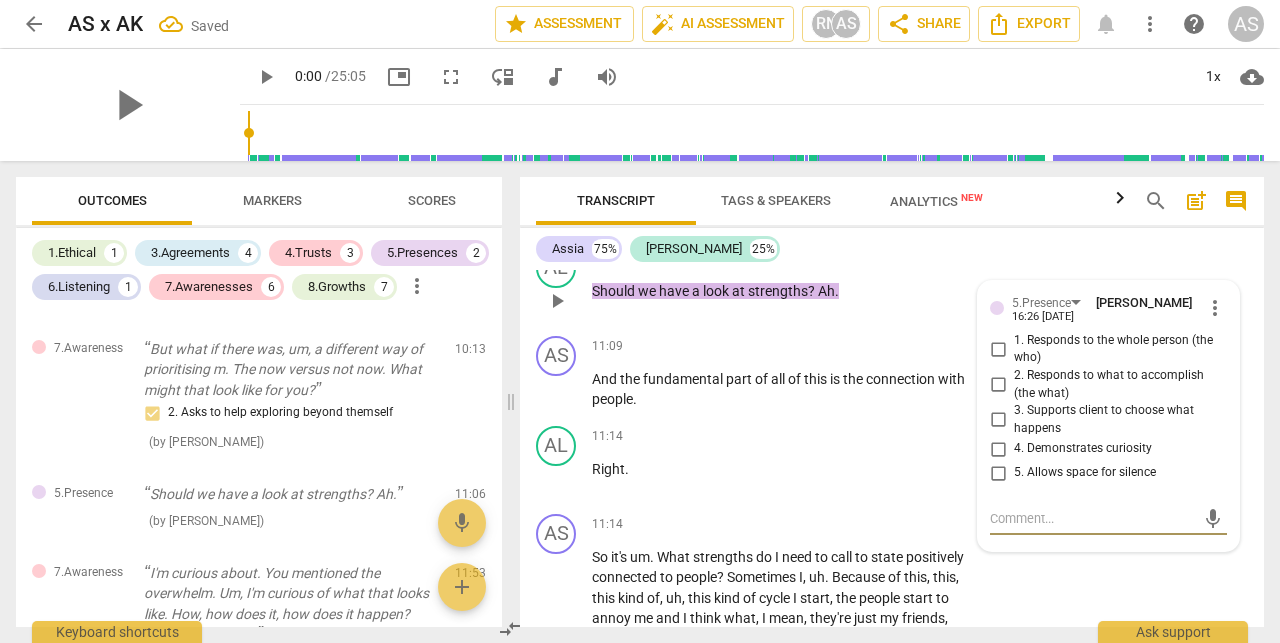 click on "1. Responds to the whole person (the who)" at bounding box center (998, 349) 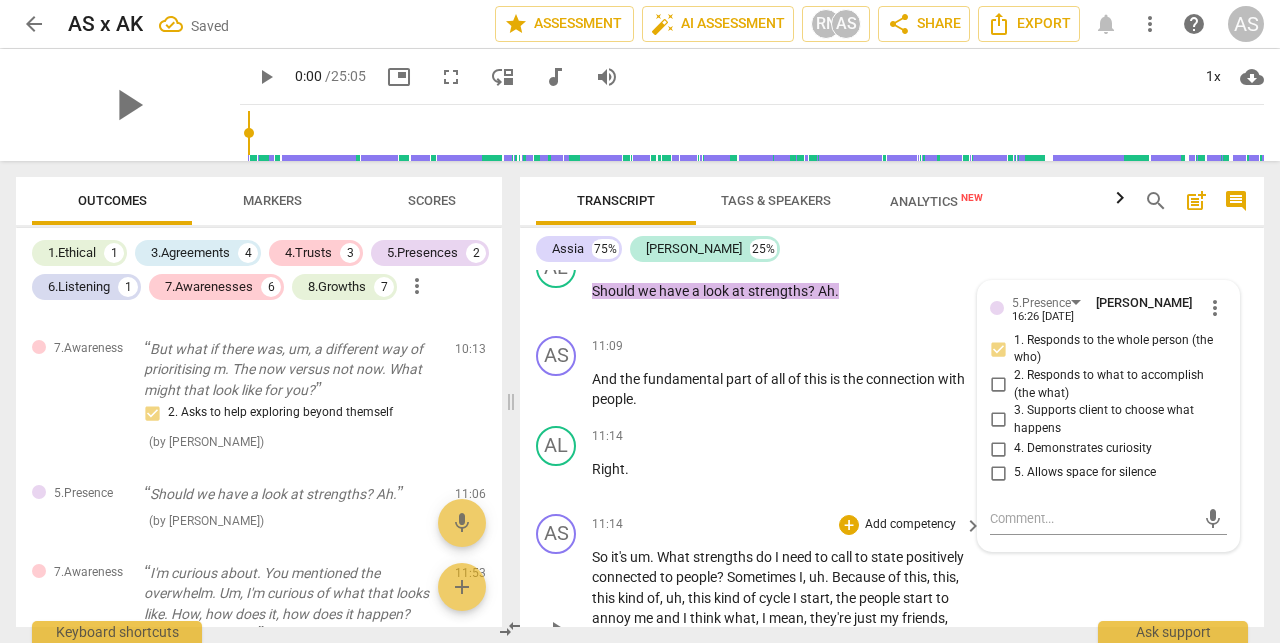 click on "people" at bounding box center [696, 577] 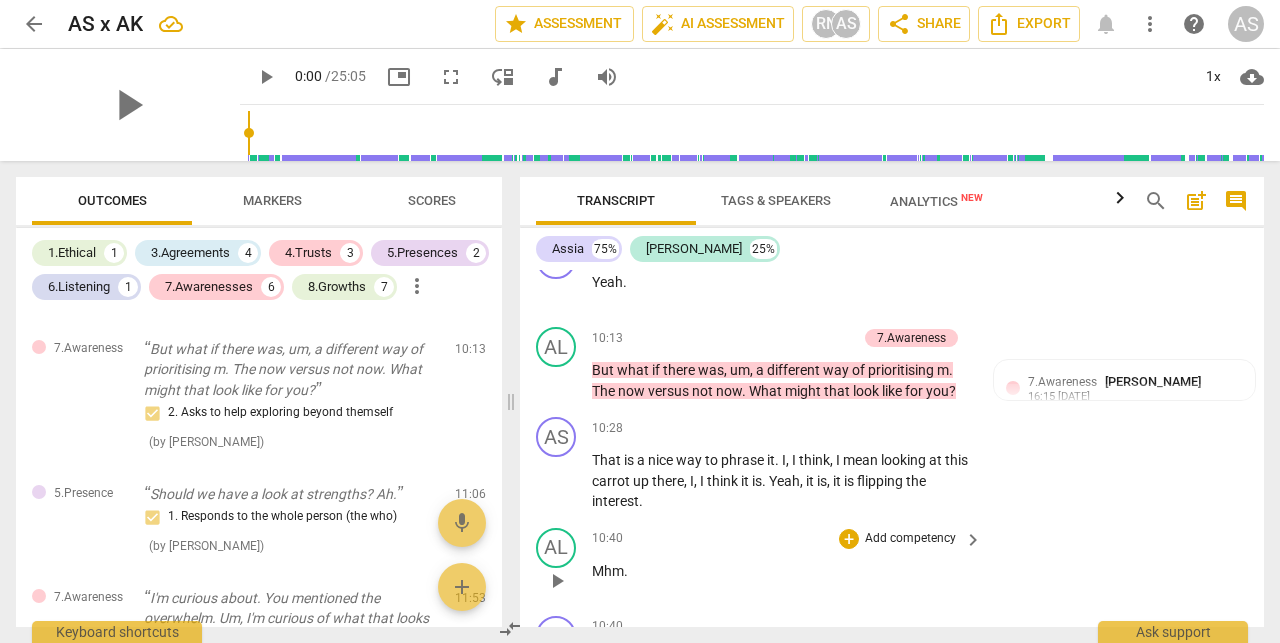 scroll, scrollTop: 5260, scrollLeft: 0, axis: vertical 